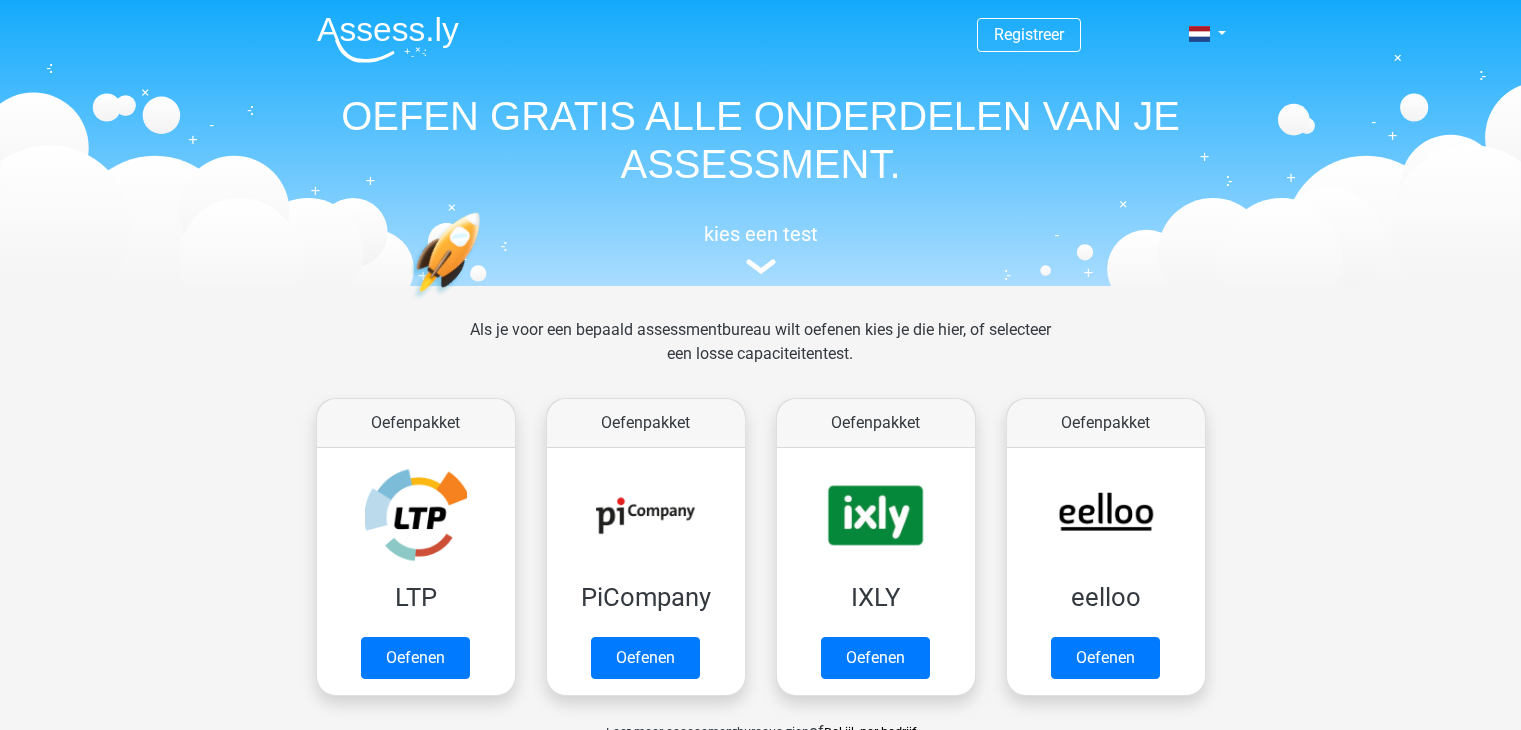 scroll, scrollTop: 0, scrollLeft: 0, axis: both 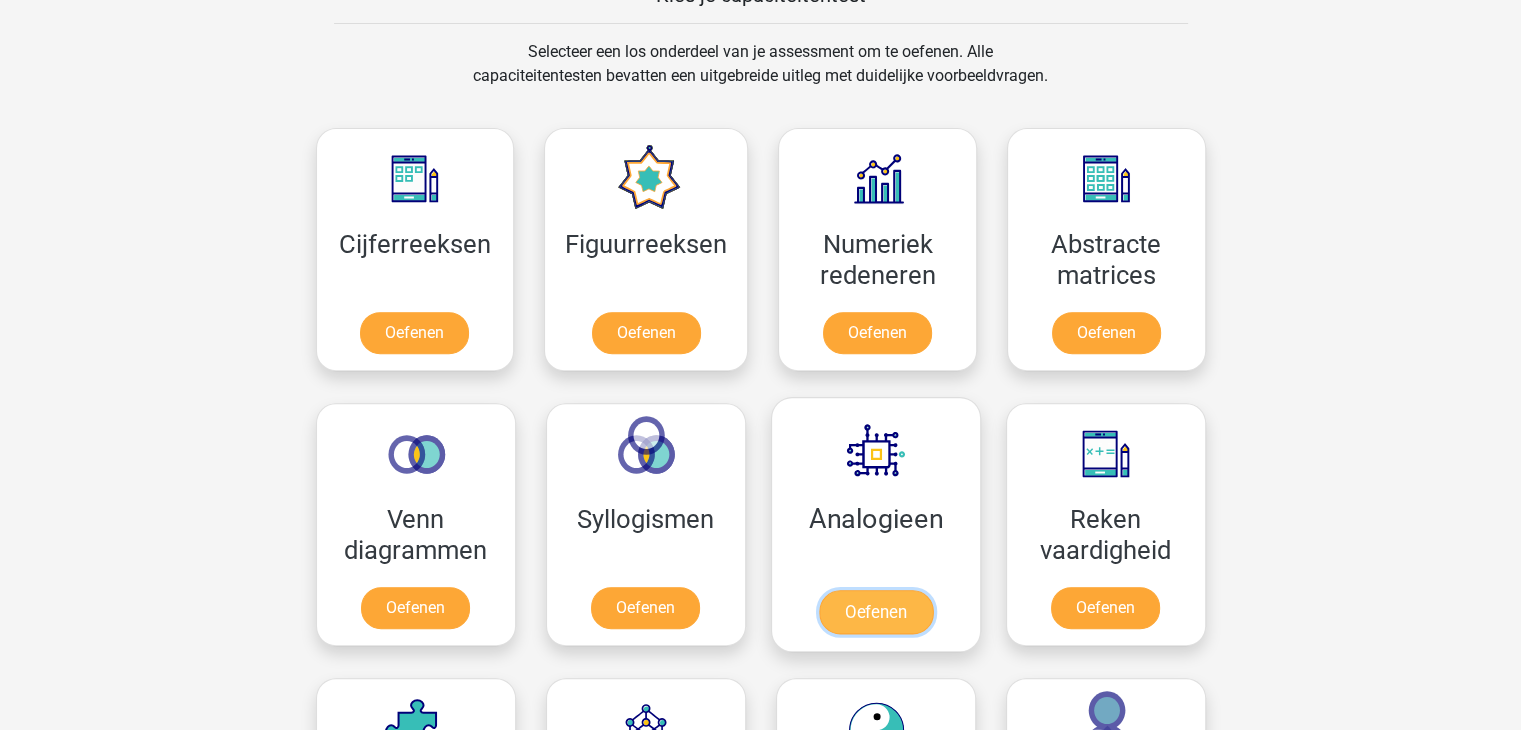 click on "Oefenen" at bounding box center (875, 612) 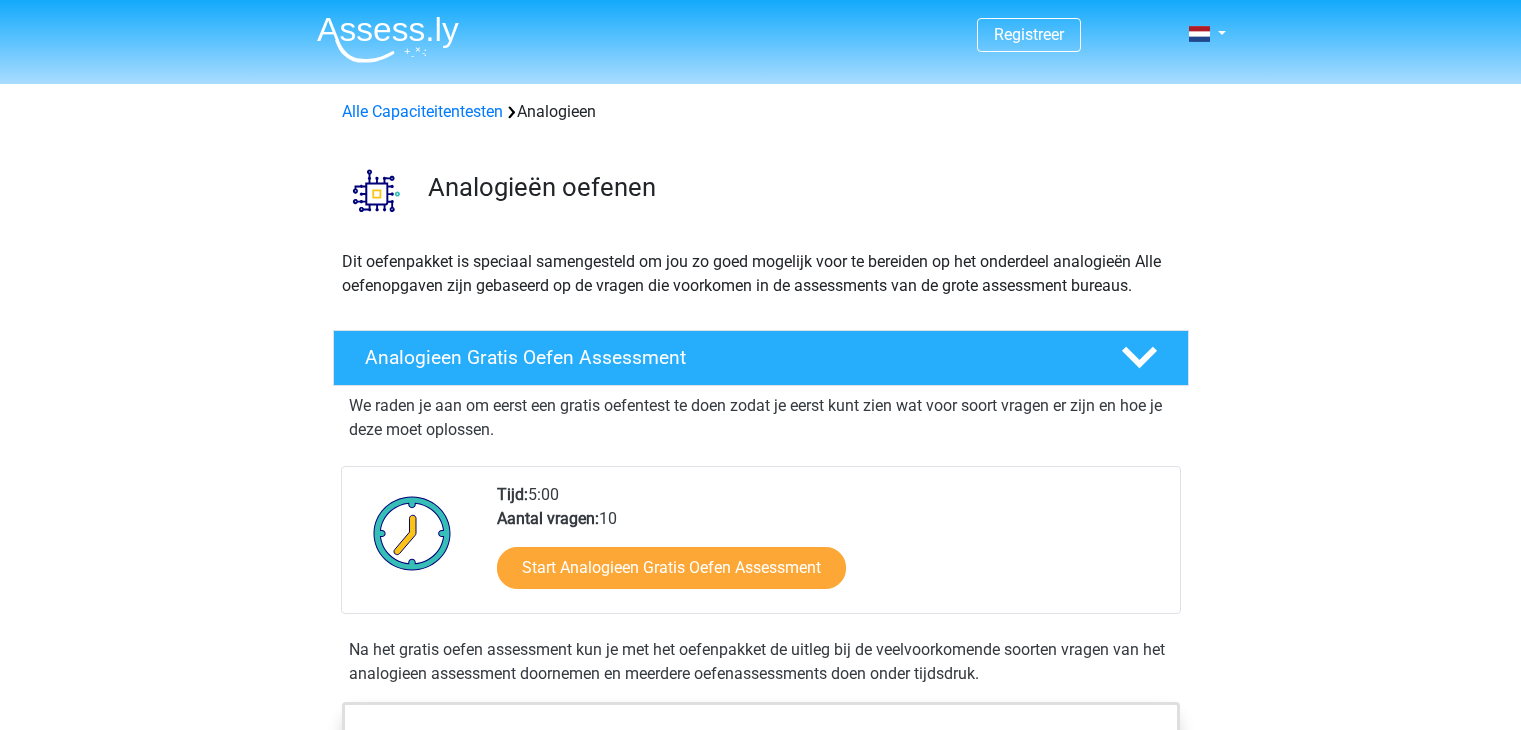 scroll, scrollTop: 0, scrollLeft: 0, axis: both 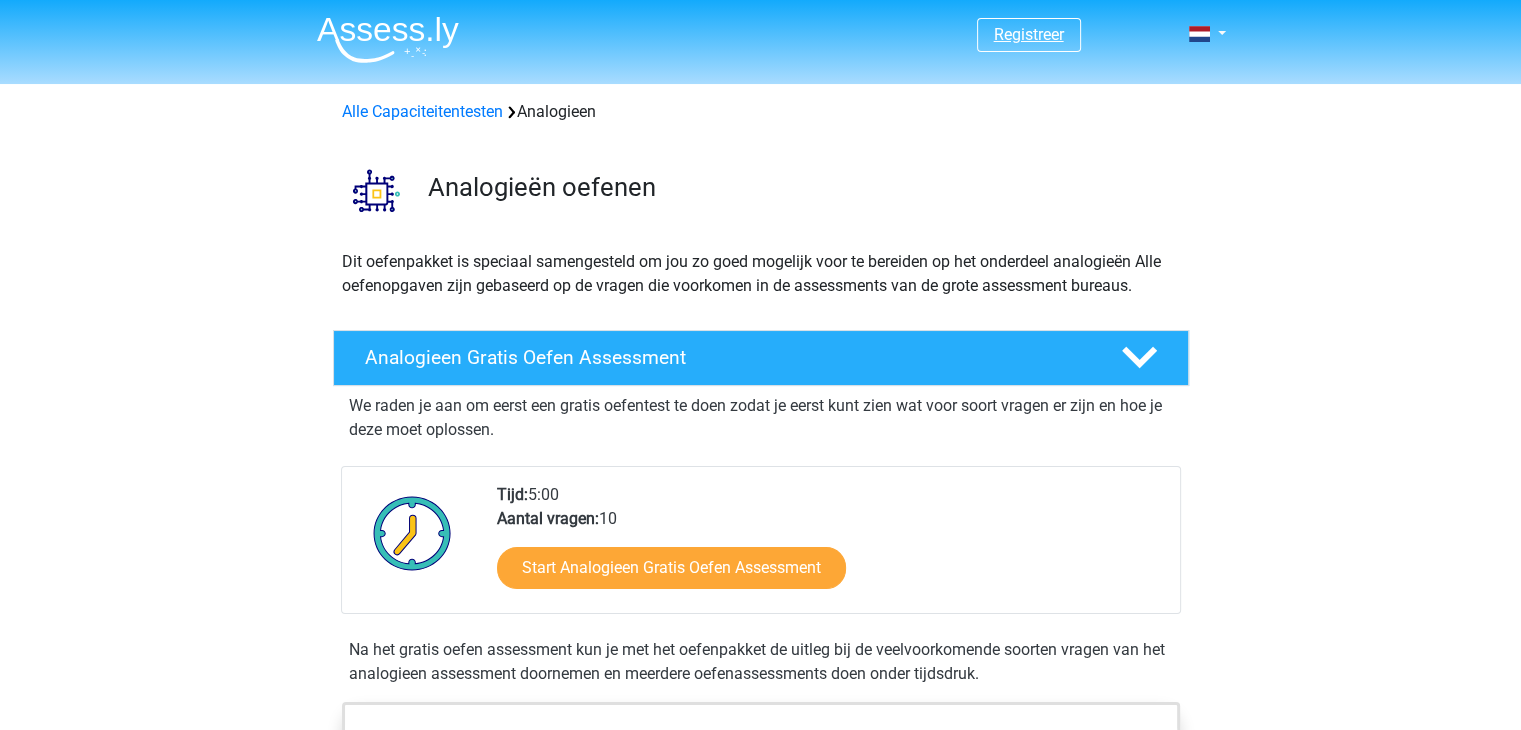 click on "Registreer" at bounding box center [1029, 34] 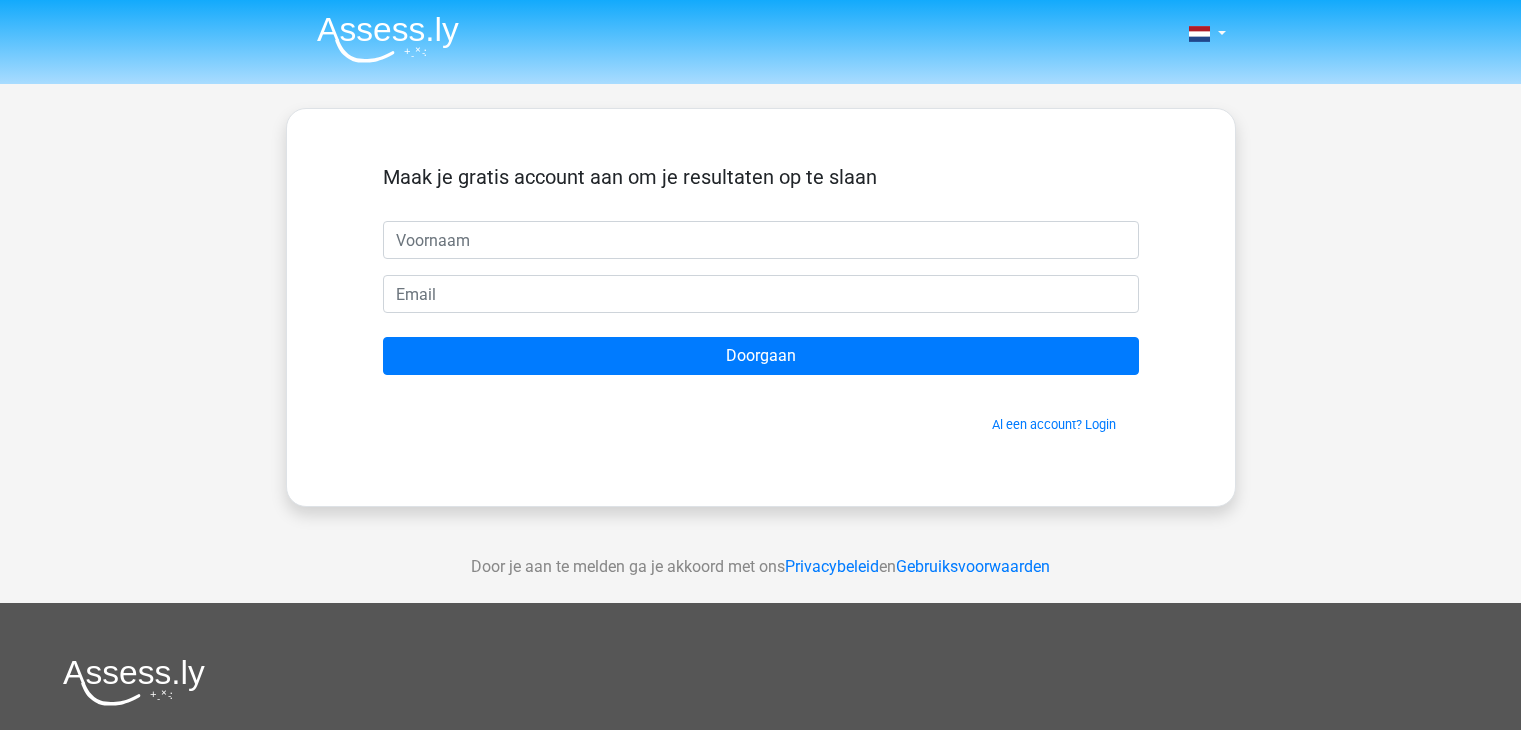 scroll, scrollTop: 0, scrollLeft: 0, axis: both 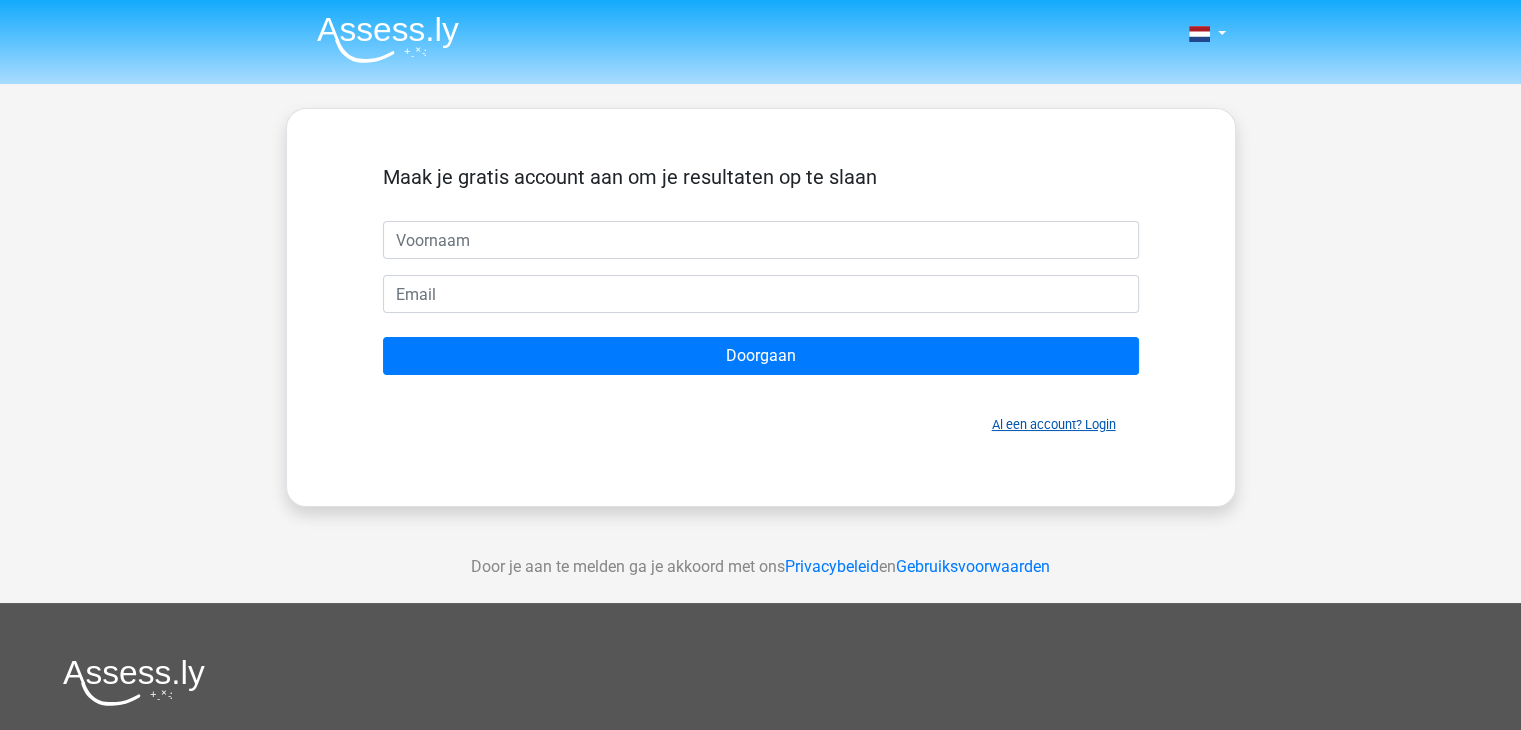 click on "Al een account? Login" at bounding box center (1054, 424) 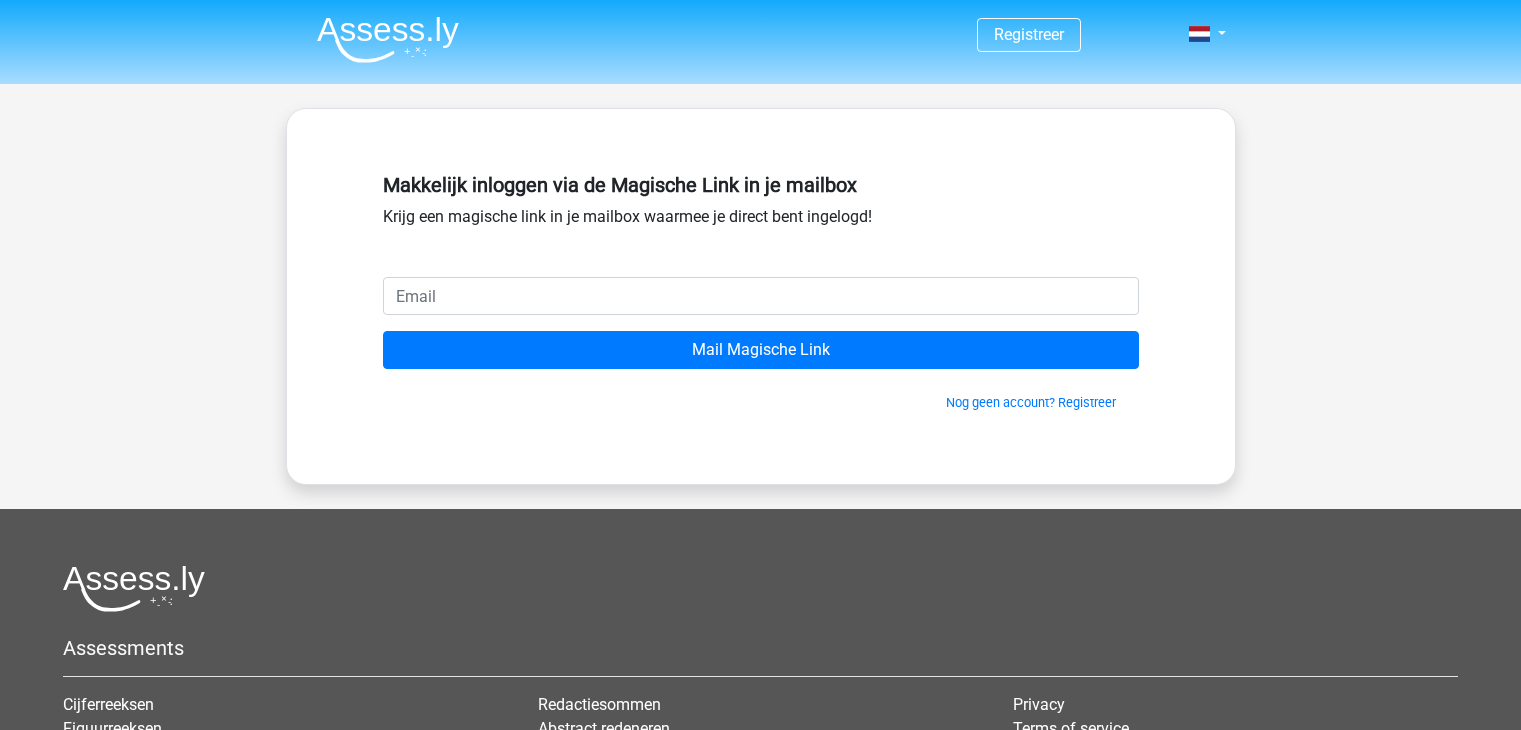 scroll, scrollTop: 0, scrollLeft: 0, axis: both 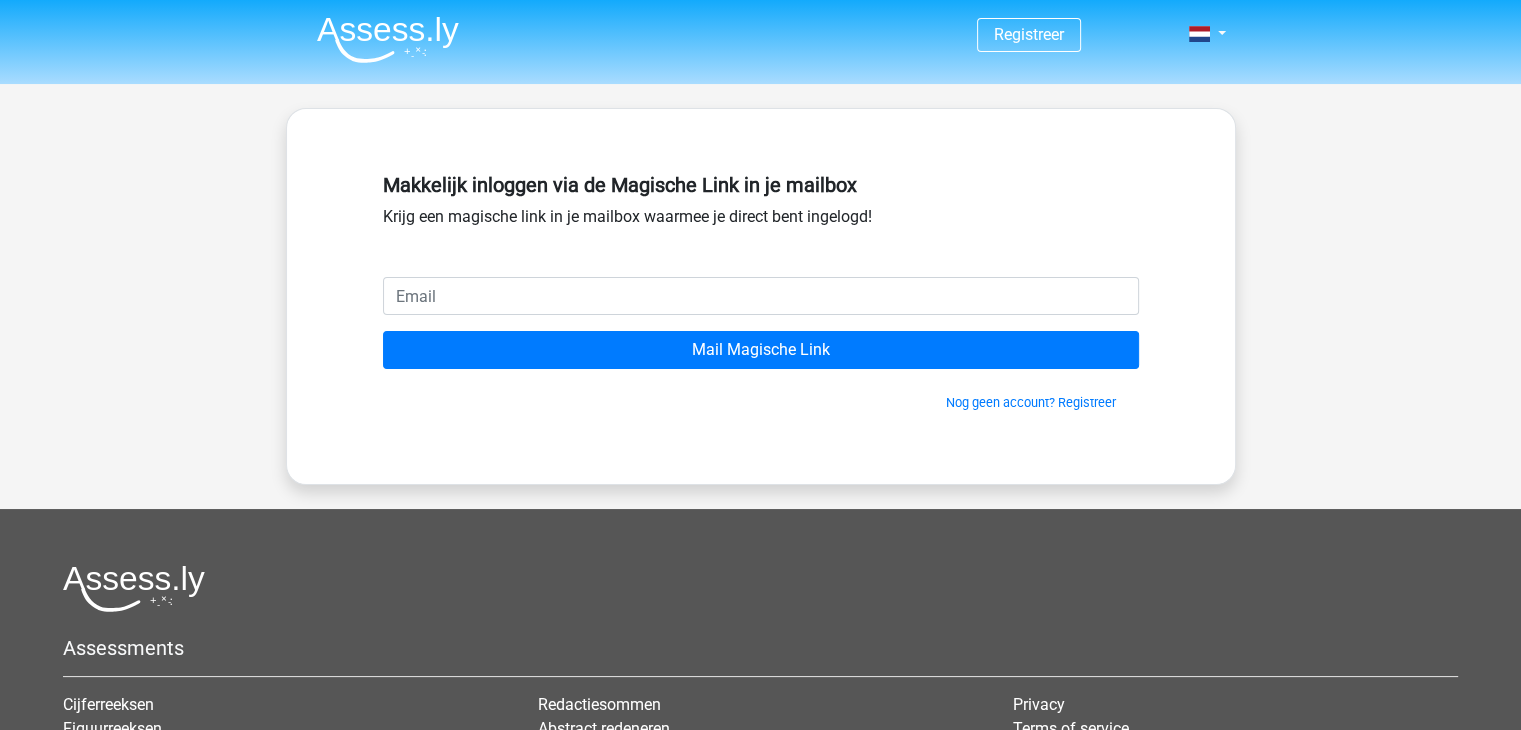 click at bounding box center [761, 296] 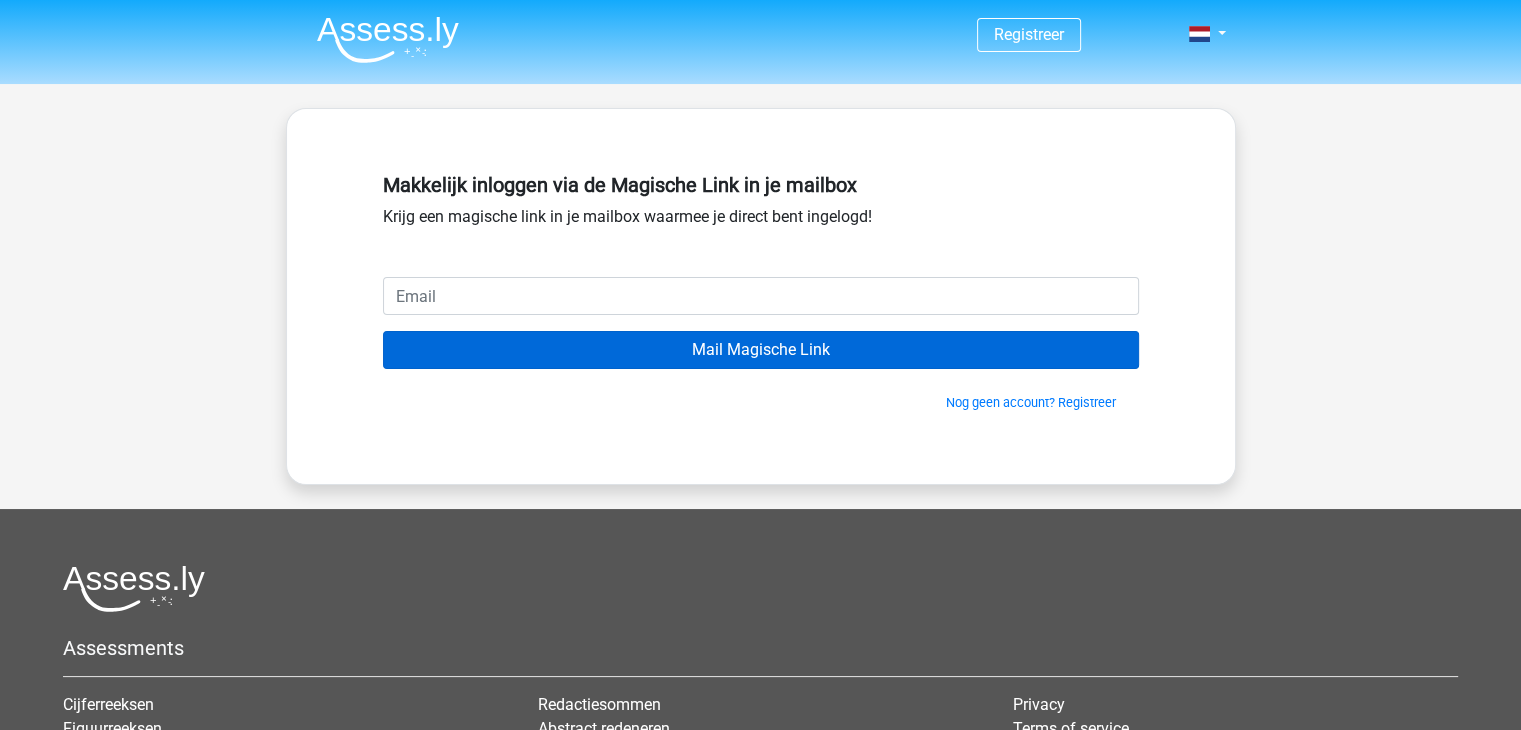 type on "[EMAIL]" 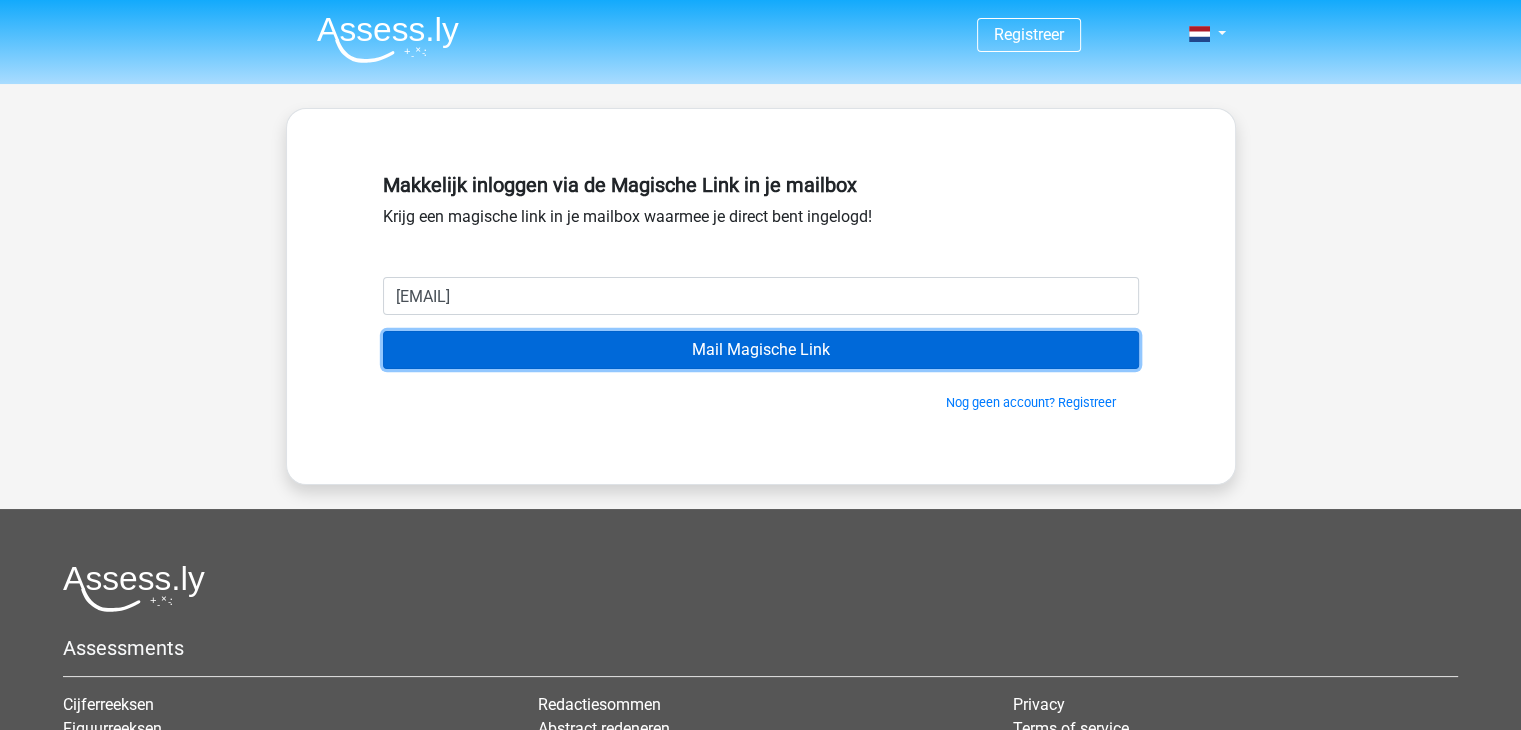 click on "Mail Magische Link" at bounding box center [761, 350] 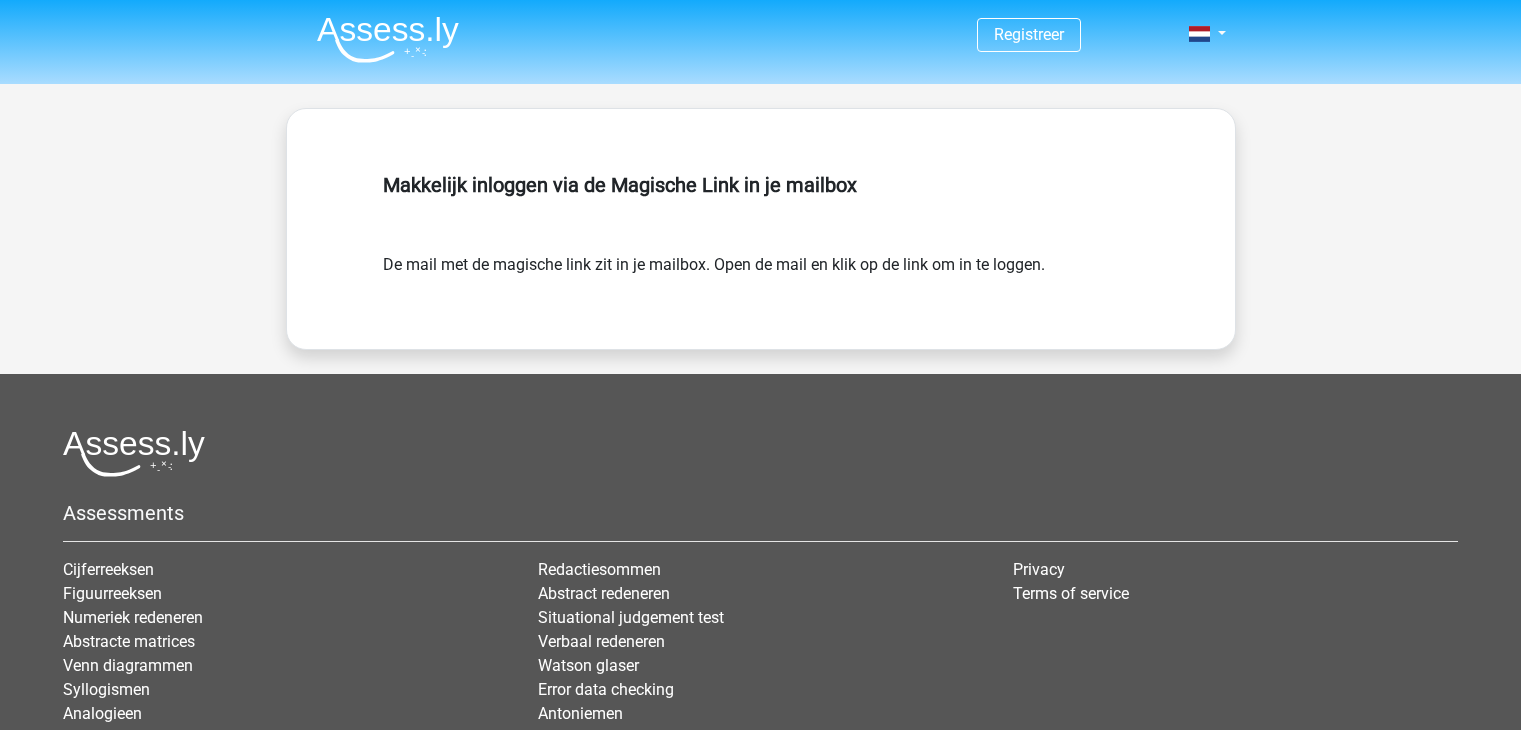 scroll, scrollTop: 0, scrollLeft: 0, axis: both 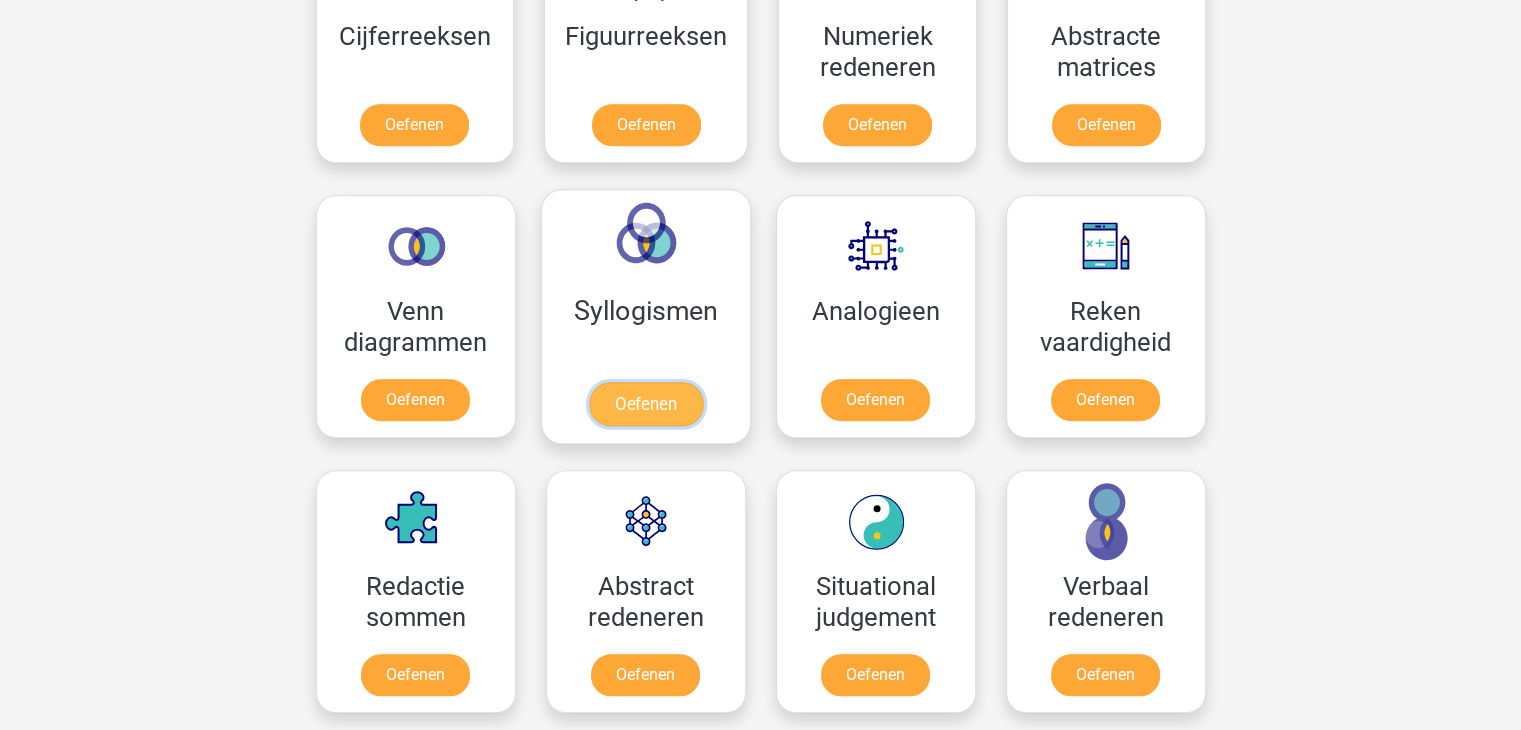 click on "Oefenen" at bounding box center (645, 404) 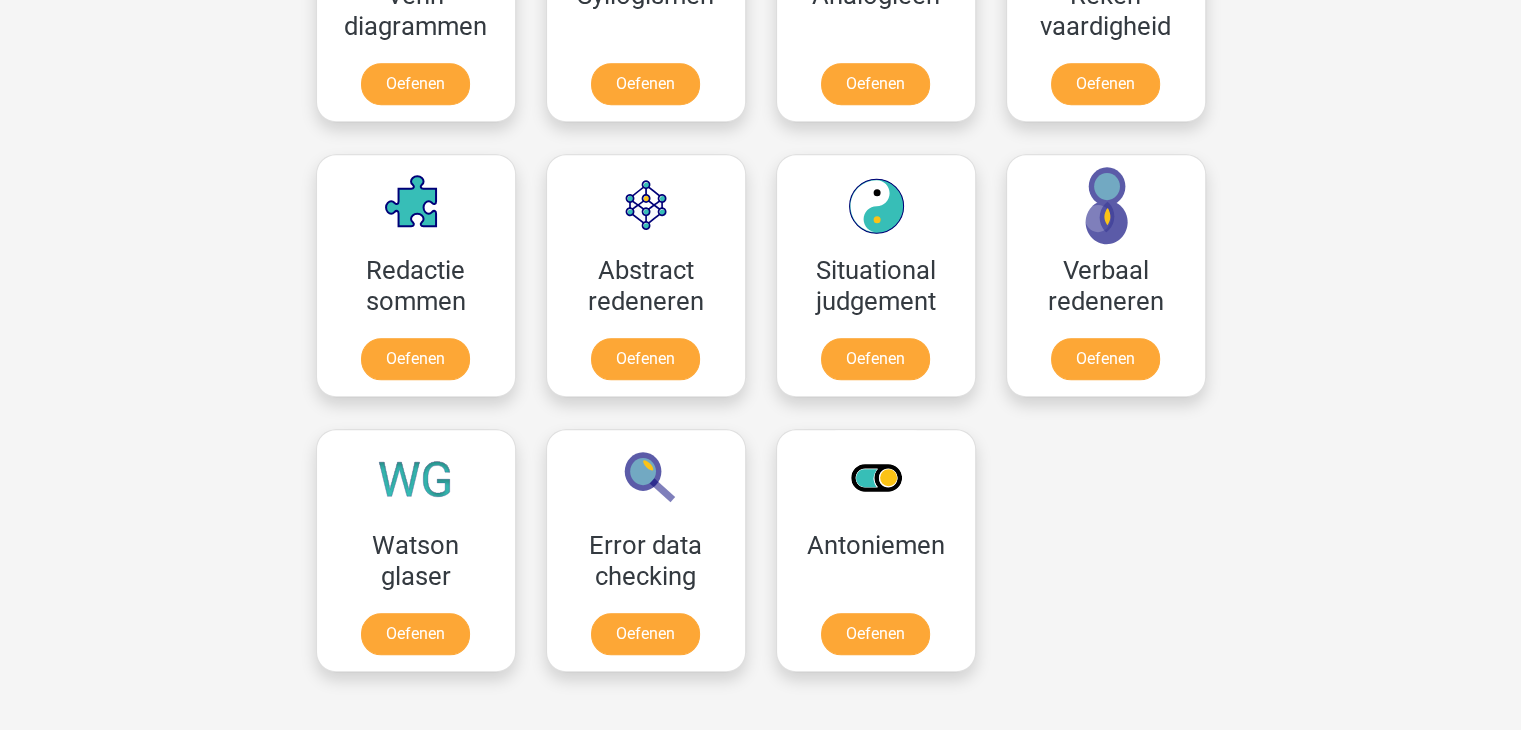 scroll, scrollTop: 1487, scrollLeft: 0, axis: vertical 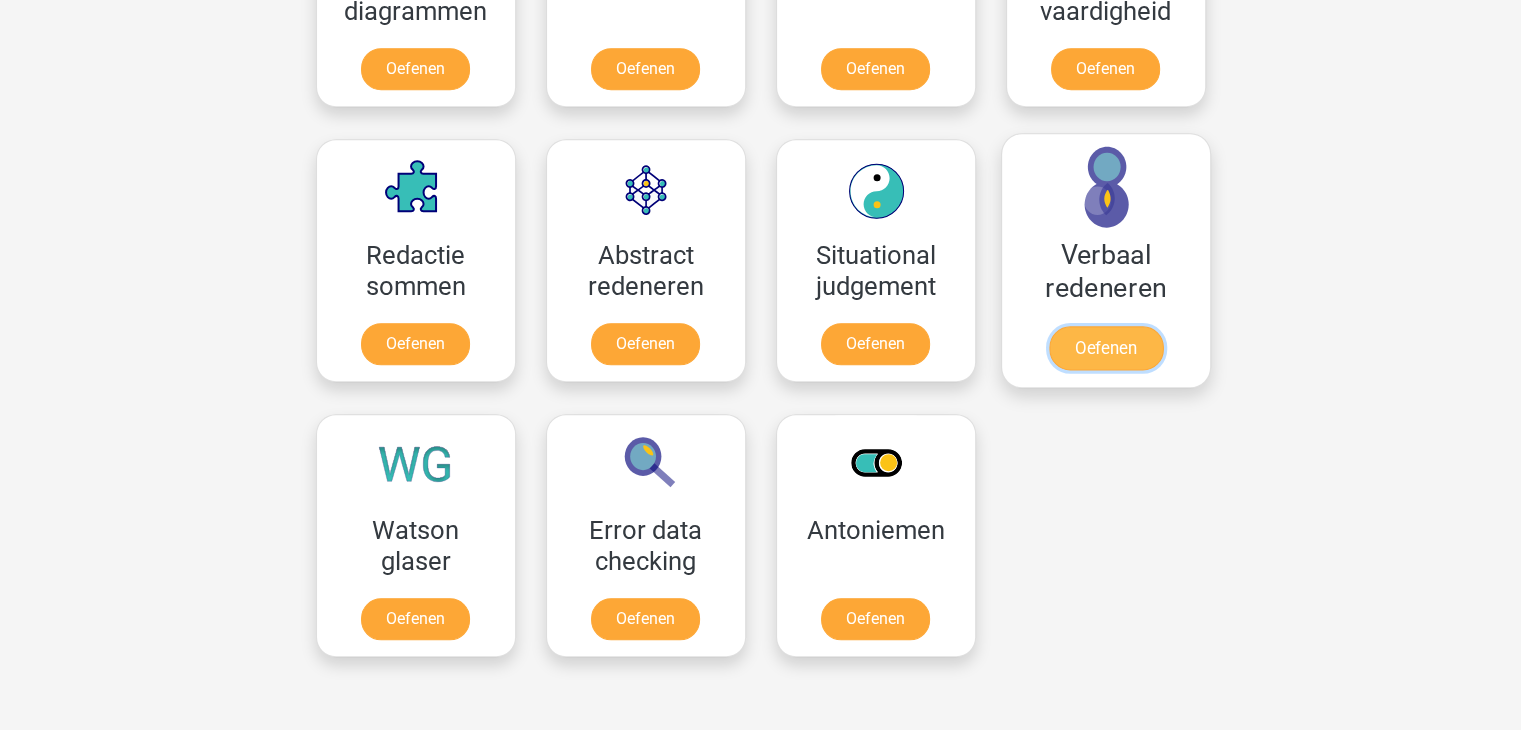 click on "Oefenen" at bounding box center (1105, 348) 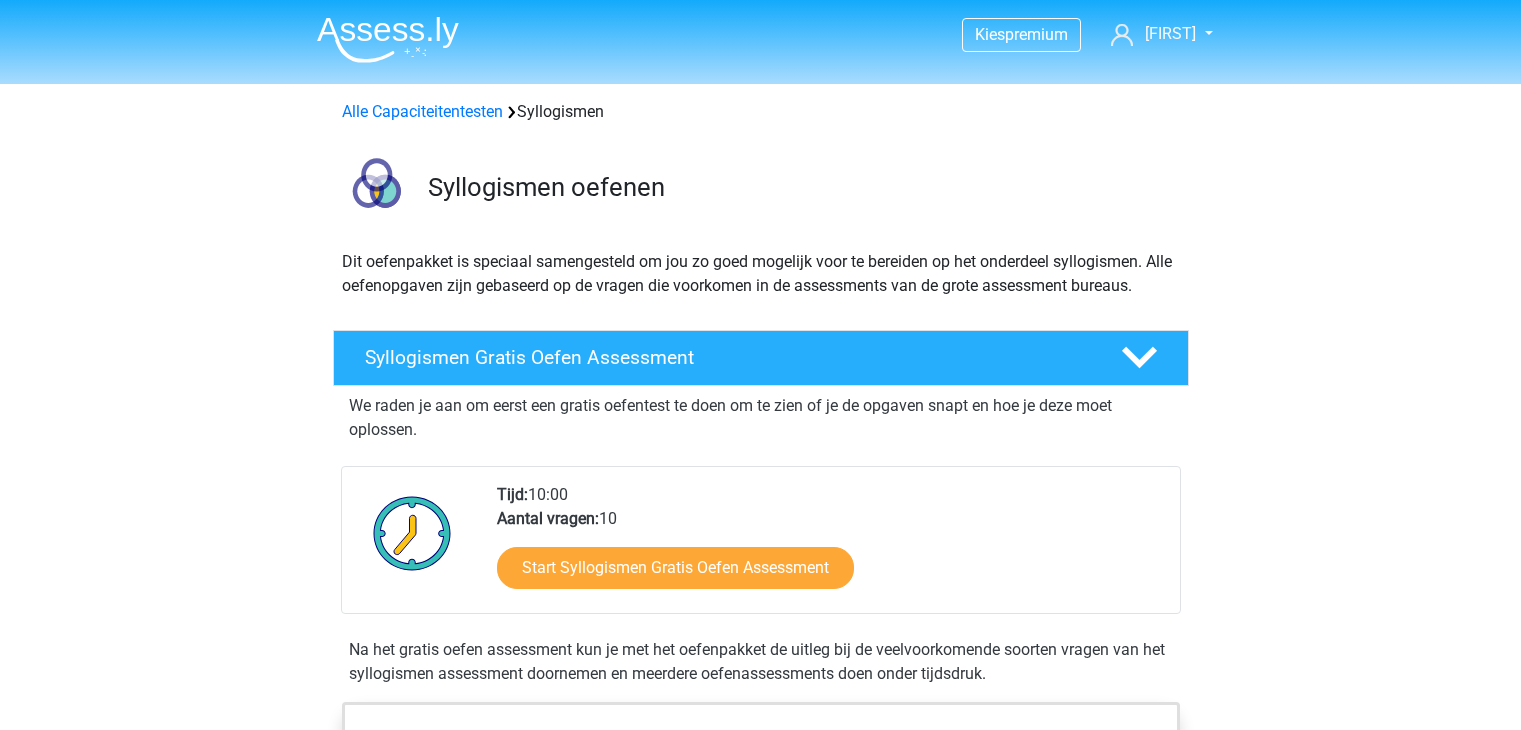 scroll, scrollTop: 0, scrollLeft: 0, axis: both 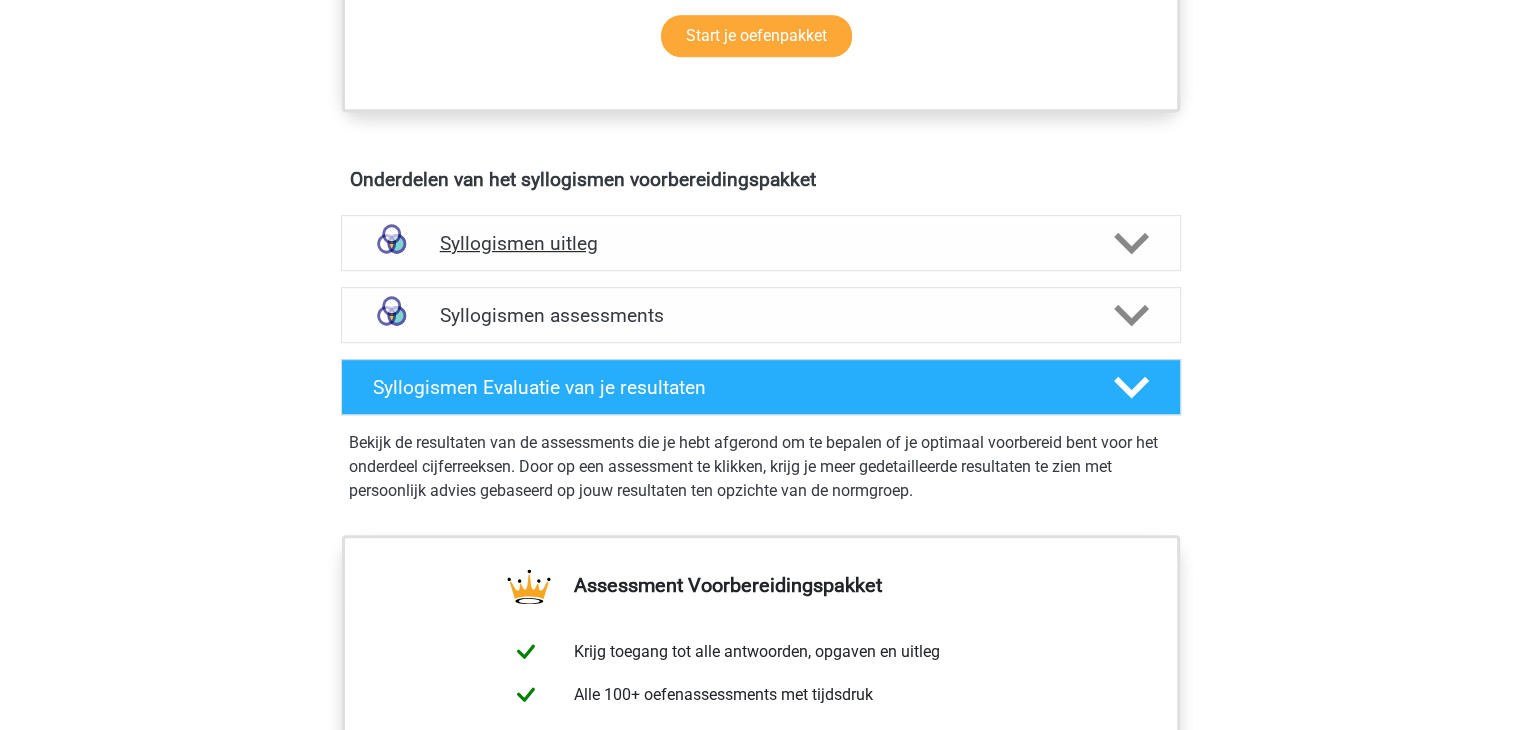 click on "Syllogismen uitleg" at bounding box center [761, 243] 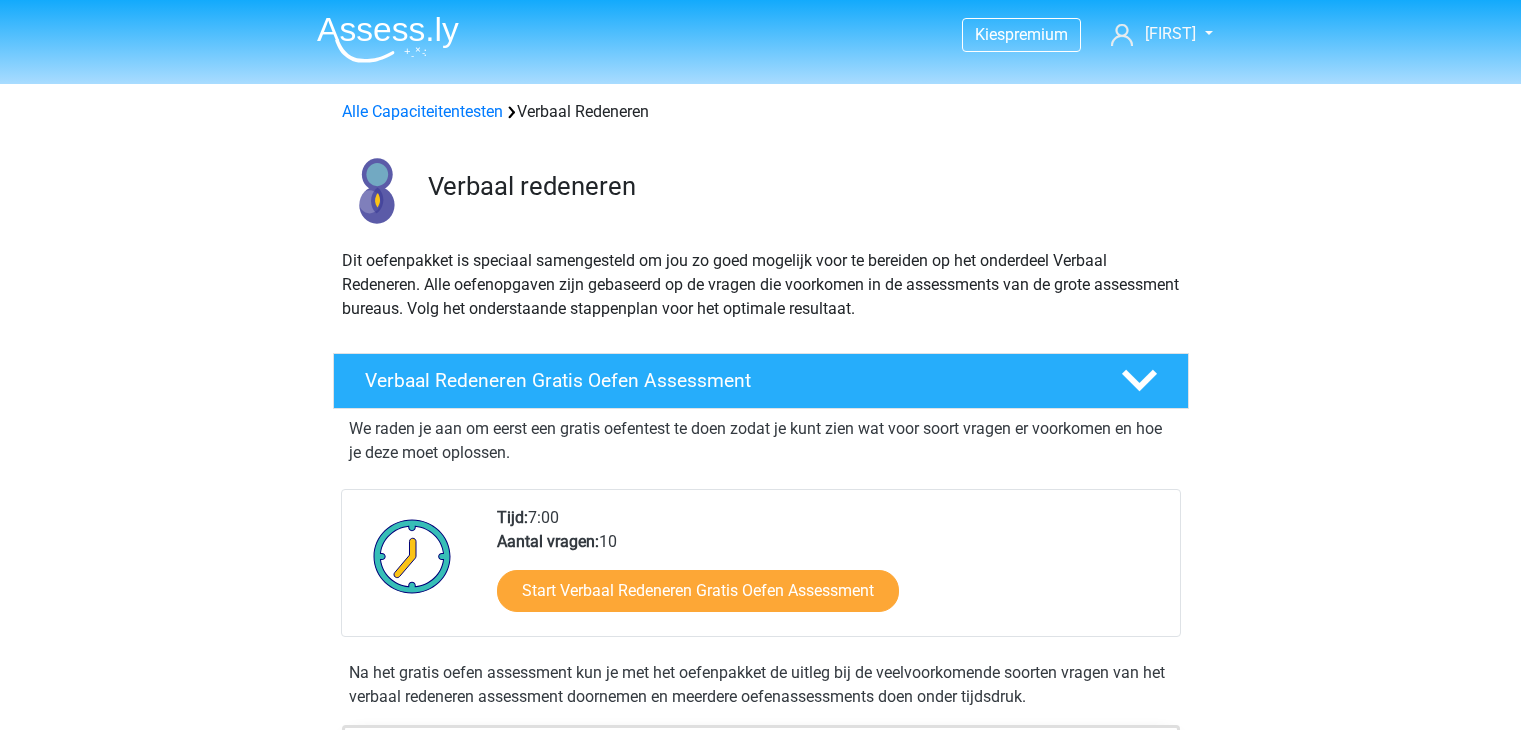 scroll, scrollTop: 0, scrollLeft: 0, axis: both 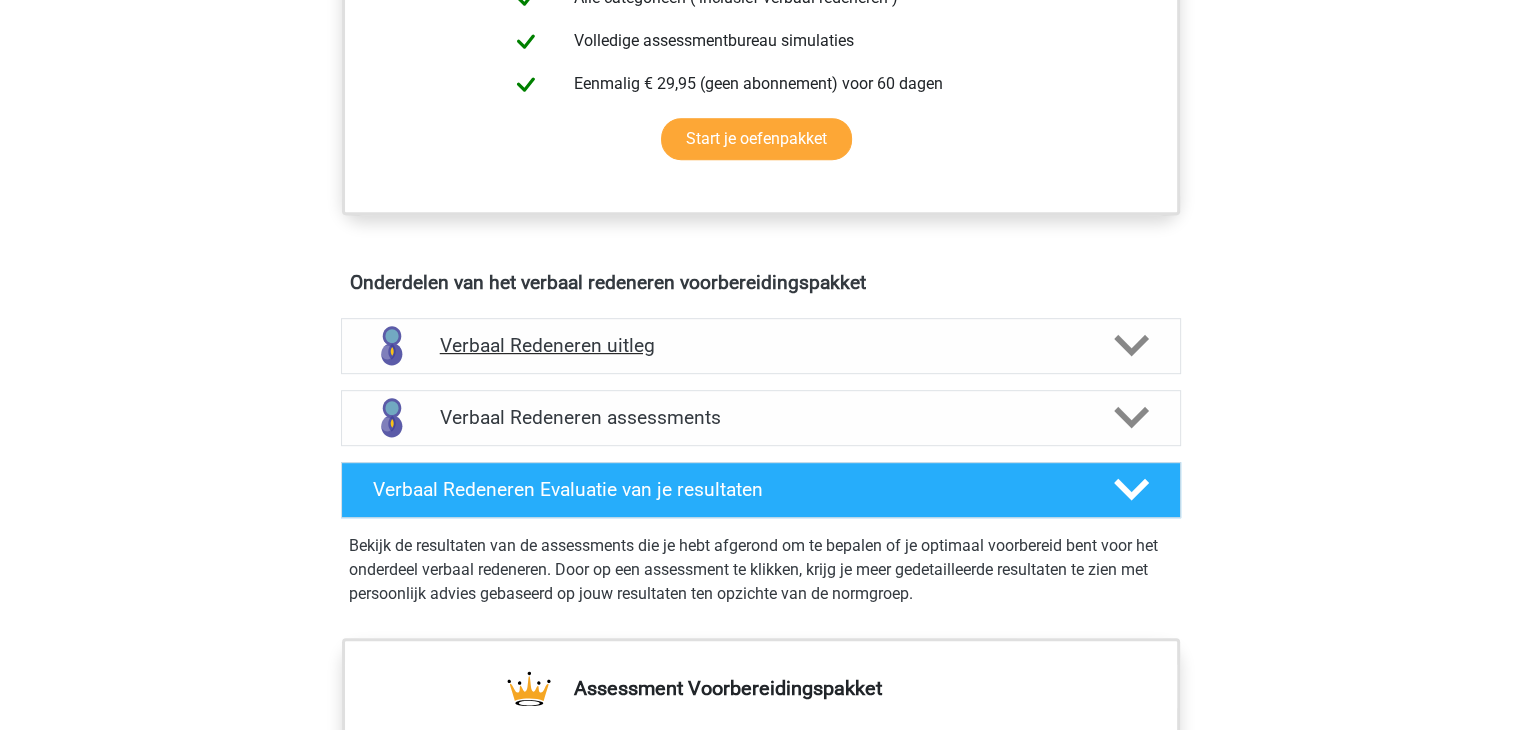 click on "Verbaal Redeneren uitleg" at bounding box center (761, 345) 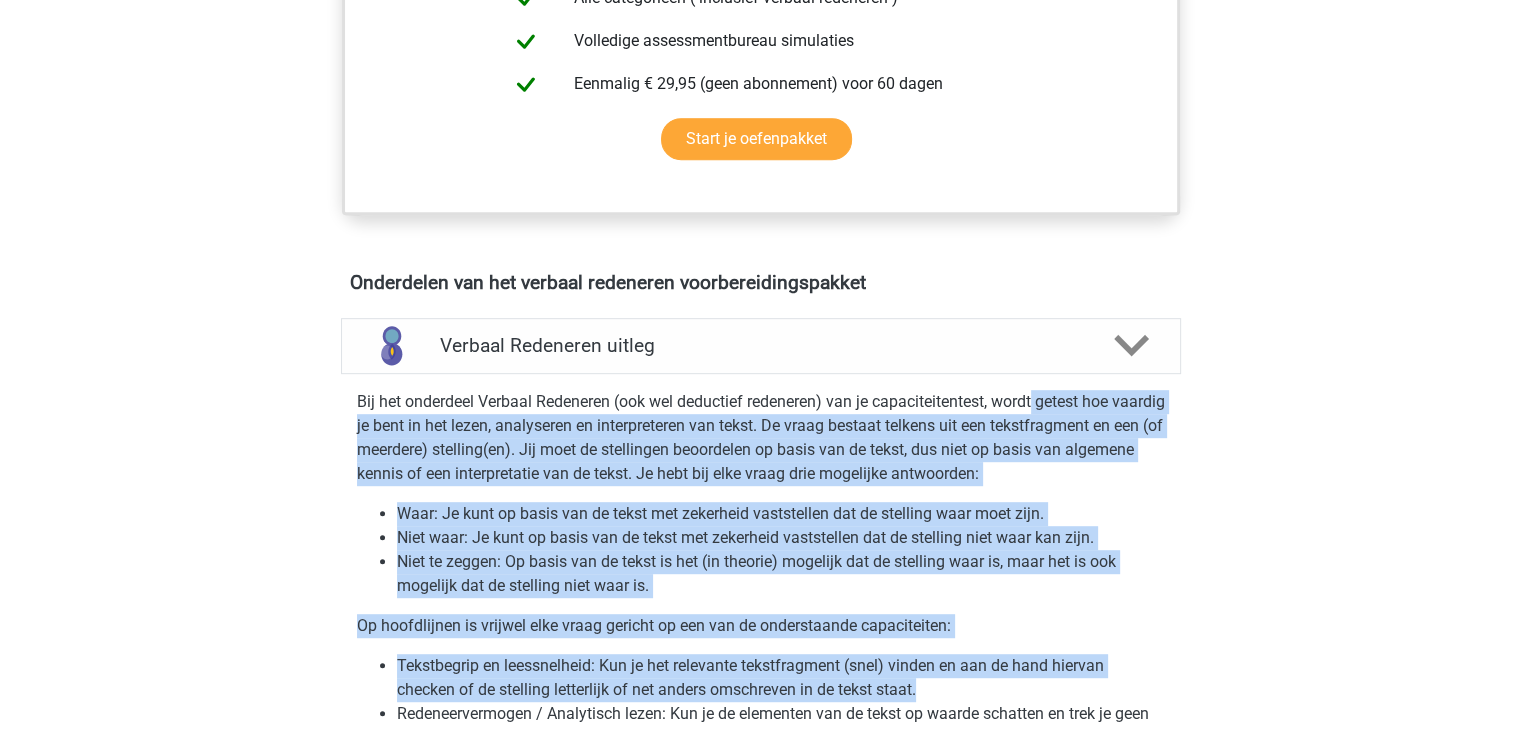 drag, startPoint x: 1038, startPoint y: 382, endPoint x: 1279, endPoint y: 700, distance: 399.005 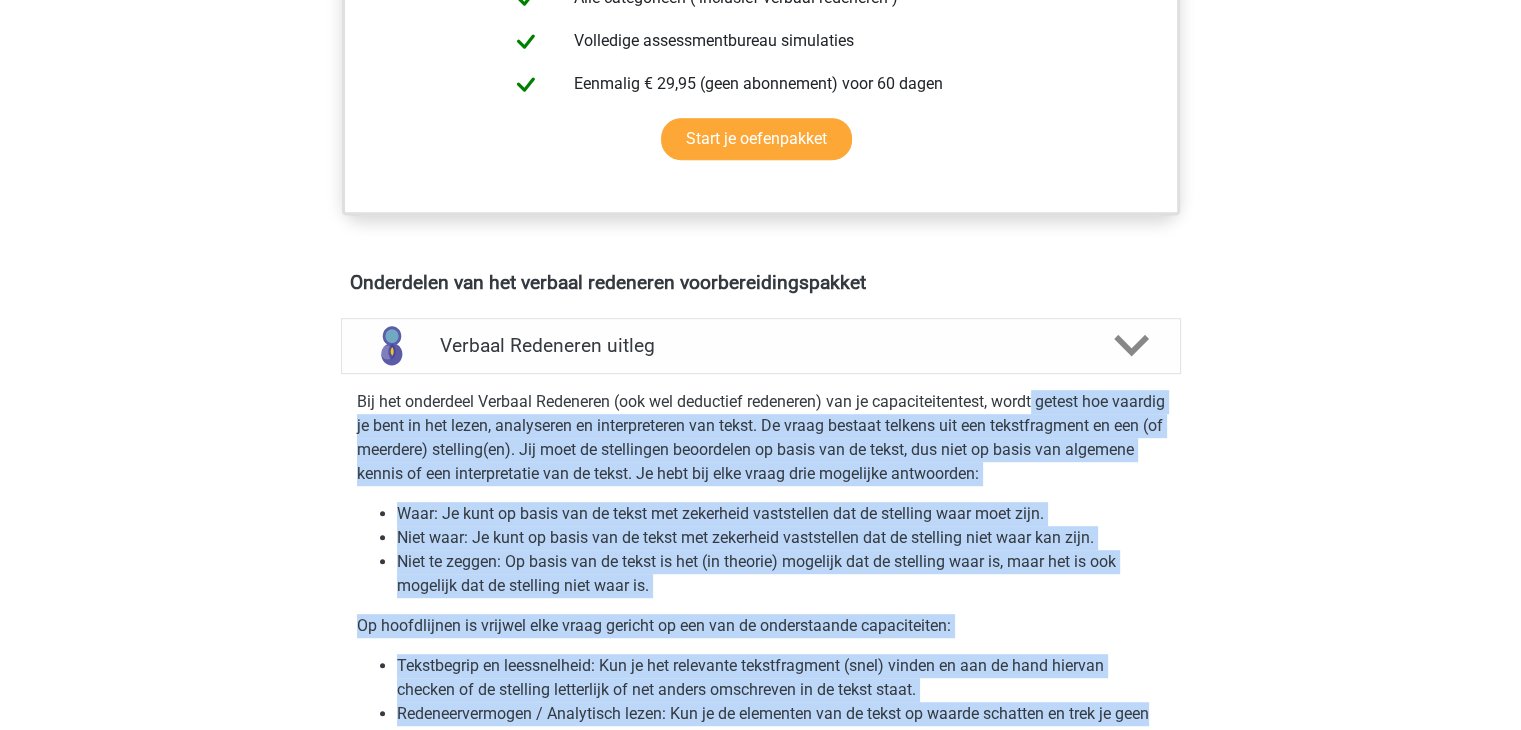 click on "Kies  premium
[FIRST]
[EMAIL]" at bounding box center [760, 684] 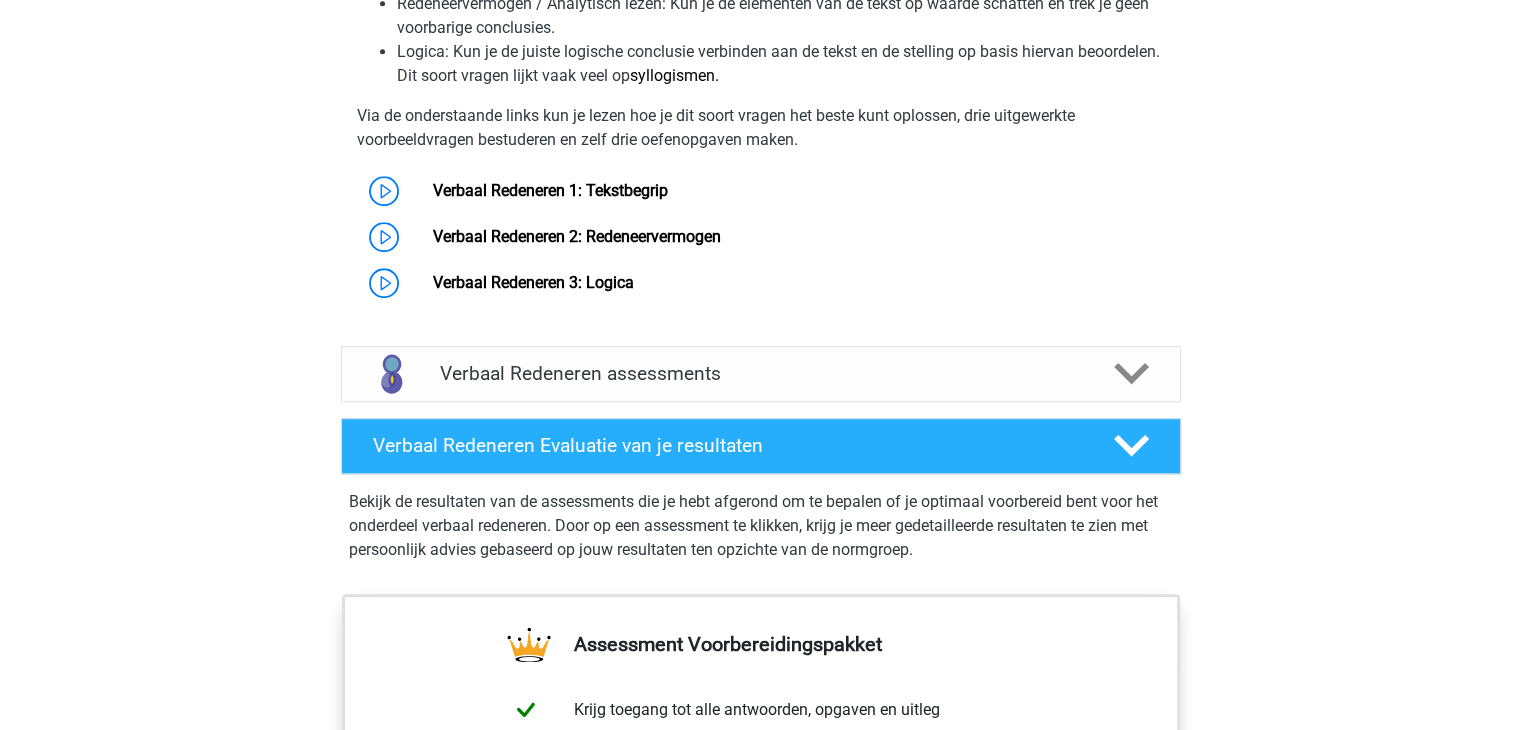 scroll, scrollTop: 1594, scrollLeft: 0, axis: vertical 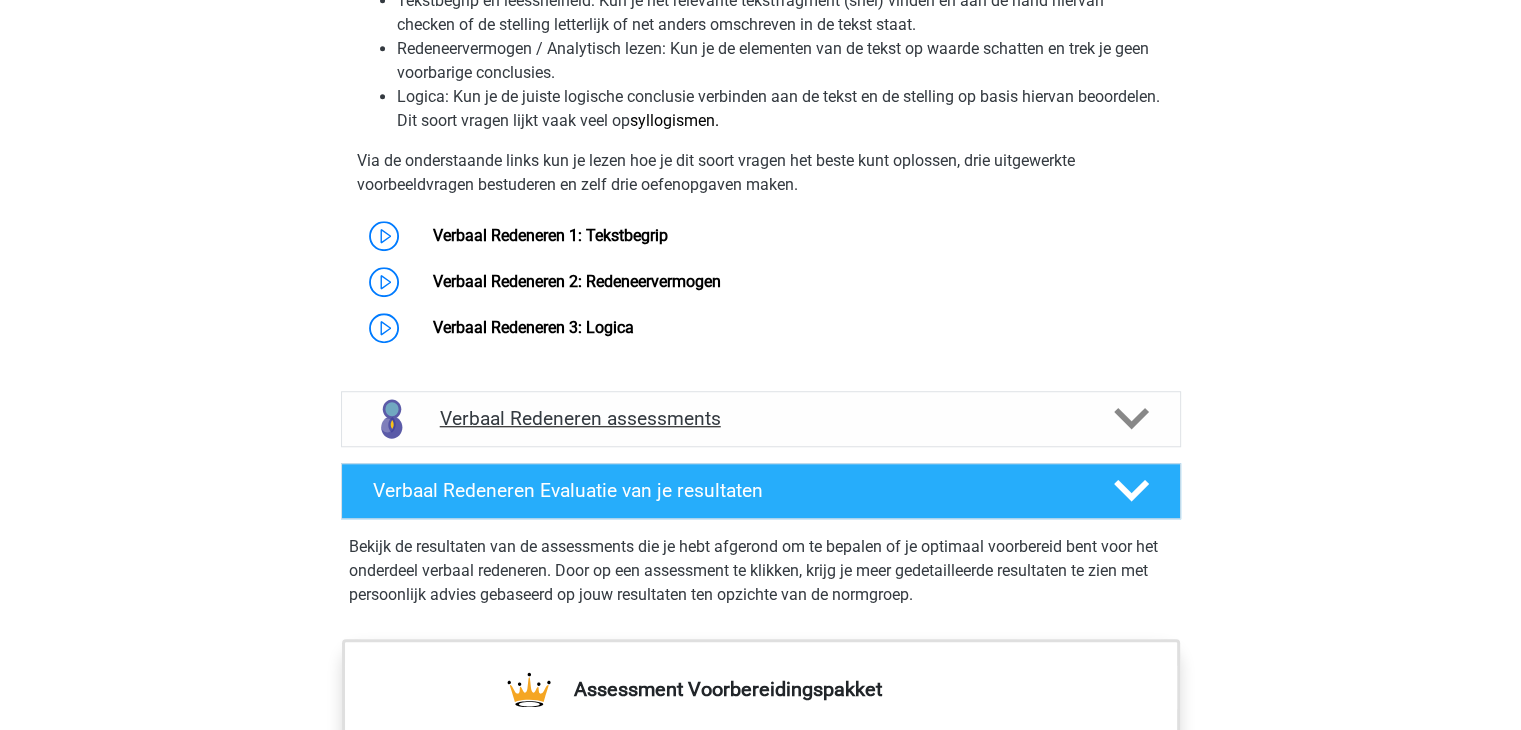 click on "Verbaal Redeneren assessments" at bounding box center (761, 418) 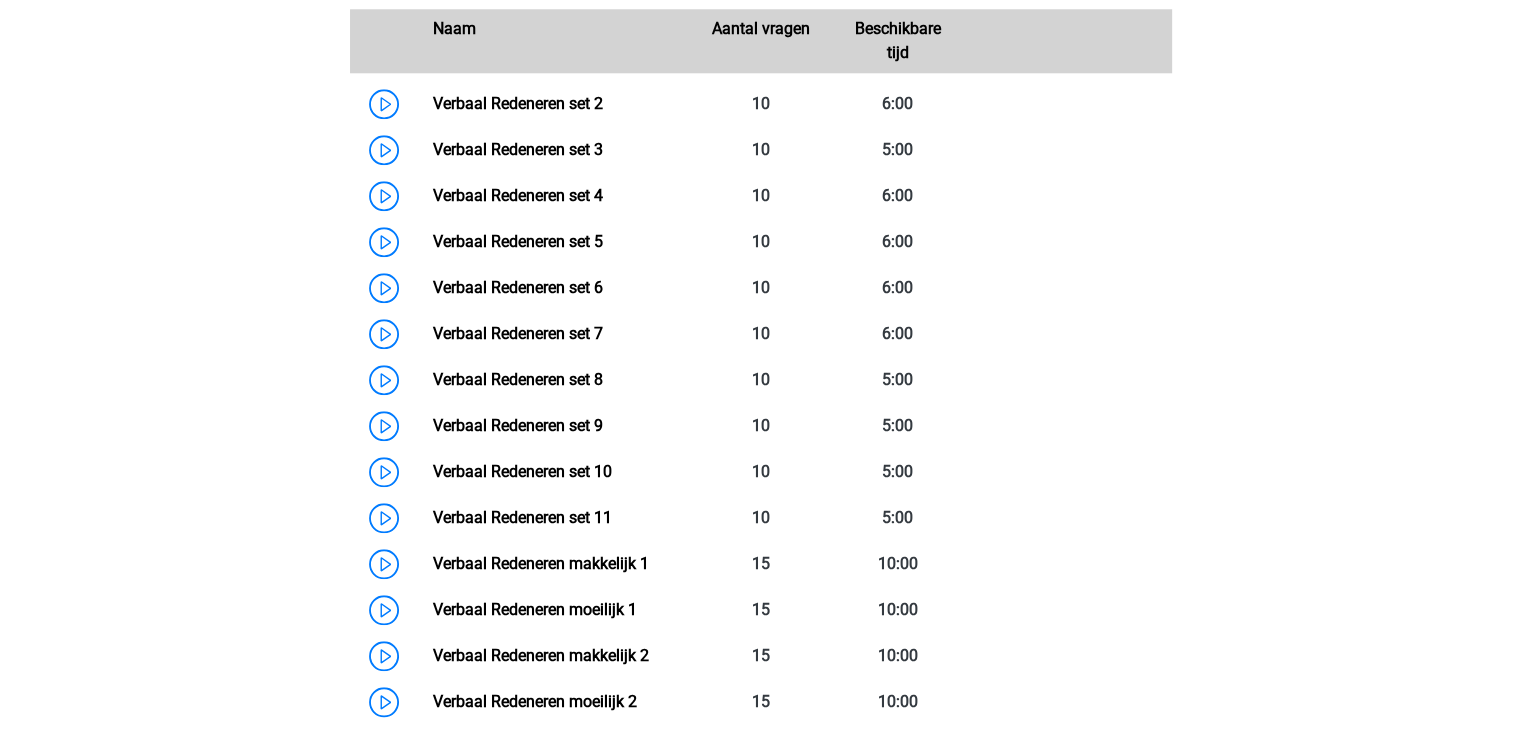 scroll, scrollTop: 2090, scrollLeft: 0, axis: vertical 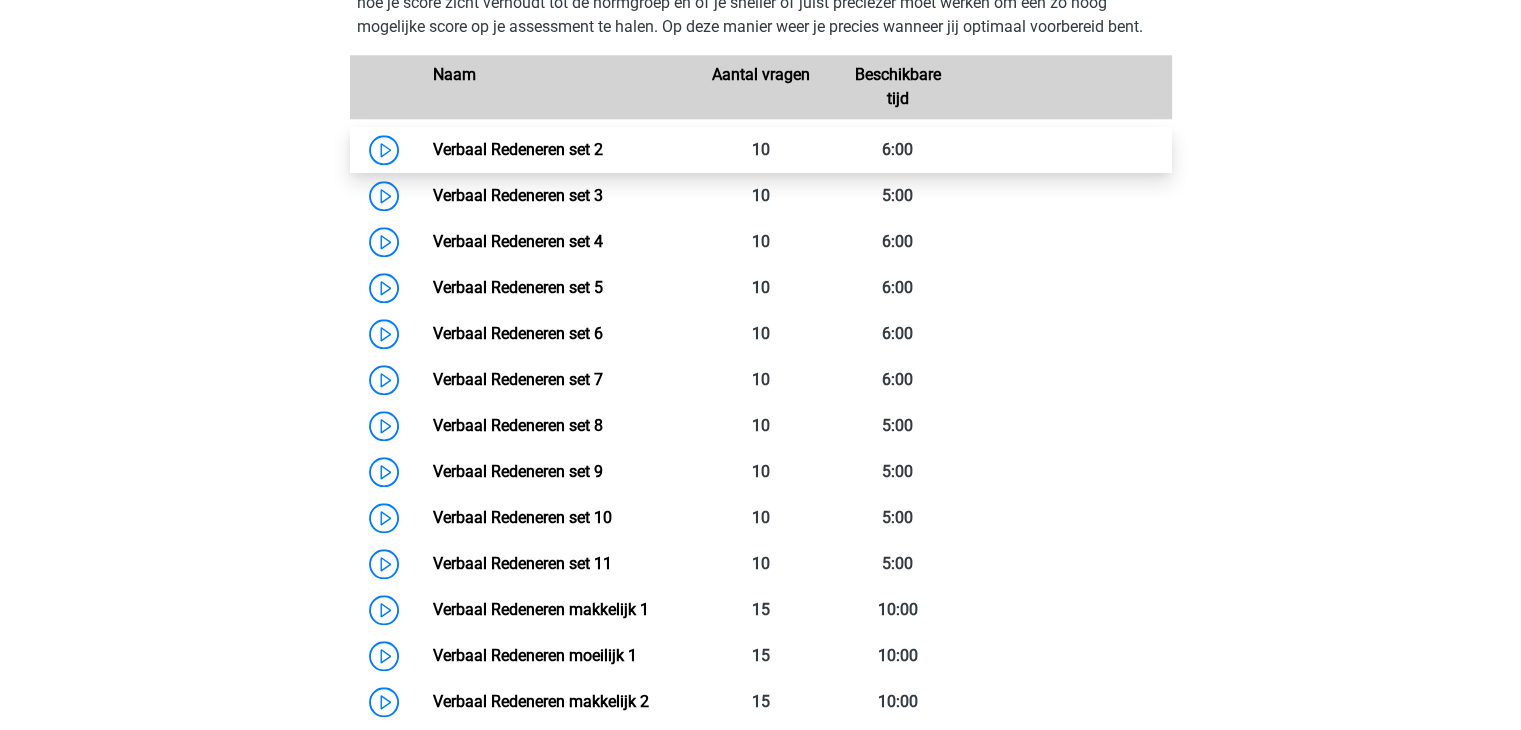 click on "Verbaal Redeneren
set 2" at bounding box center (518, 149) 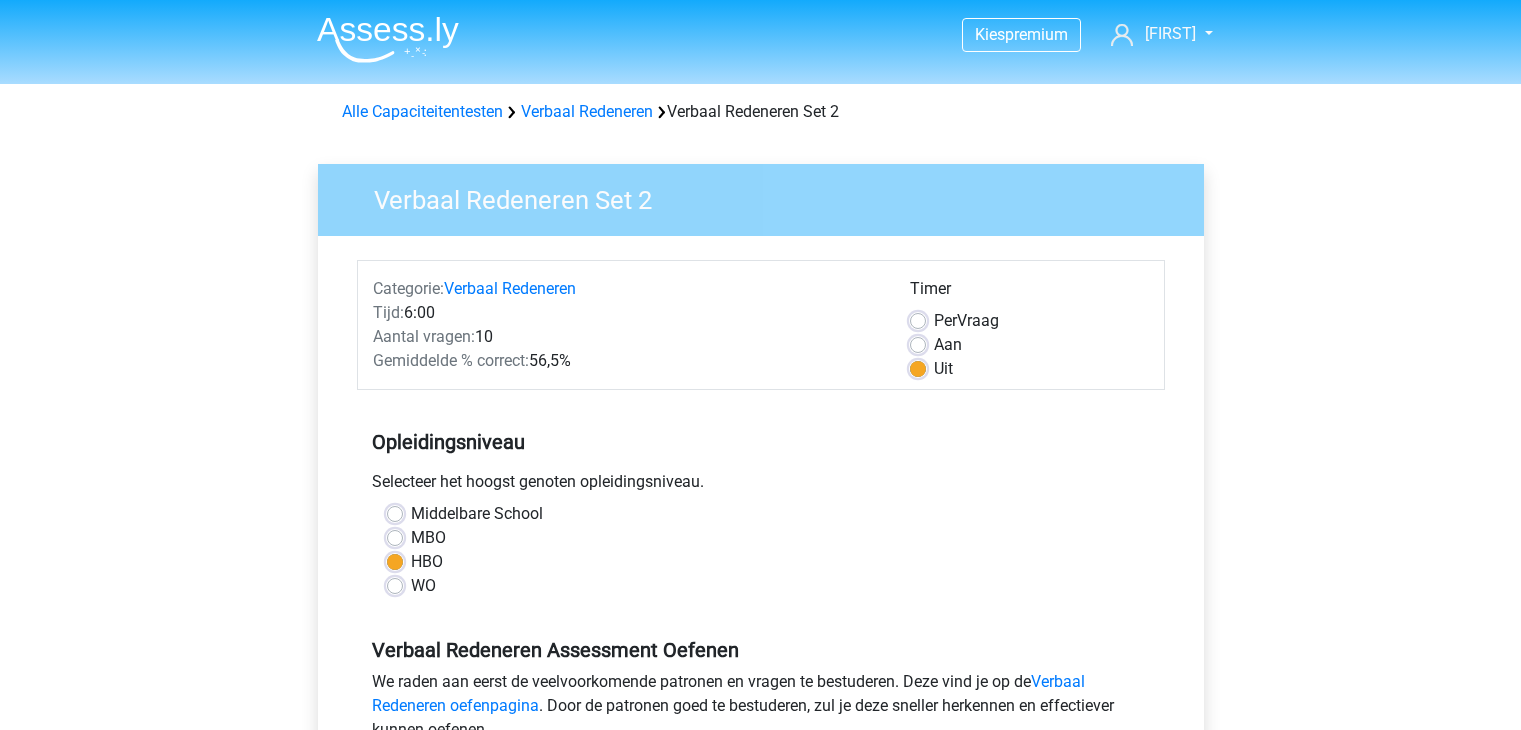 scroll, scrollTop: 0, scrollLeft: 0, axis: both 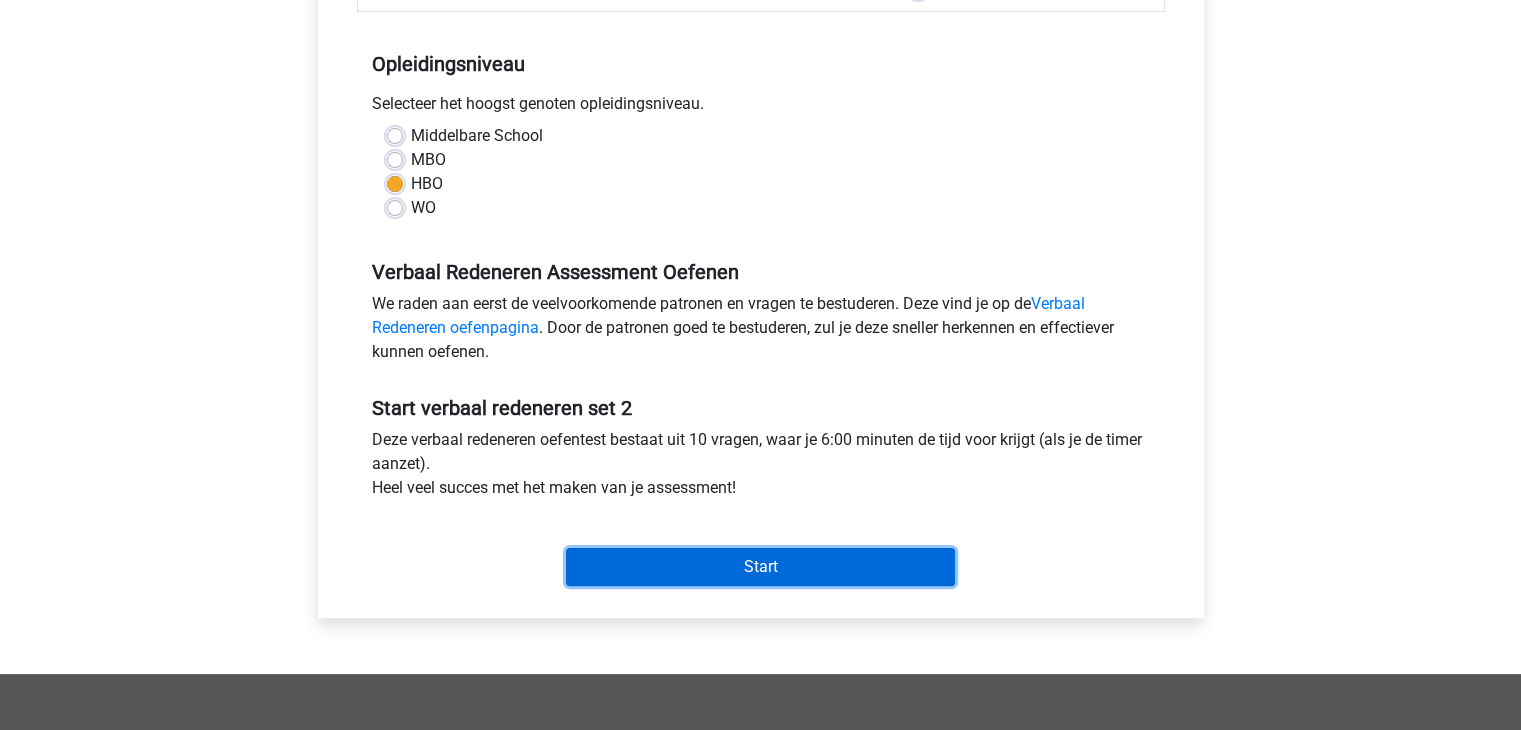 click on "Start" at bounding box center [760, 567] 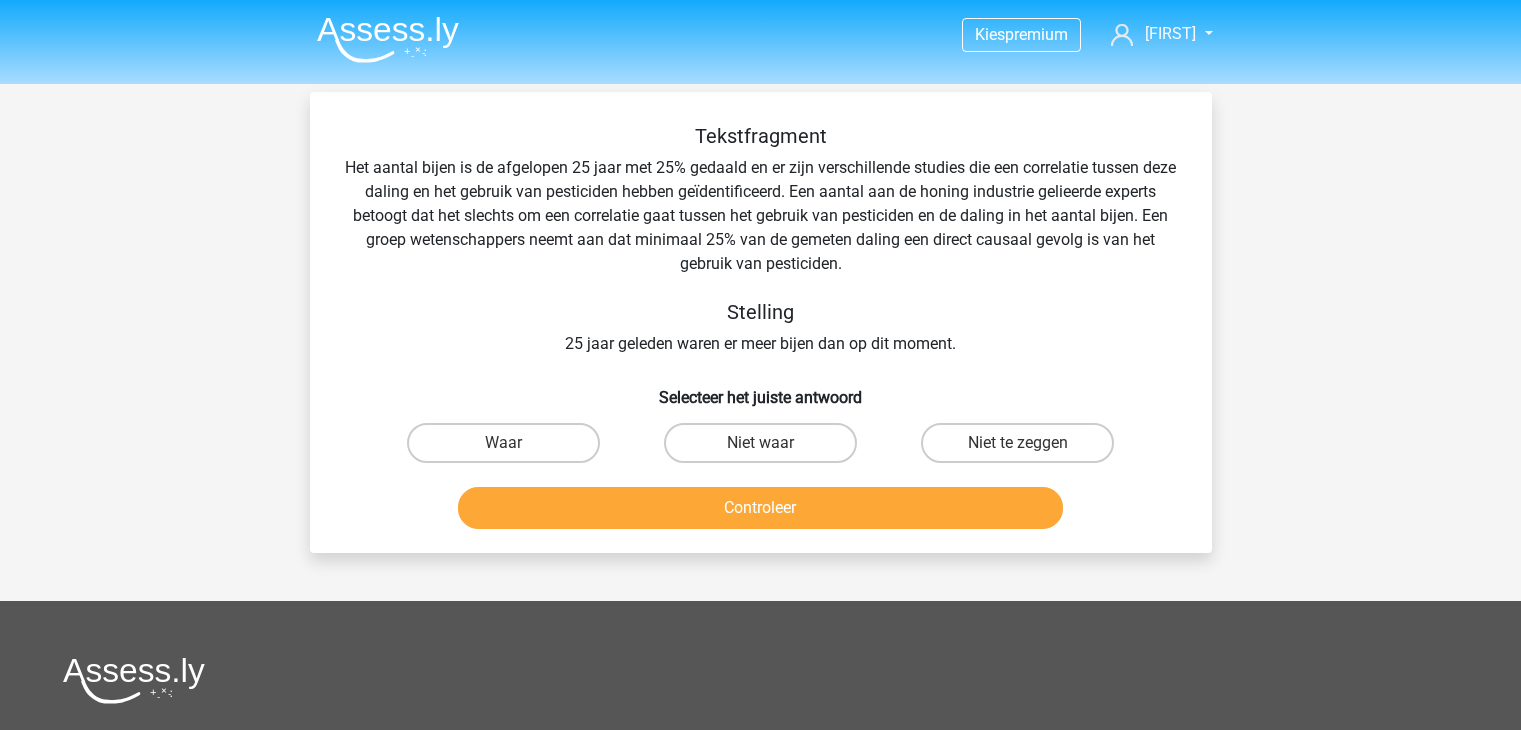 scroll, scrollTop: 0, scrollLeft: 0, axis: both 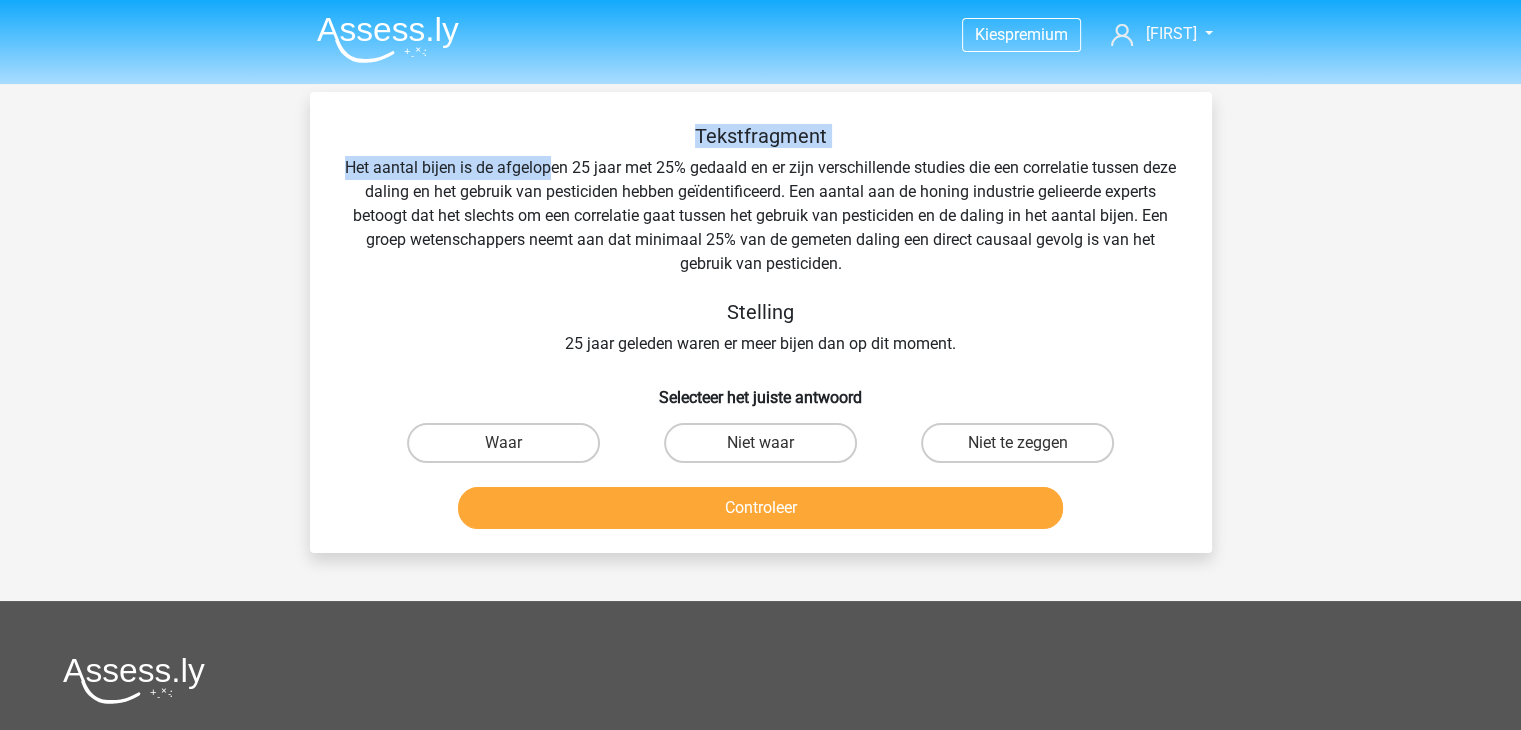 drag, startPoint x: 445, startPoint y: 90, endPoint x: 563, endPoint y: 169, distance: 142.00352 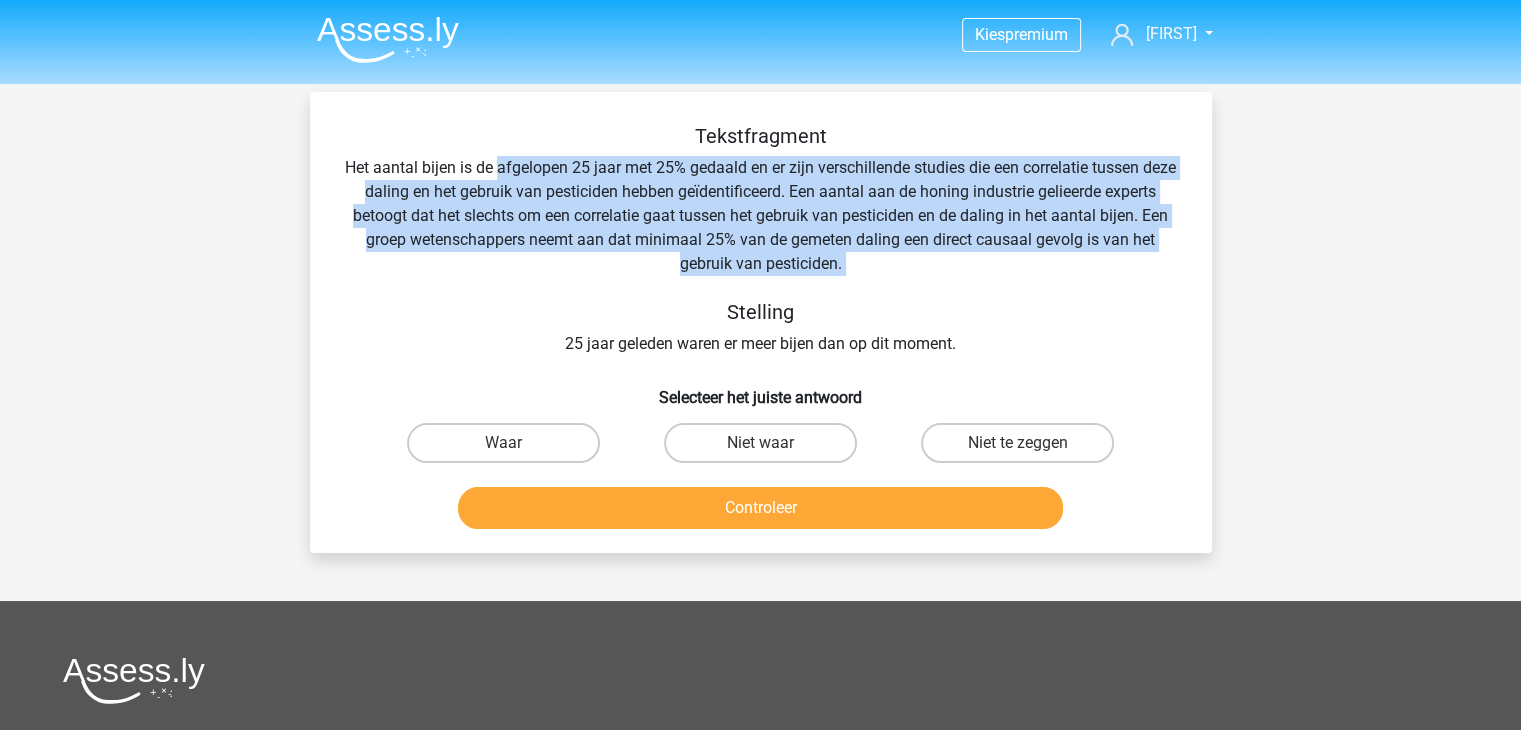 drag, startPoint x: 563, startPoint y: 169, endPoint x: 848, endPoint y: 272, distance: 303.04126 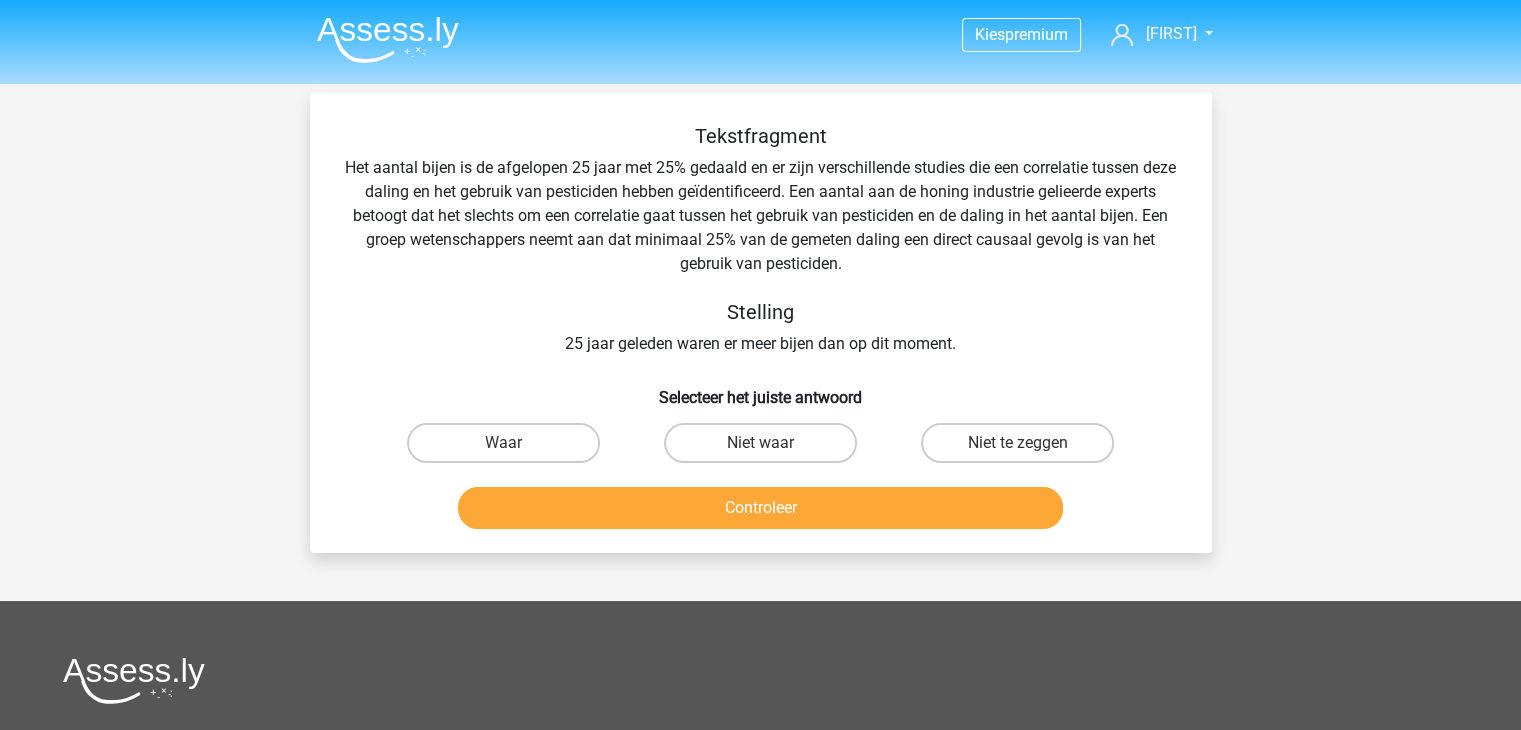 click on "Waar" at bounding box center [503, 443] 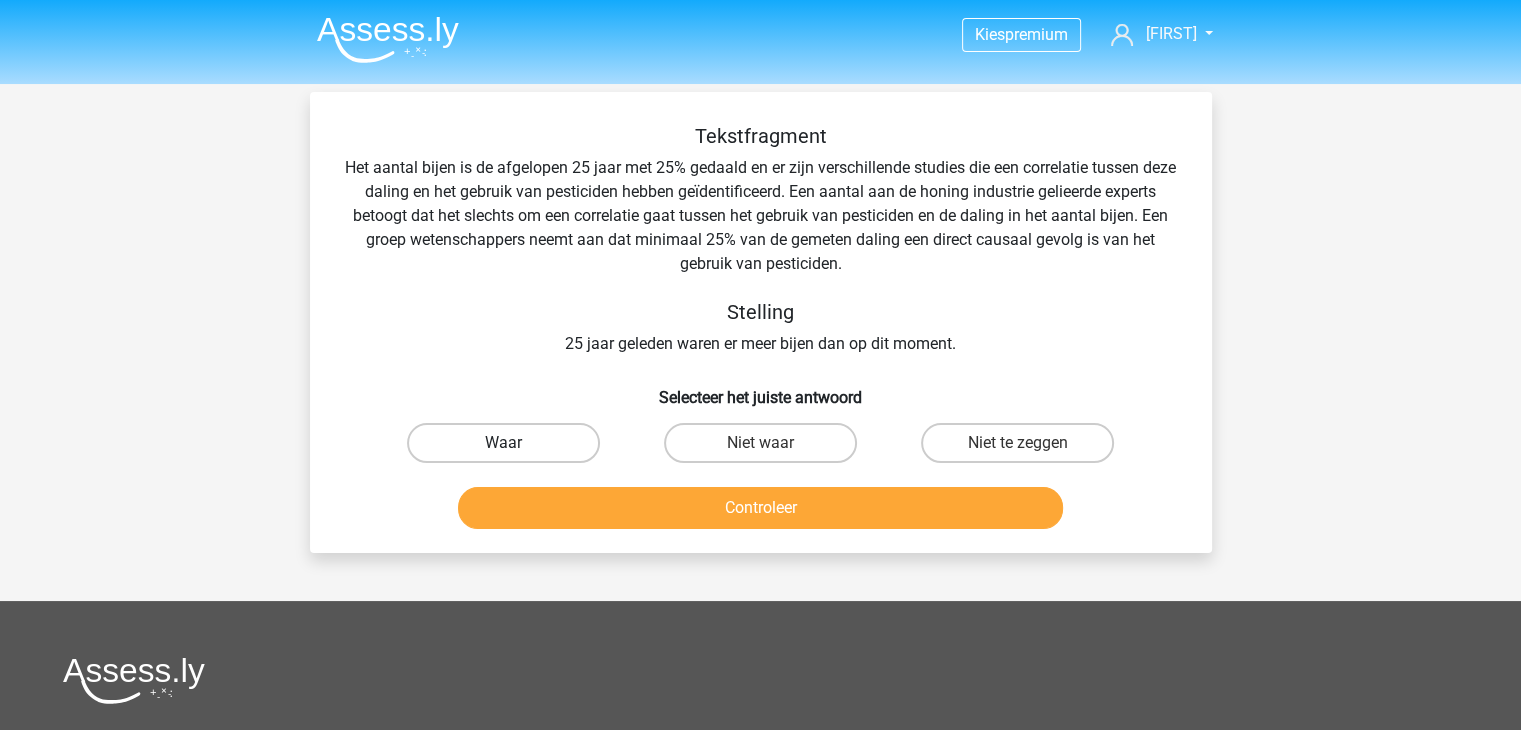 click on "Waar" at bounding box center (503, 443) 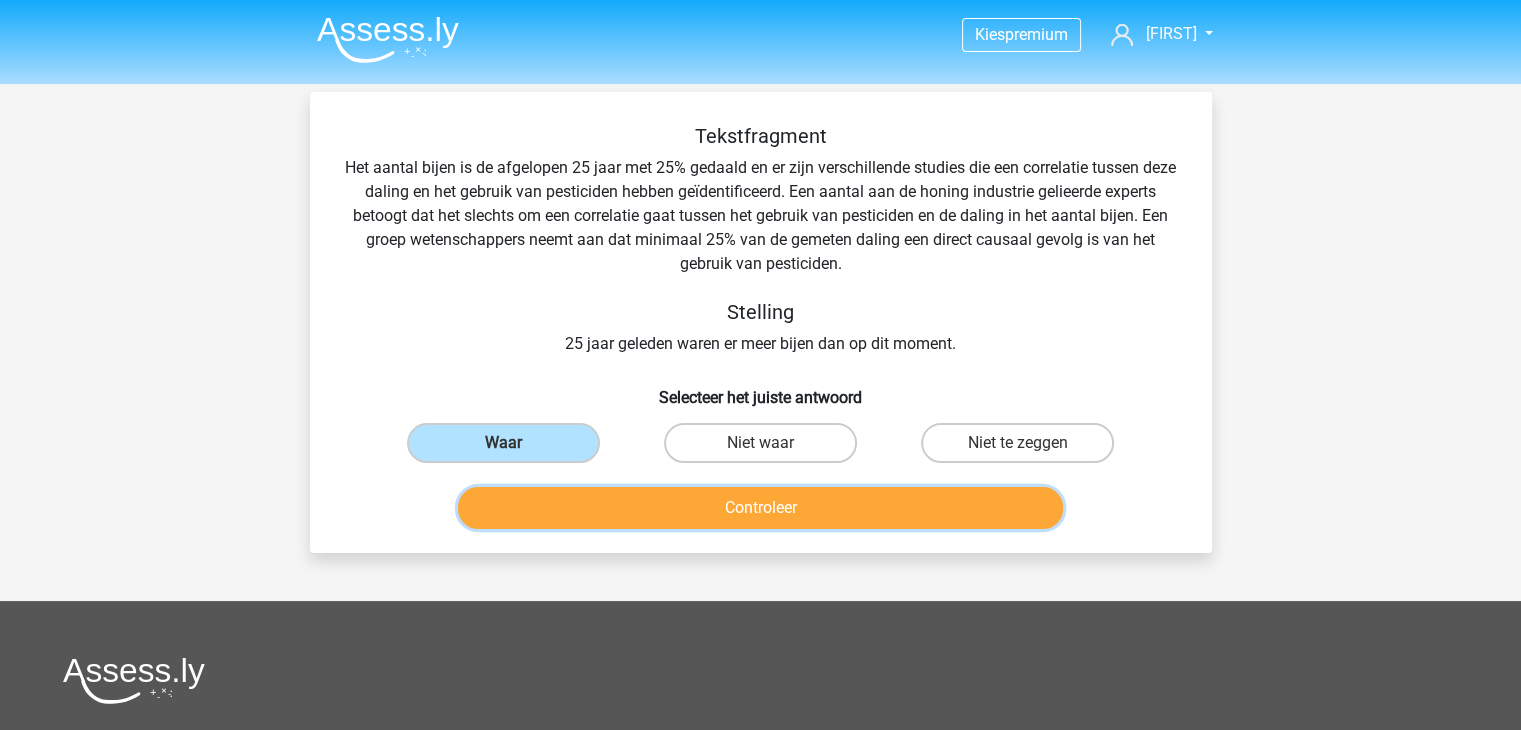 click on "Controleer" at bounding box center (760, 508) 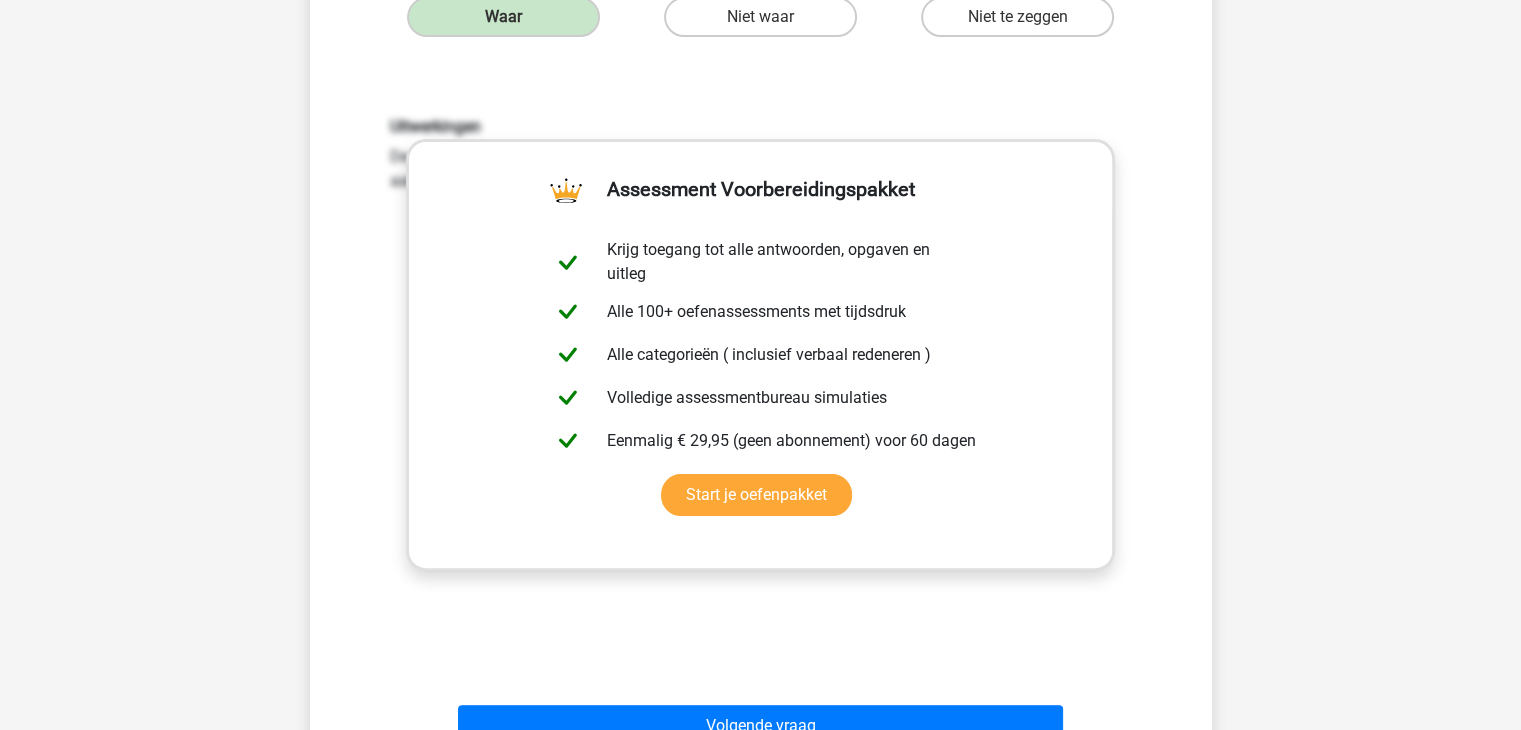 scroll, scrollTop: 436, scrollLeft: 0, axis: vertical 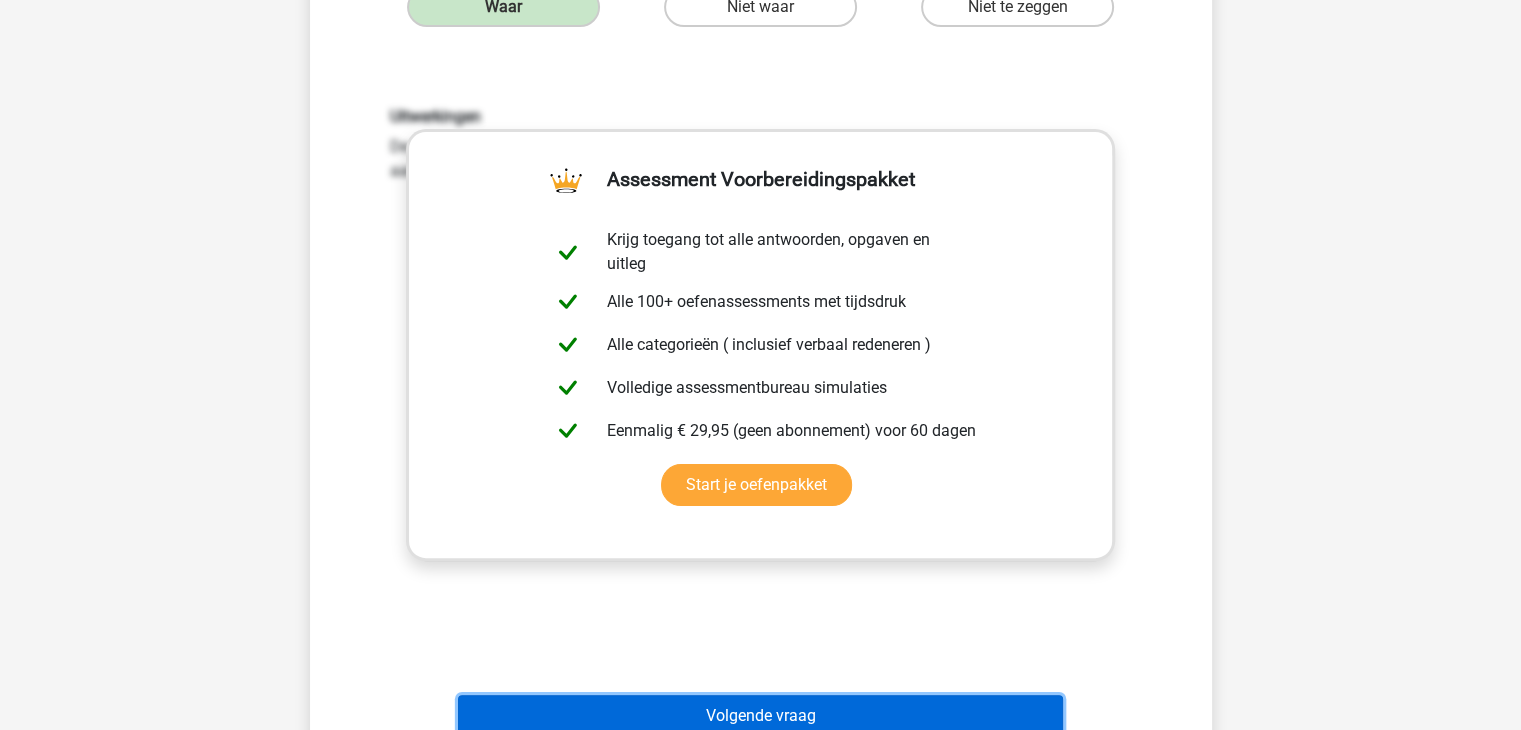 click on "Volgende vraag" at bounding box center [760, 716] 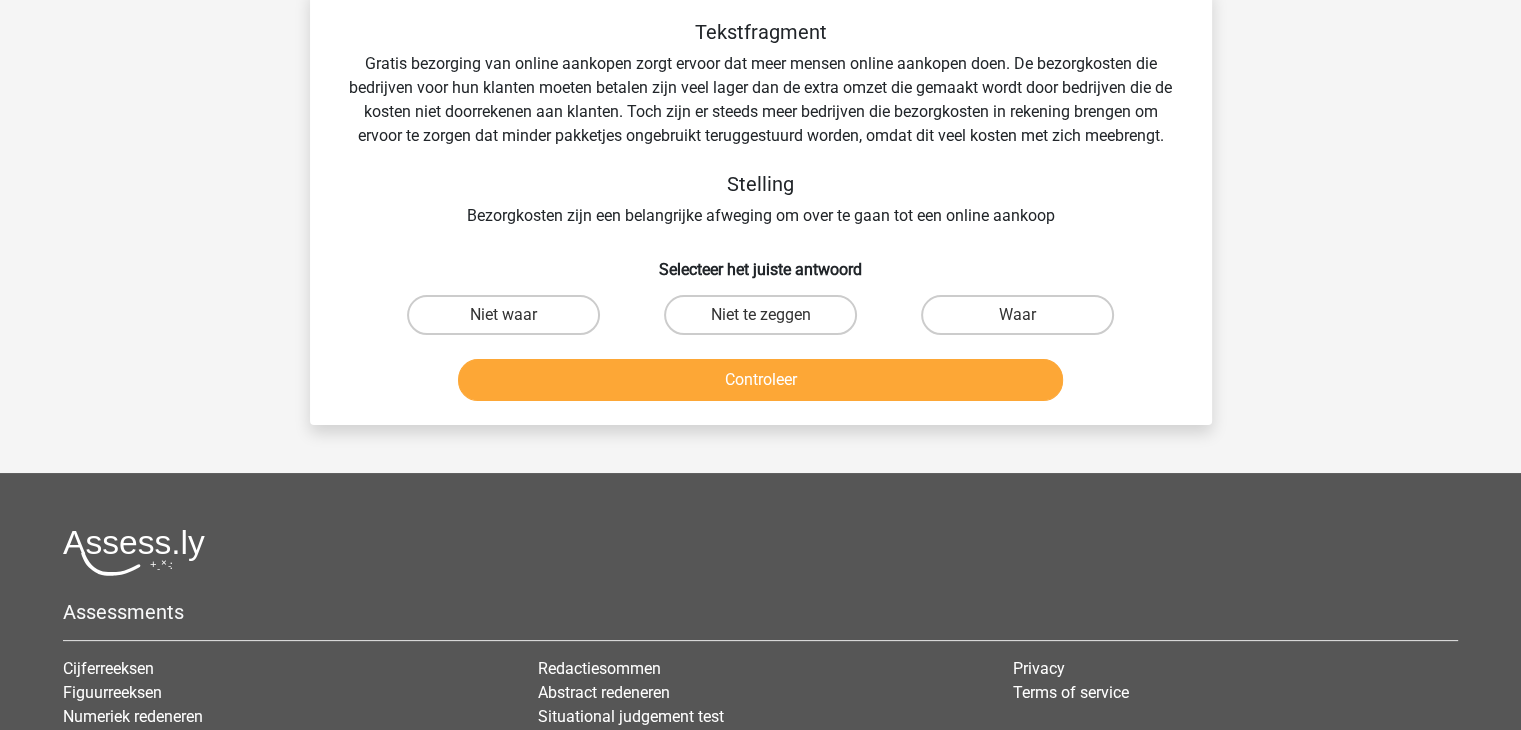 scroll, scrollTop: 92, scrollLeft: 0, axis: vertical 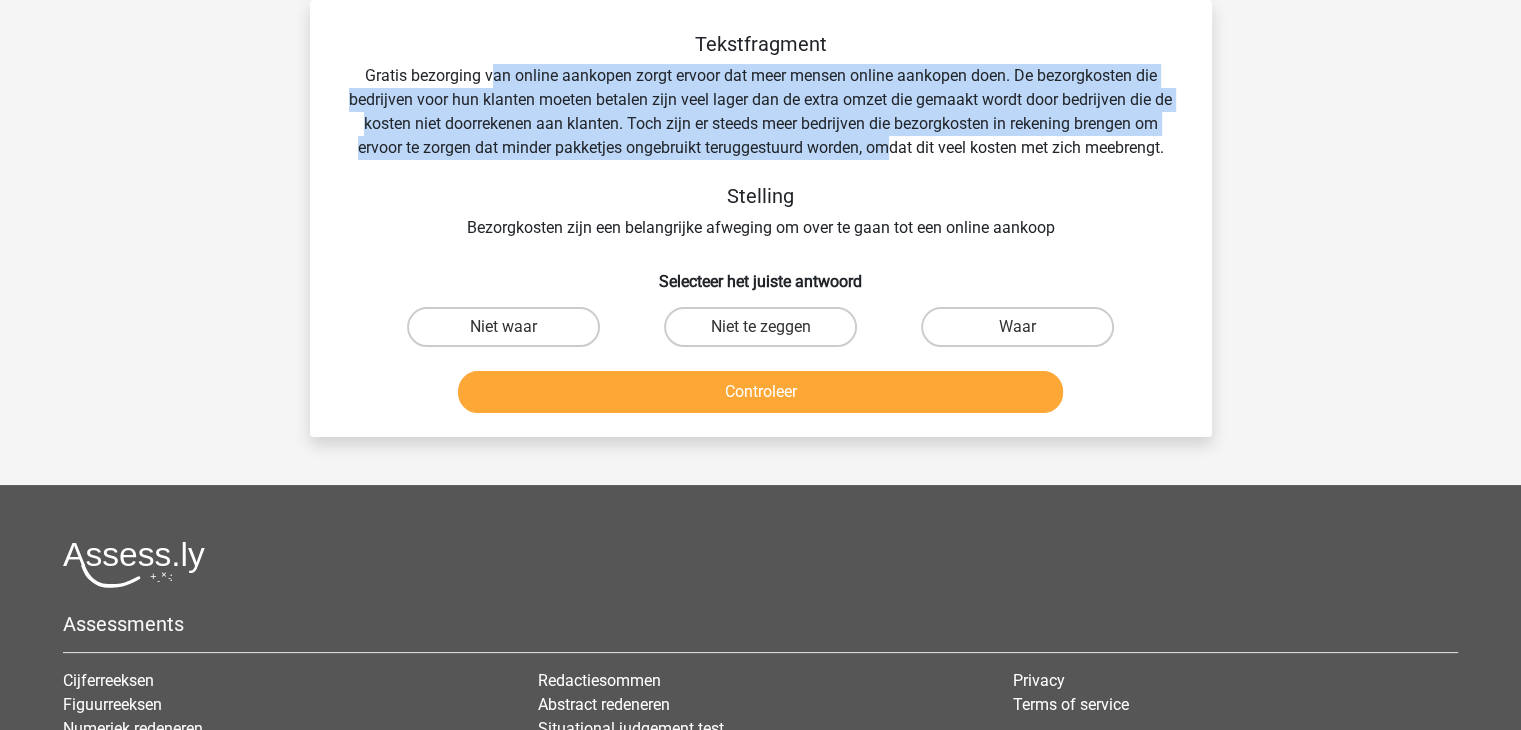 drag, startPoint x: 491, startPoint y: 61, endPoint x: 892, endPoint y: 152, distance: 411.19583 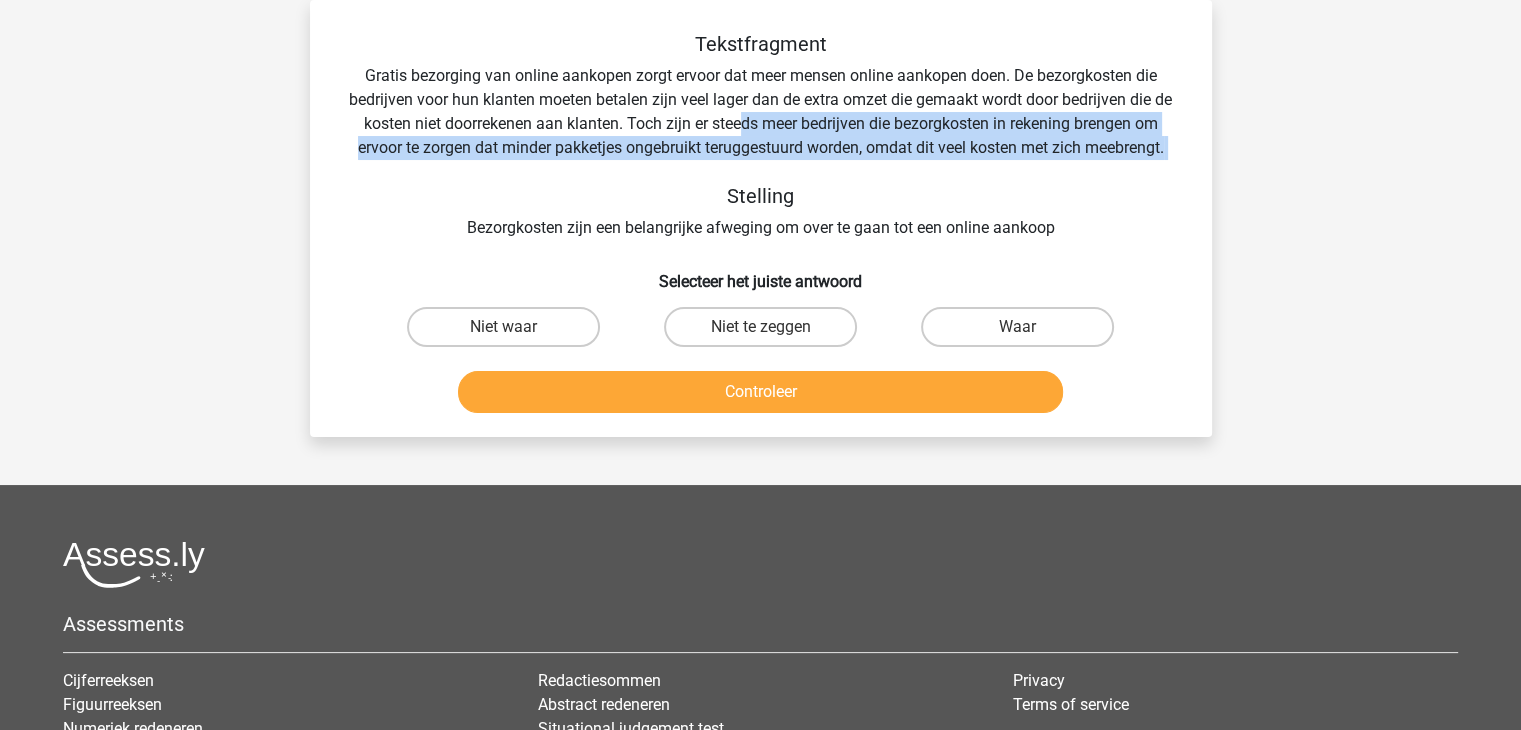 drag, startPoint x: 743, startPoint y: 117, endPoint x: 916, endPoint y: 172, distance: 181.53236 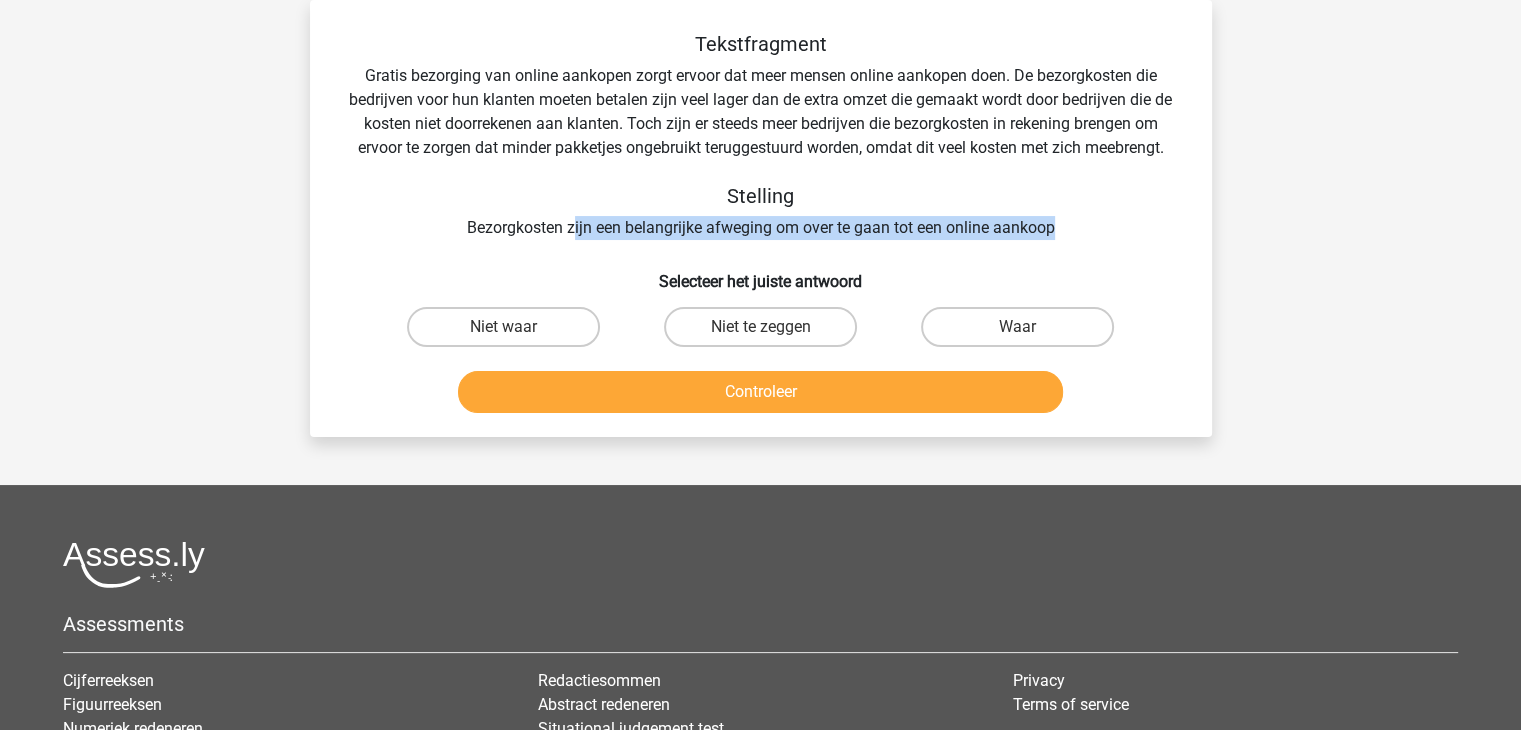 drag, startPoint x: 574, startPoint y: 221, endPoint x: 1054, endPoint y: 212, distance: 480.08438 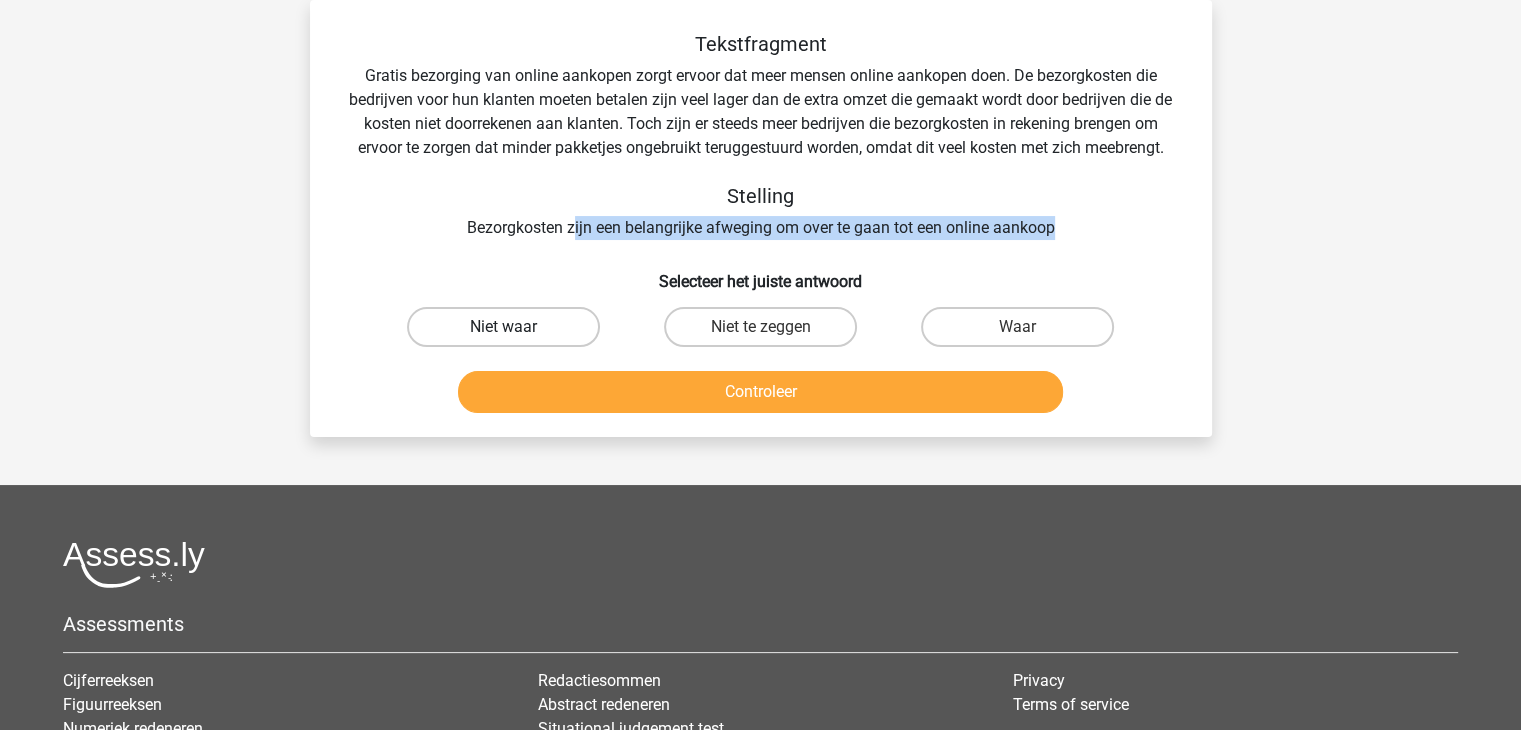 click on "Niet waar" at bounding box center [503, 327] 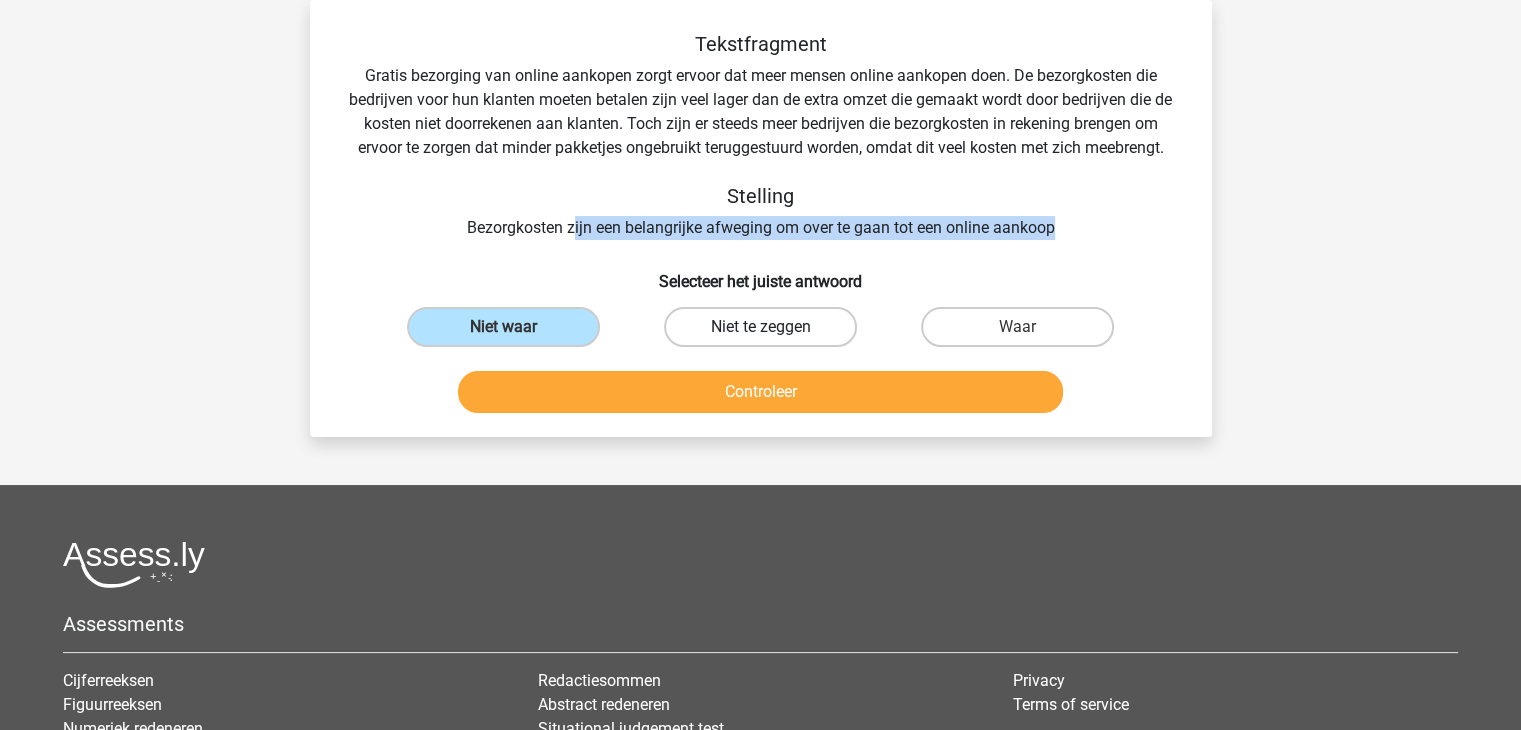 click on "Niet te zeggen" at bounding box center [760, 327] 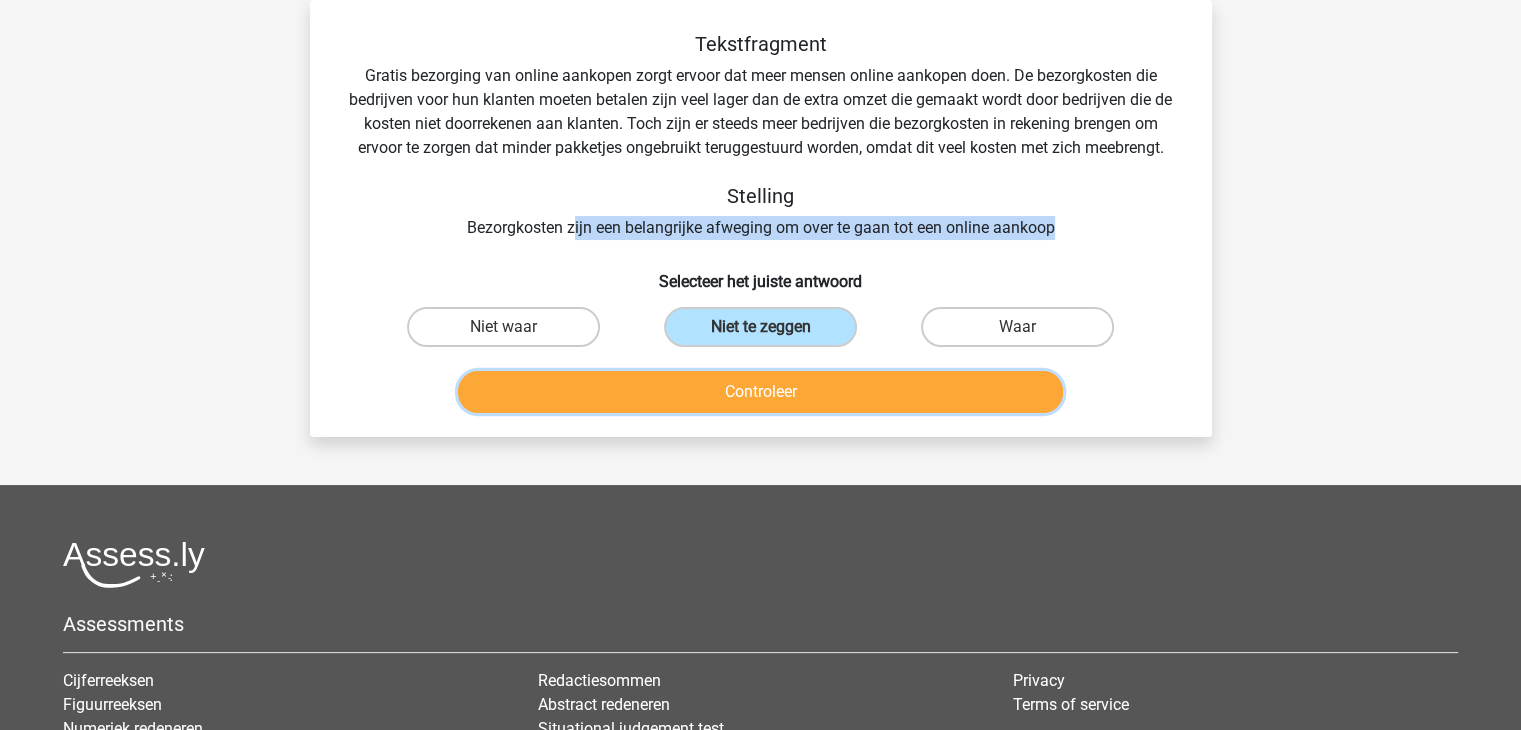 click on "Controleer" at bounding box center (760, 392) 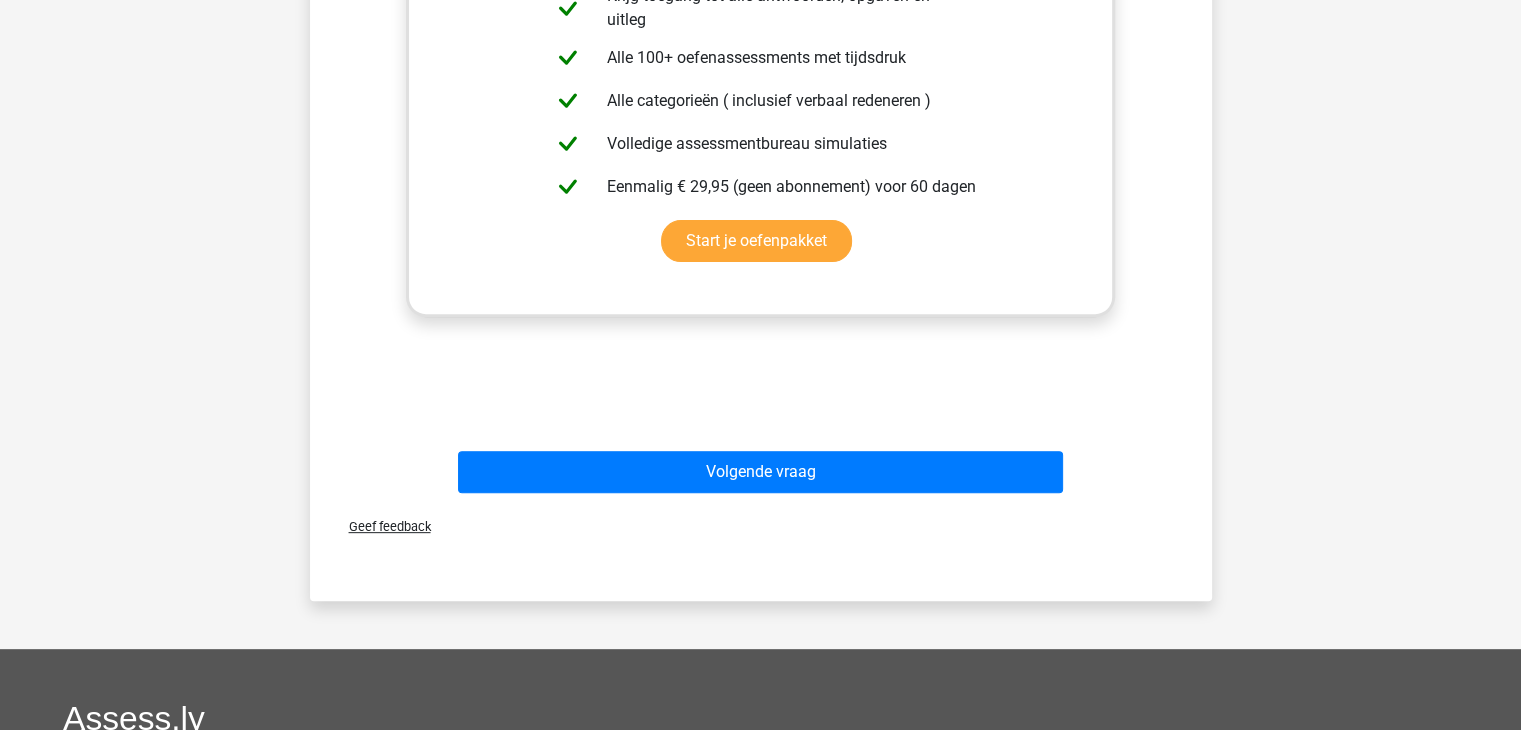 scroll, scrollTop: 672, scrollLeft: 0, axis: vertical 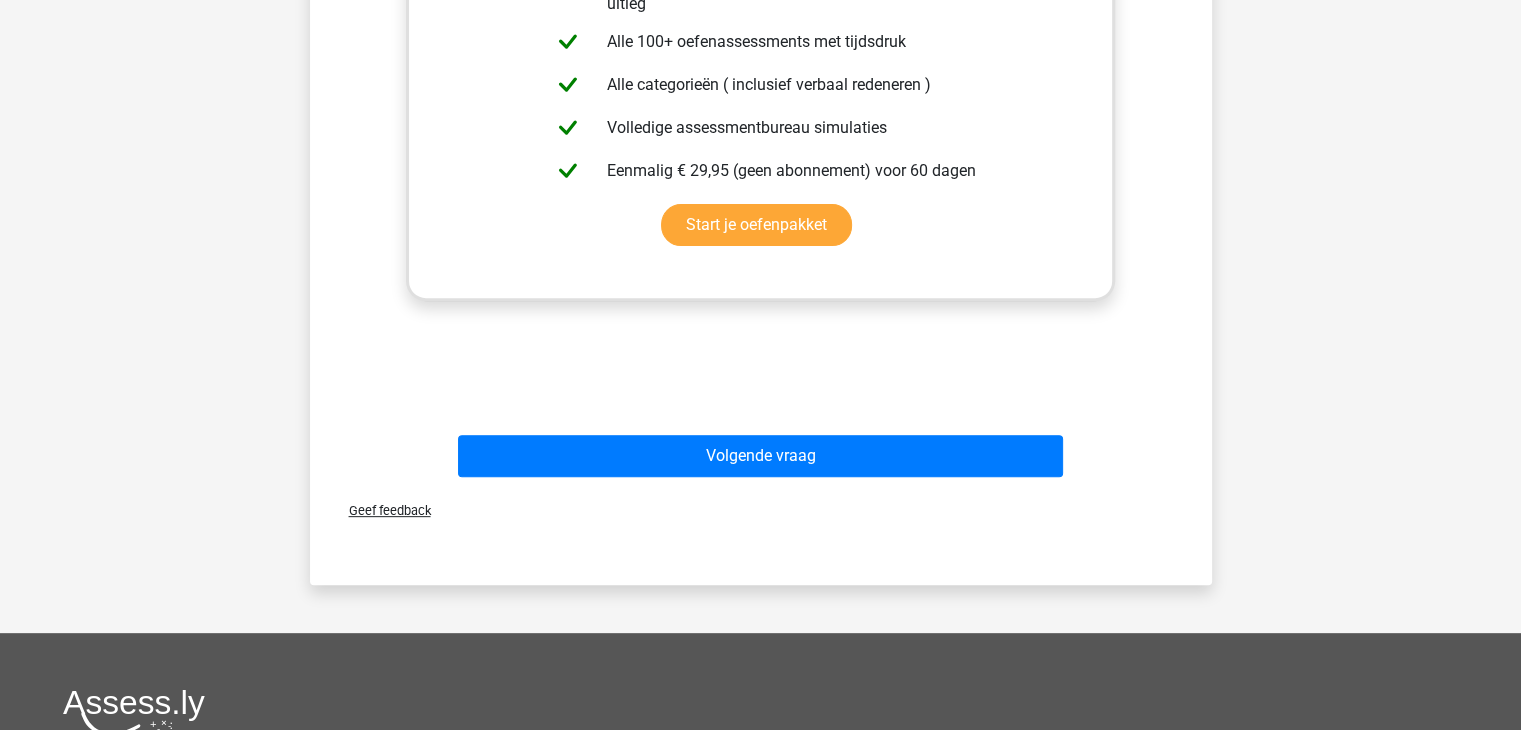 click on "Geef feedback" at bounding box center (761, 510) 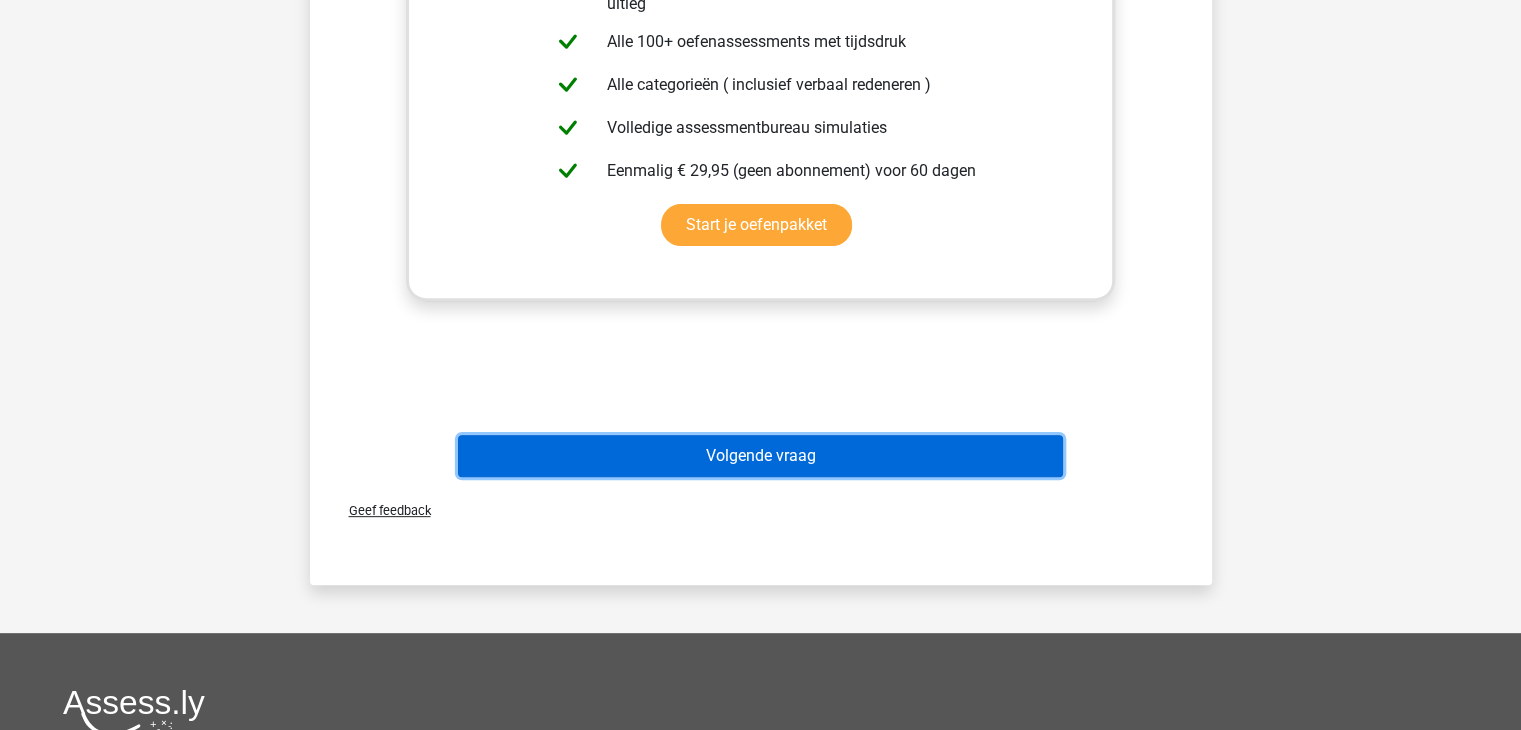 click on "Volgende vraag" at bounding box center (760, 456) 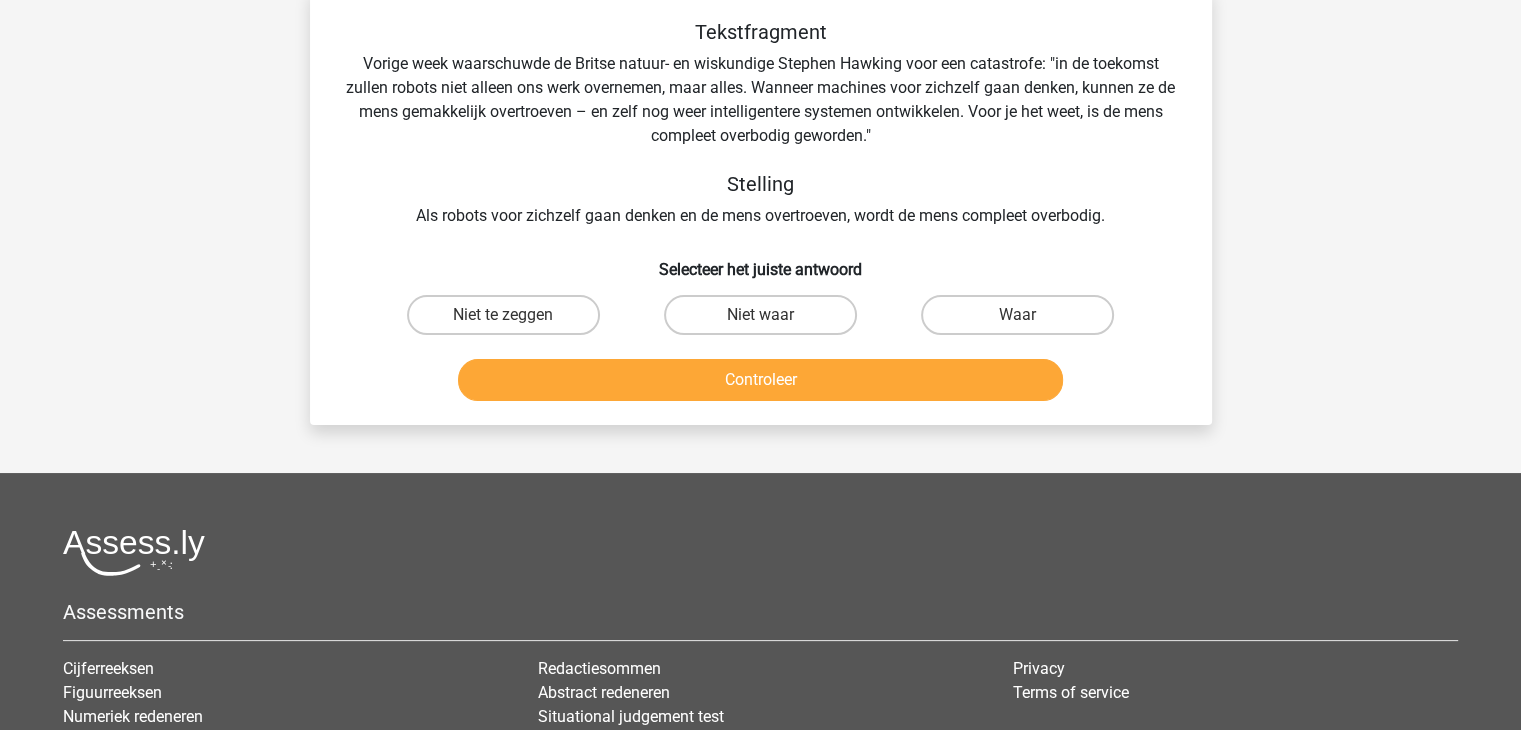 scroll, scrollTop: 92, scrollLeft: 0, axis: vertical 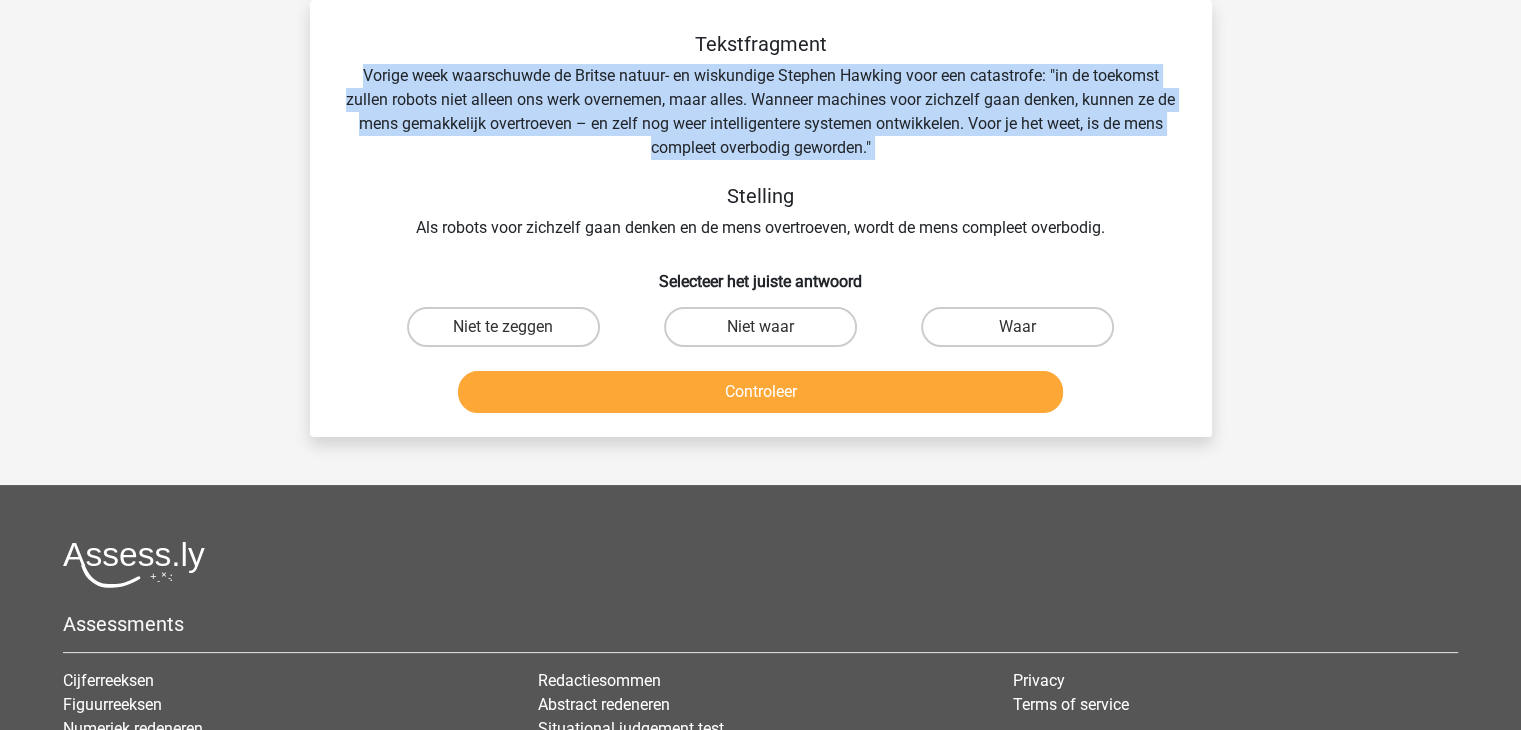 drag, startPoint x: 351, startPoint y: 85, endPoint x: 696, endPoint y: 173, distance: 356.04636 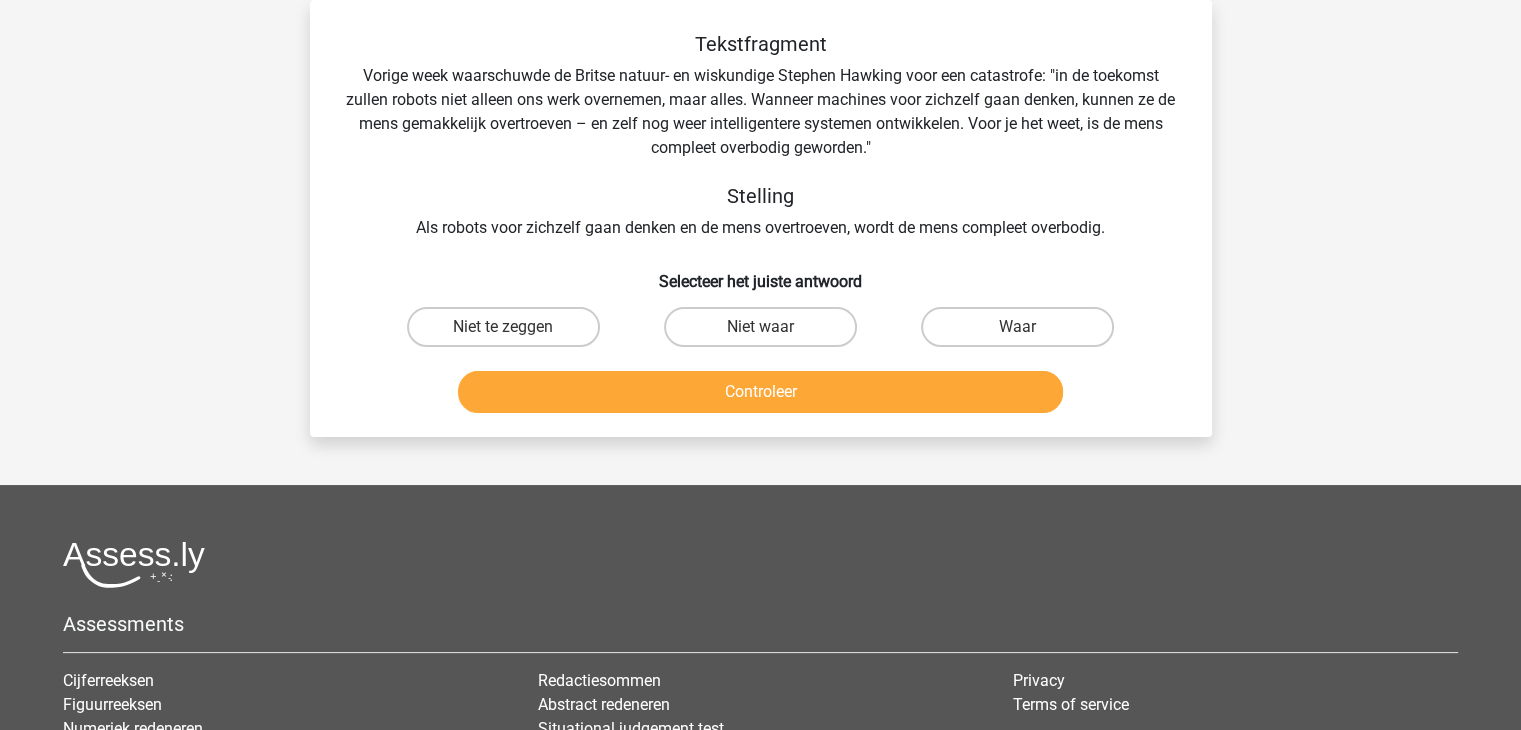 click on "Tekstfragment Vorige week waarschuwde de Britse natuur- en wiskundige Stephen Hawking voor een catastrofe: "in de toekomst zullen robots niet alleen ons werk overnemen, maar alles. Wanneer machines voor zichzelf gaan denken, kunnen ze de mens gemakkelijk overtroeven – en zelf nog weer intelligentere systemen ontwikkelen. Voor je het weet, is de mens compleet overbodig geworden." Stelling Als robots voor zichzelf gaan denken en de mens overtroeven, wordt de mens compleet overbodig." at bounding box center [761, 136] 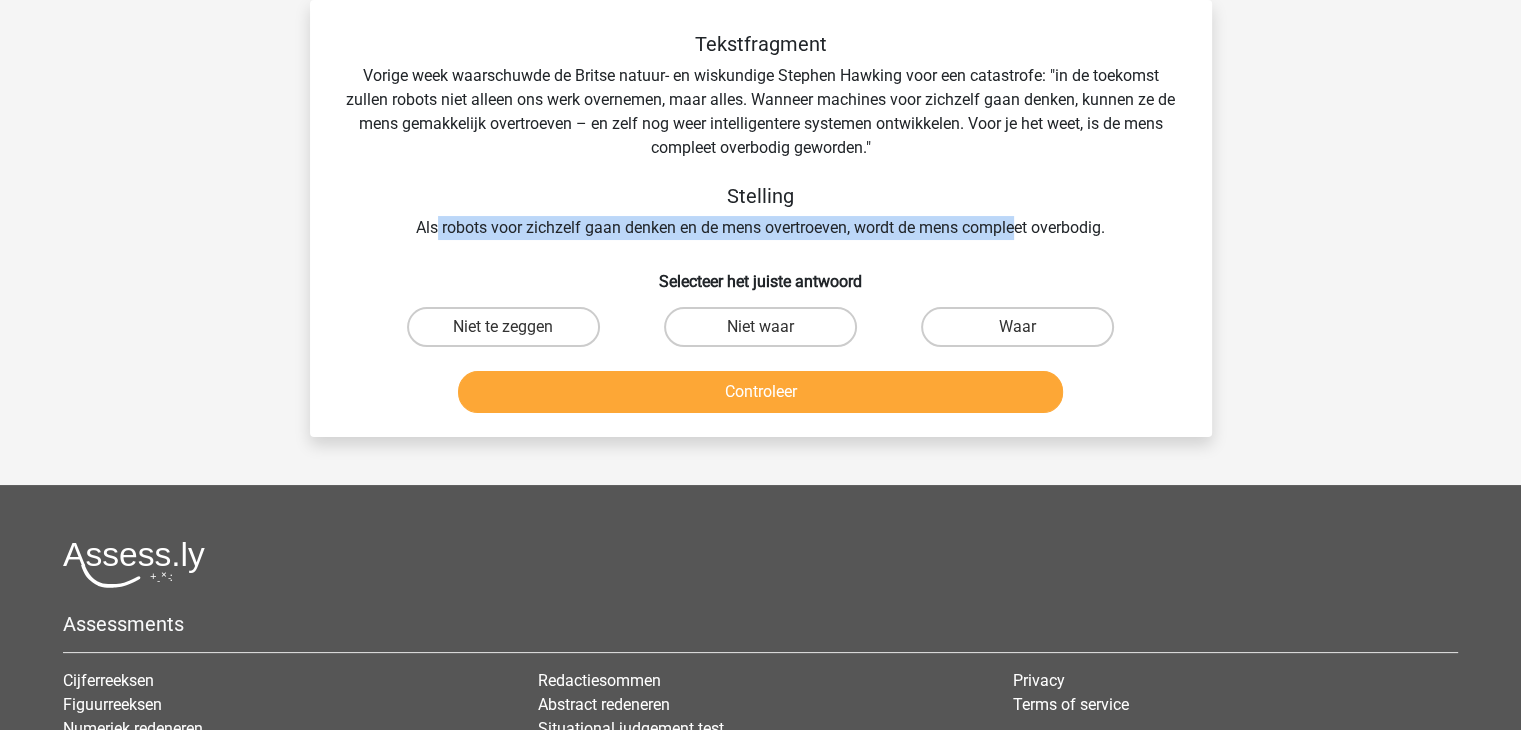 drag, startPoint x: 432, startPoint y: 217, endPoint x: 1013, endPoint y: 228, distance: 581.1041 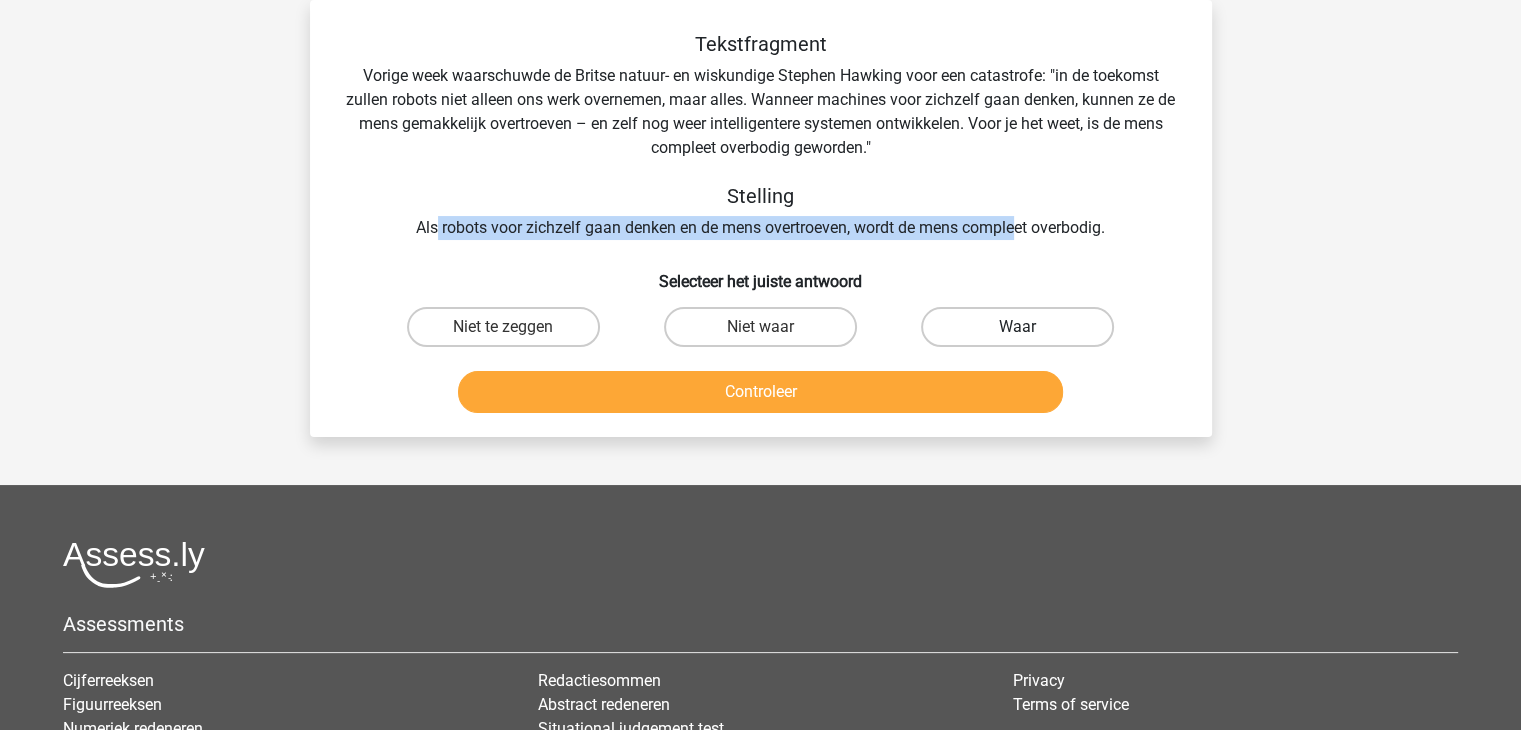 click on "Waar" at bounding box center [1017, 327] 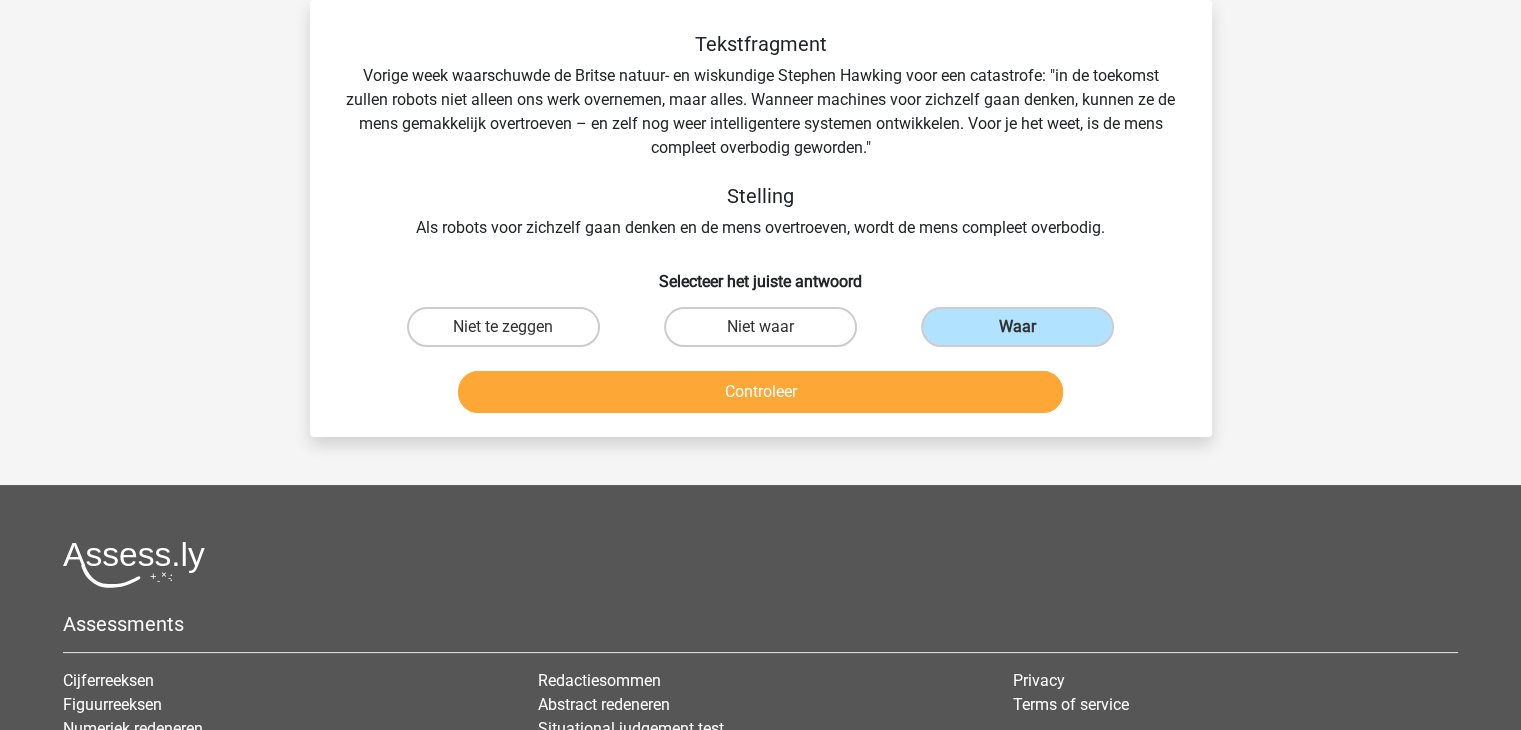 click on "Controleer" at bounding box center [761, 396] 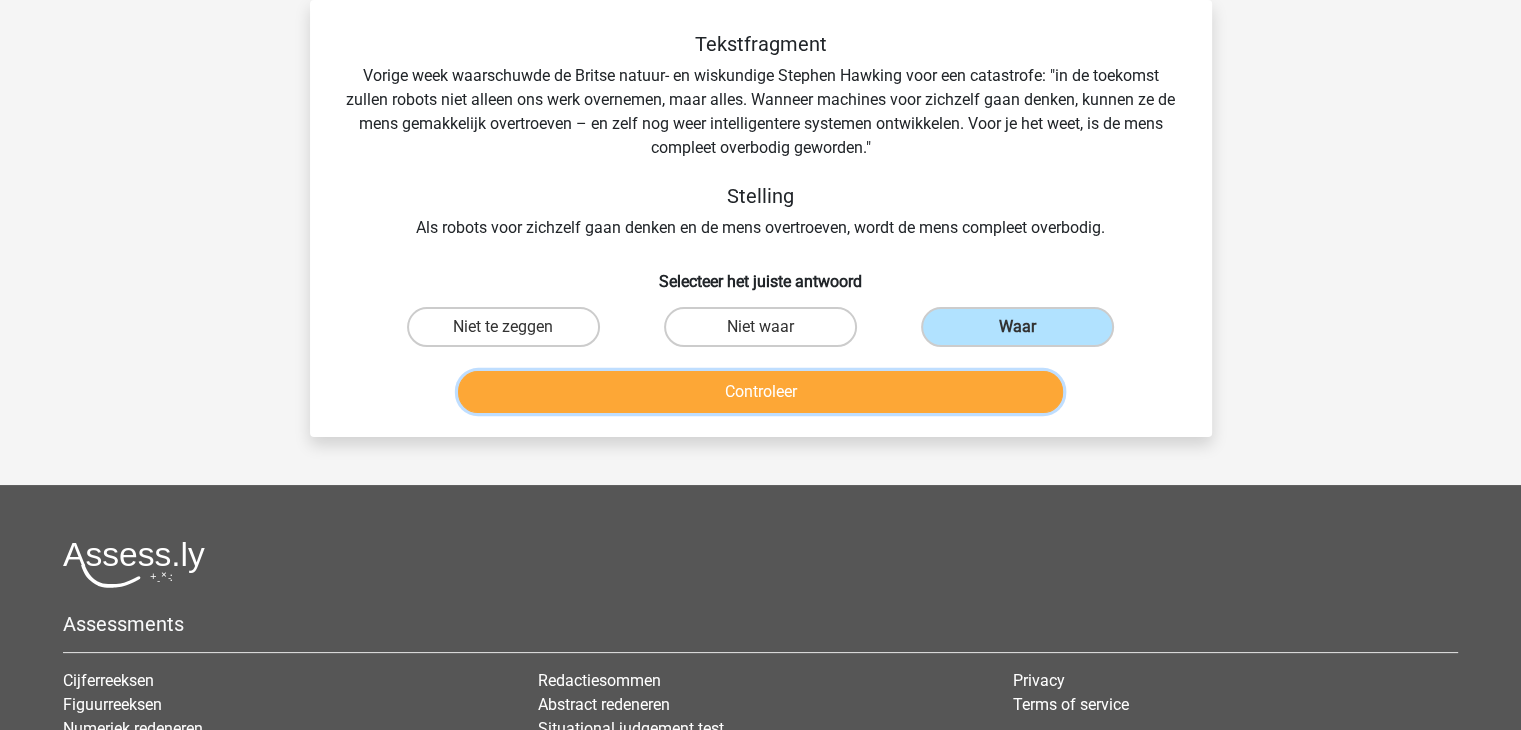 click on "Controleer" at bounding box center [760, 392] 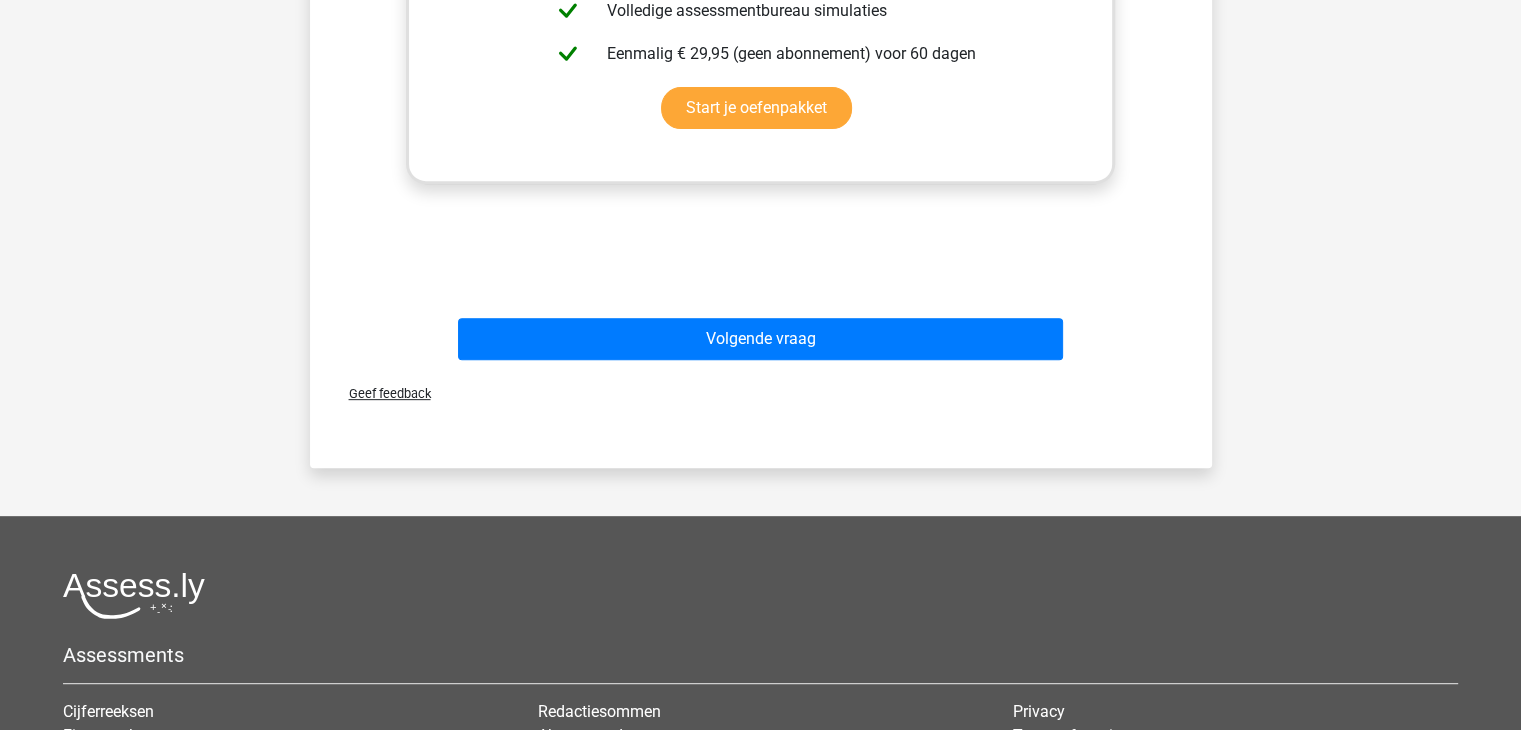 scroll, scrollTop: 850, scrollLeft: 0, axis: vertical 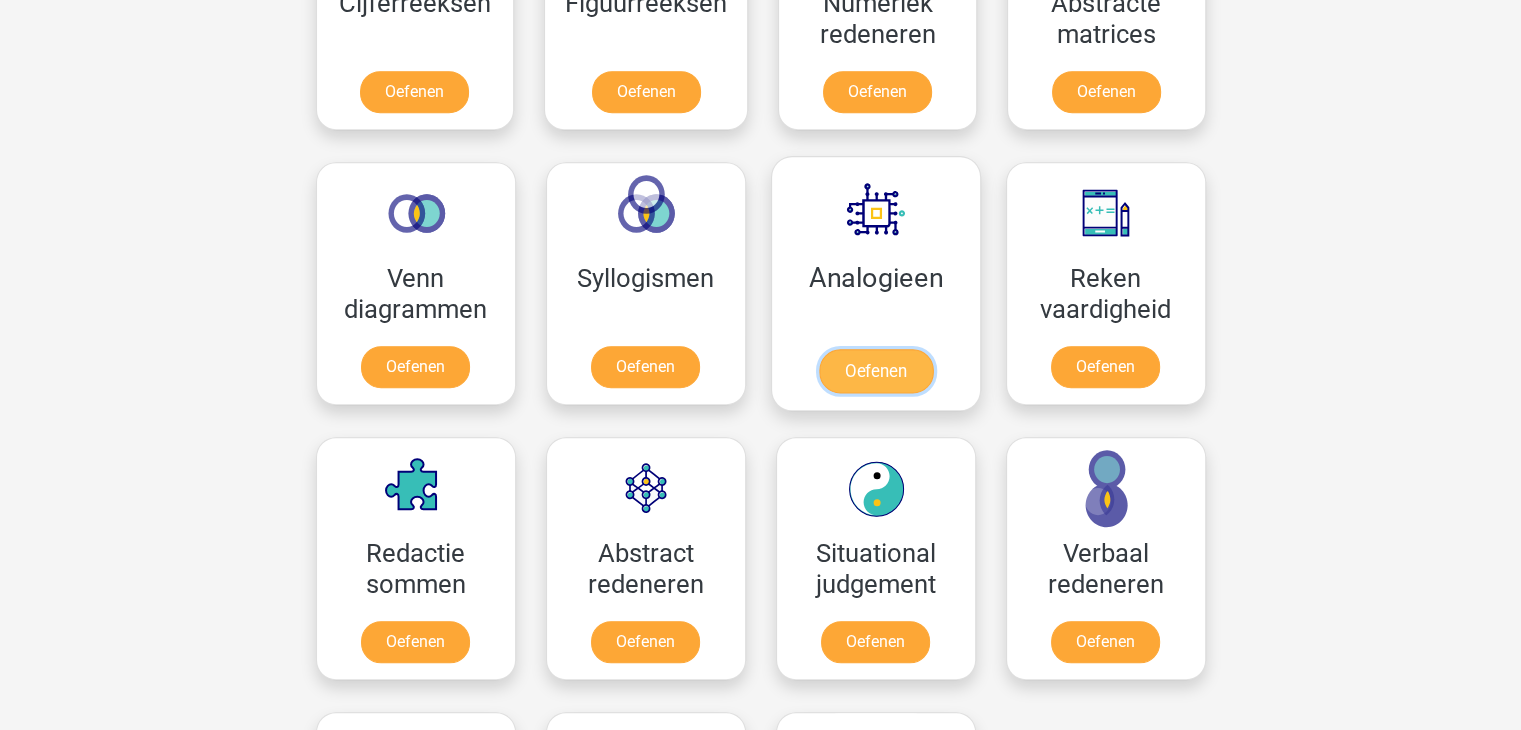 click on "Oefenen" at bounding box center (875, 371) 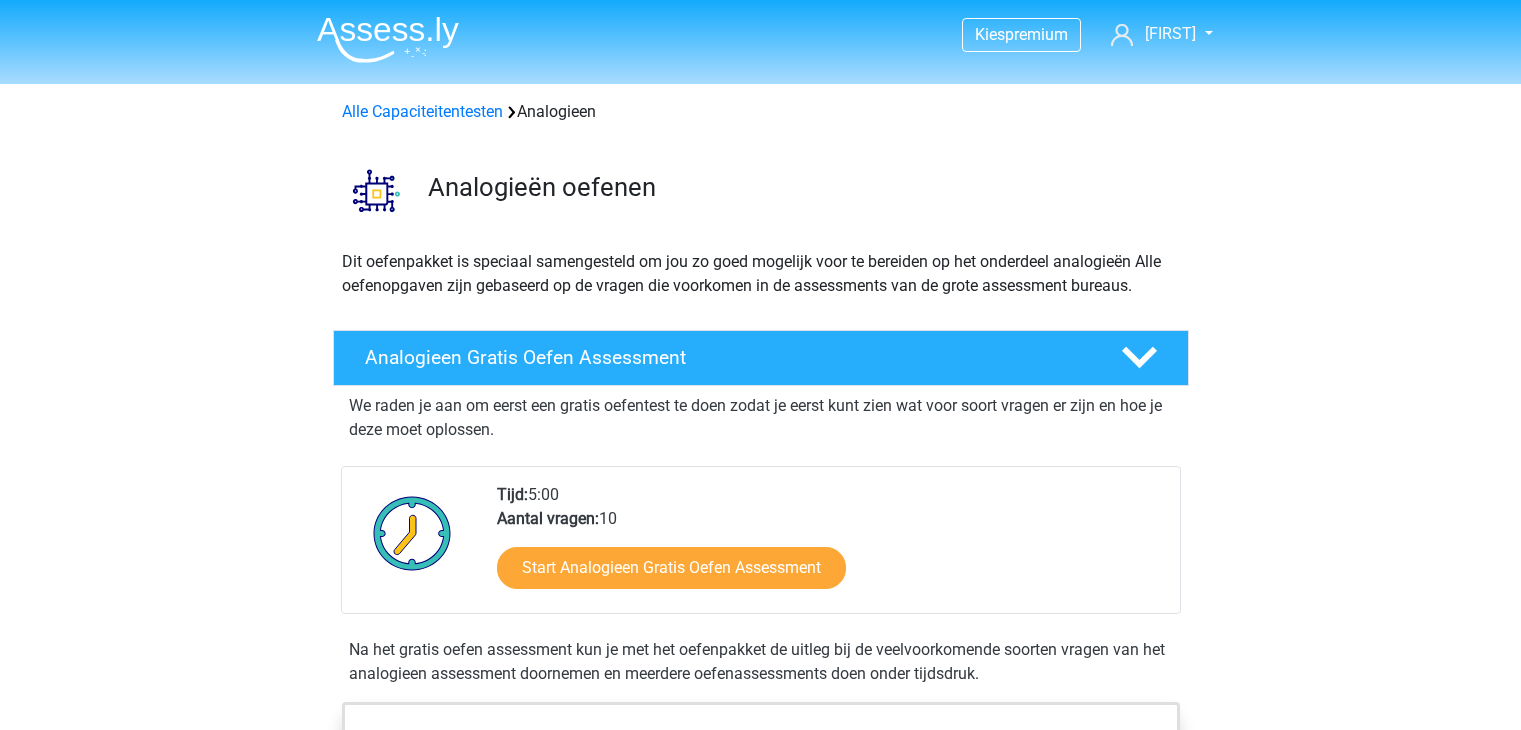 scroll, scrollTop: 0, scrollLeft: 0, axis: both 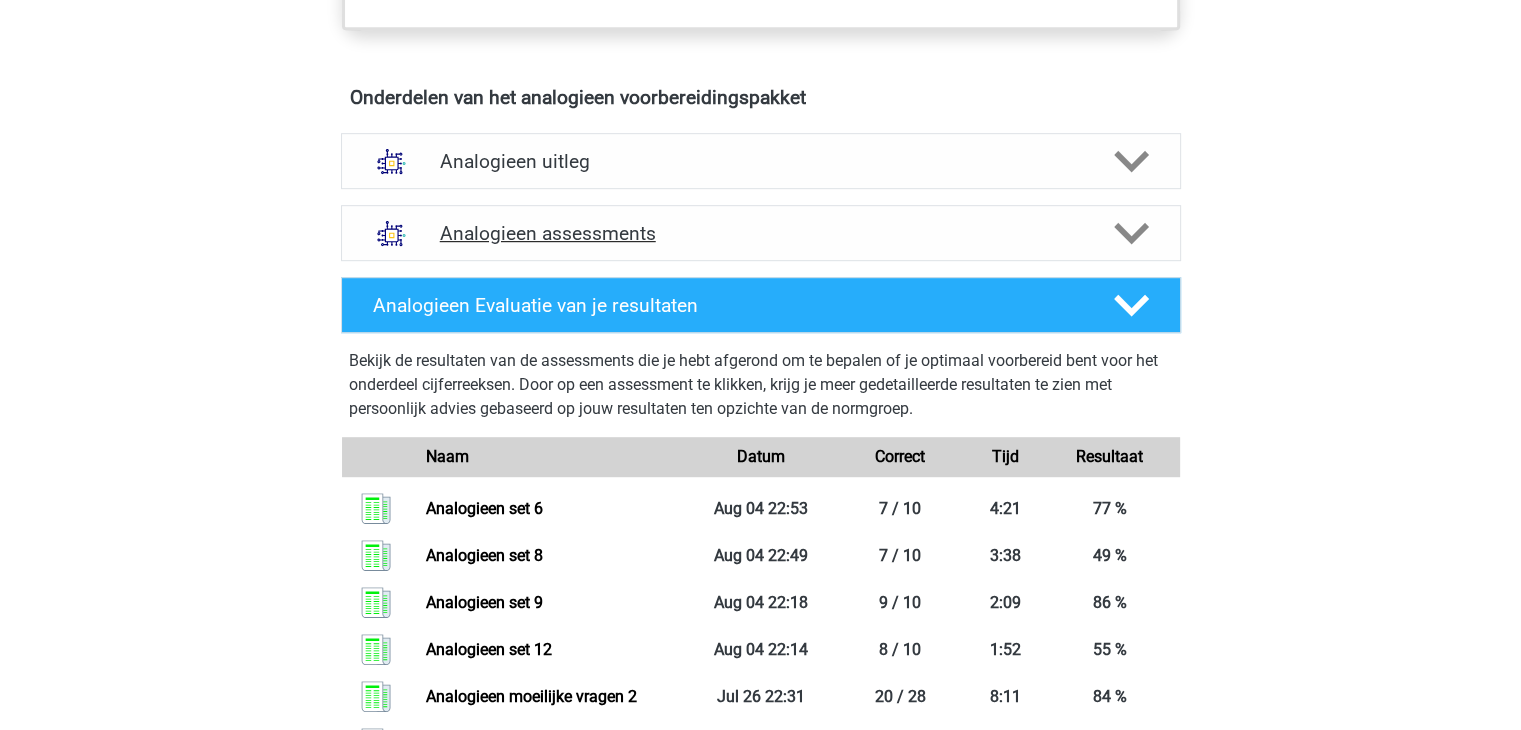 click 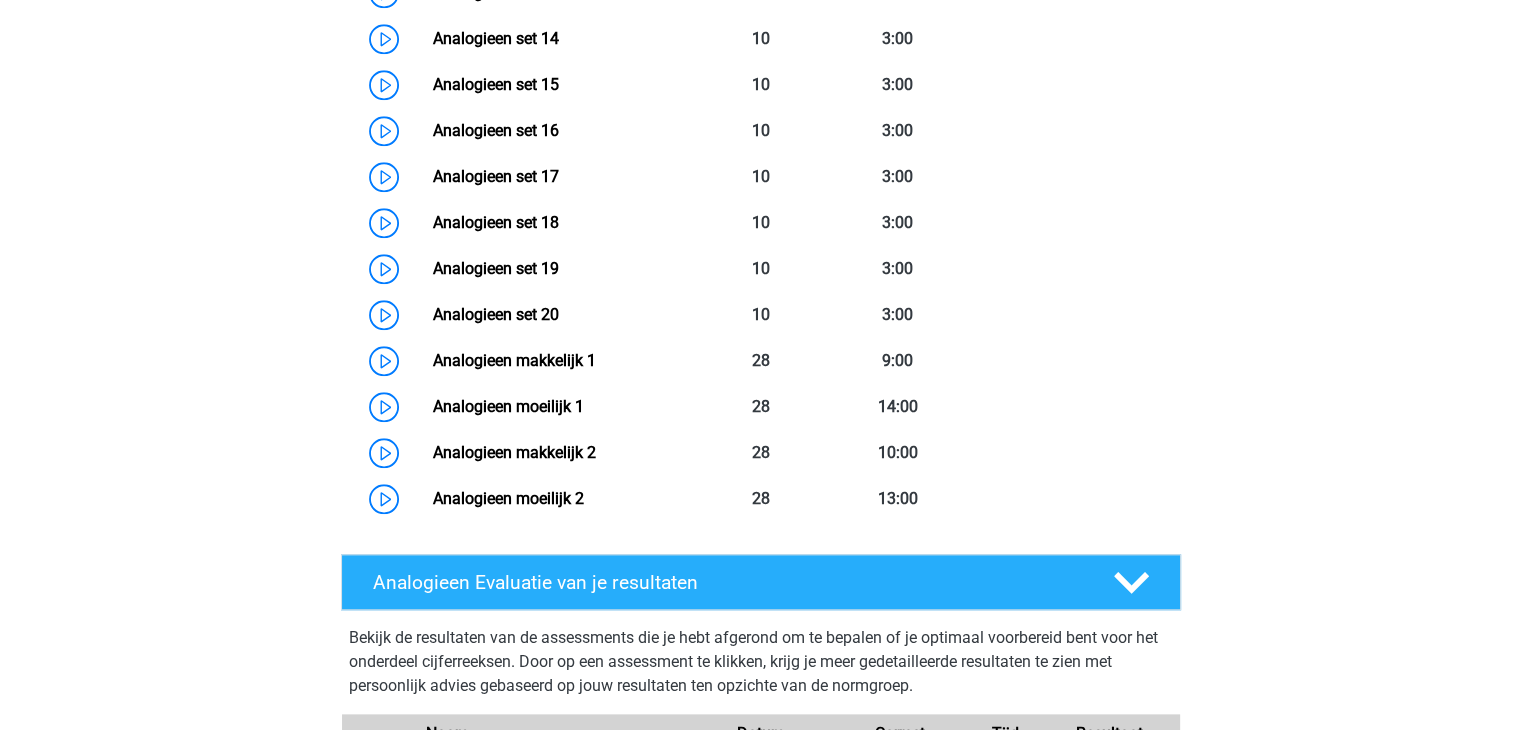 scroll, scrollTop: 1968, scrollLeft: 0, axis: vertical 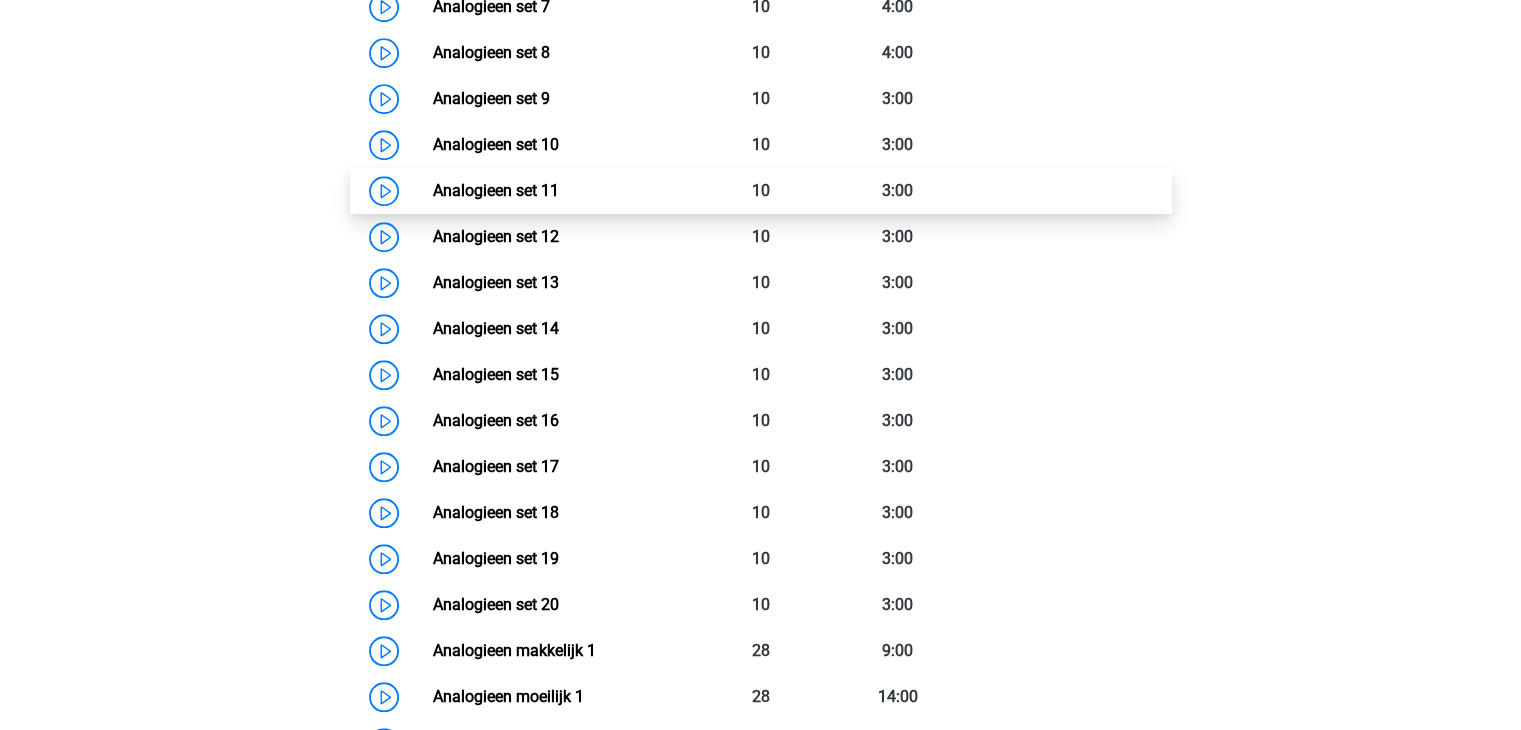 click on "Analogieen
set 11" at bounding box center [496, 190] 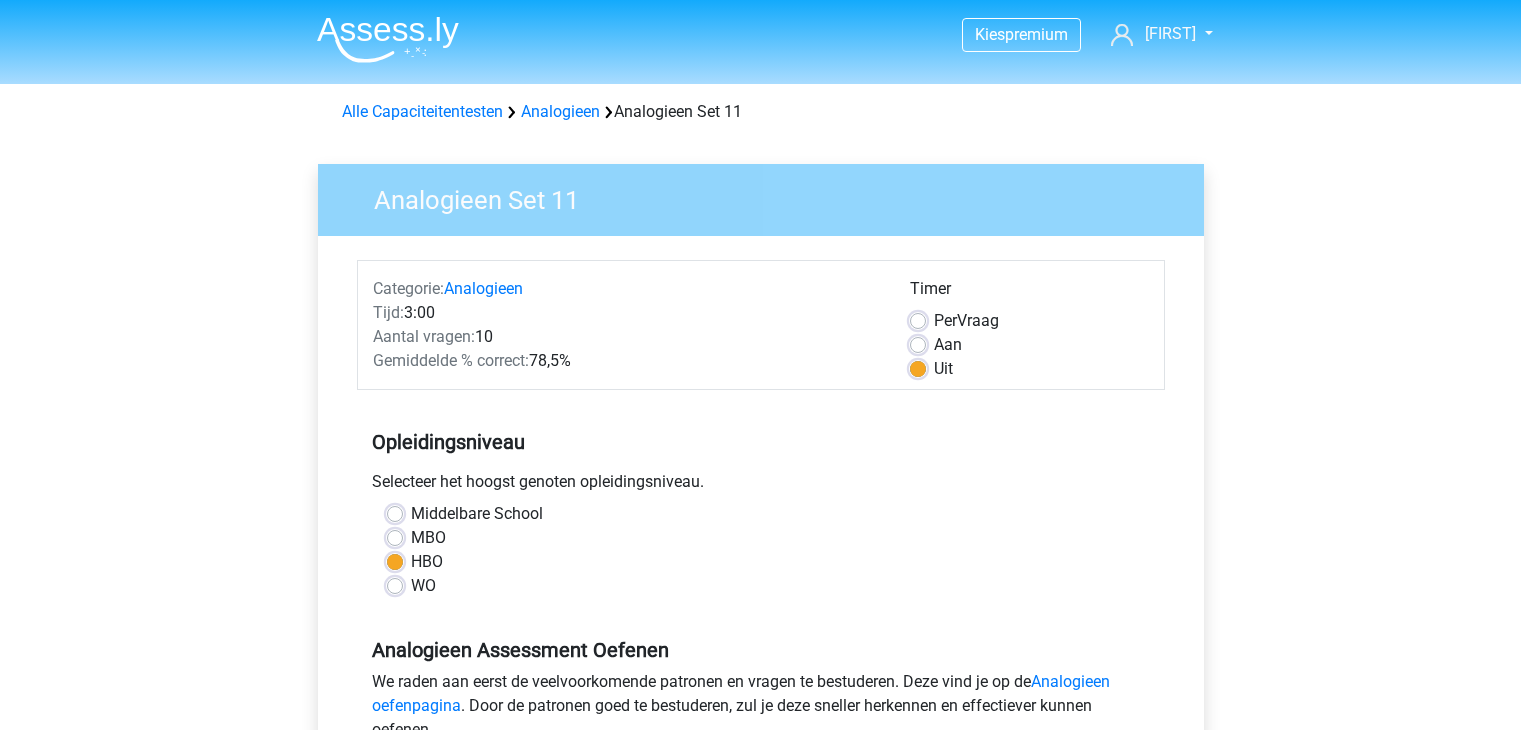 scroll, scrollTop: 0, scrollLeft: 0, axis: both 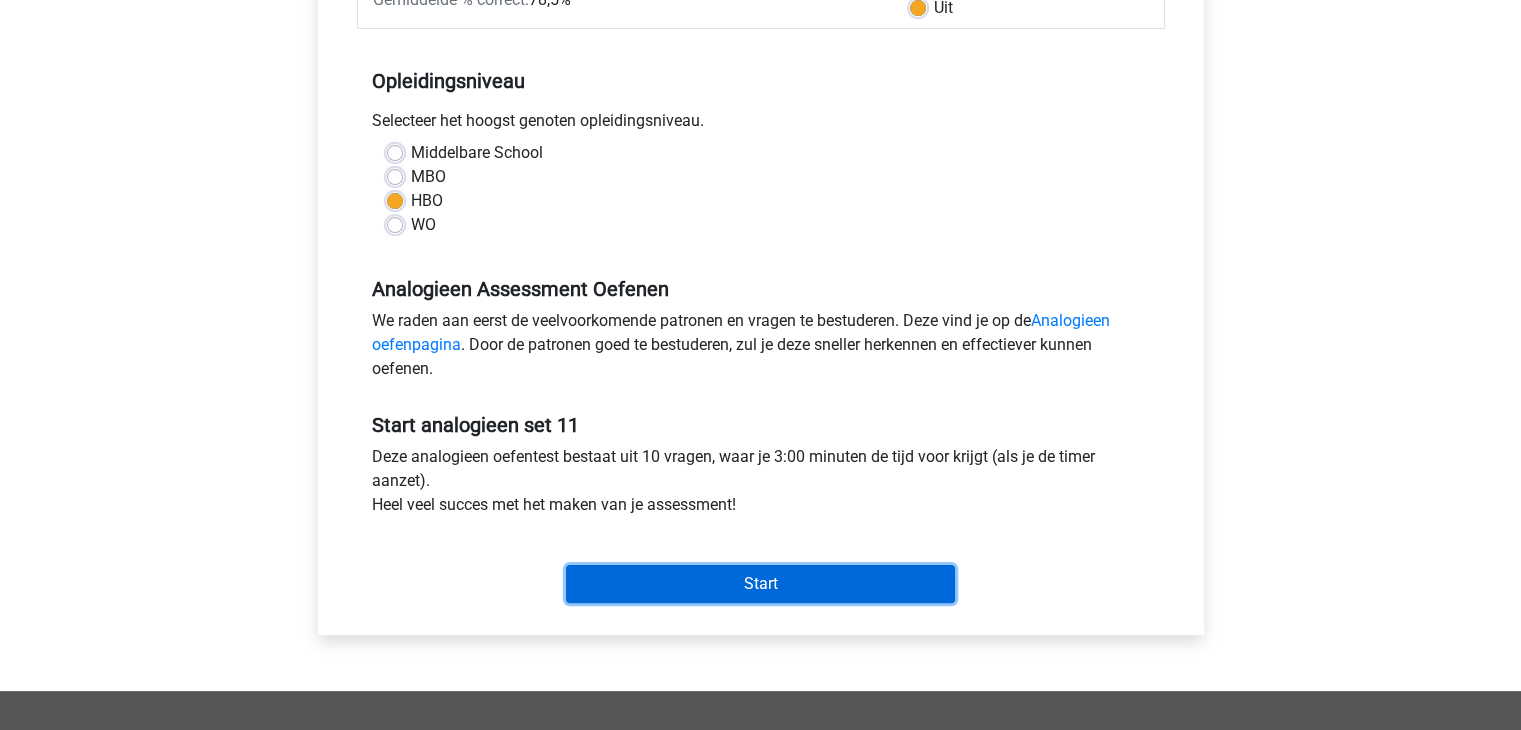 click on "Start" at bounding box center [760, 584] 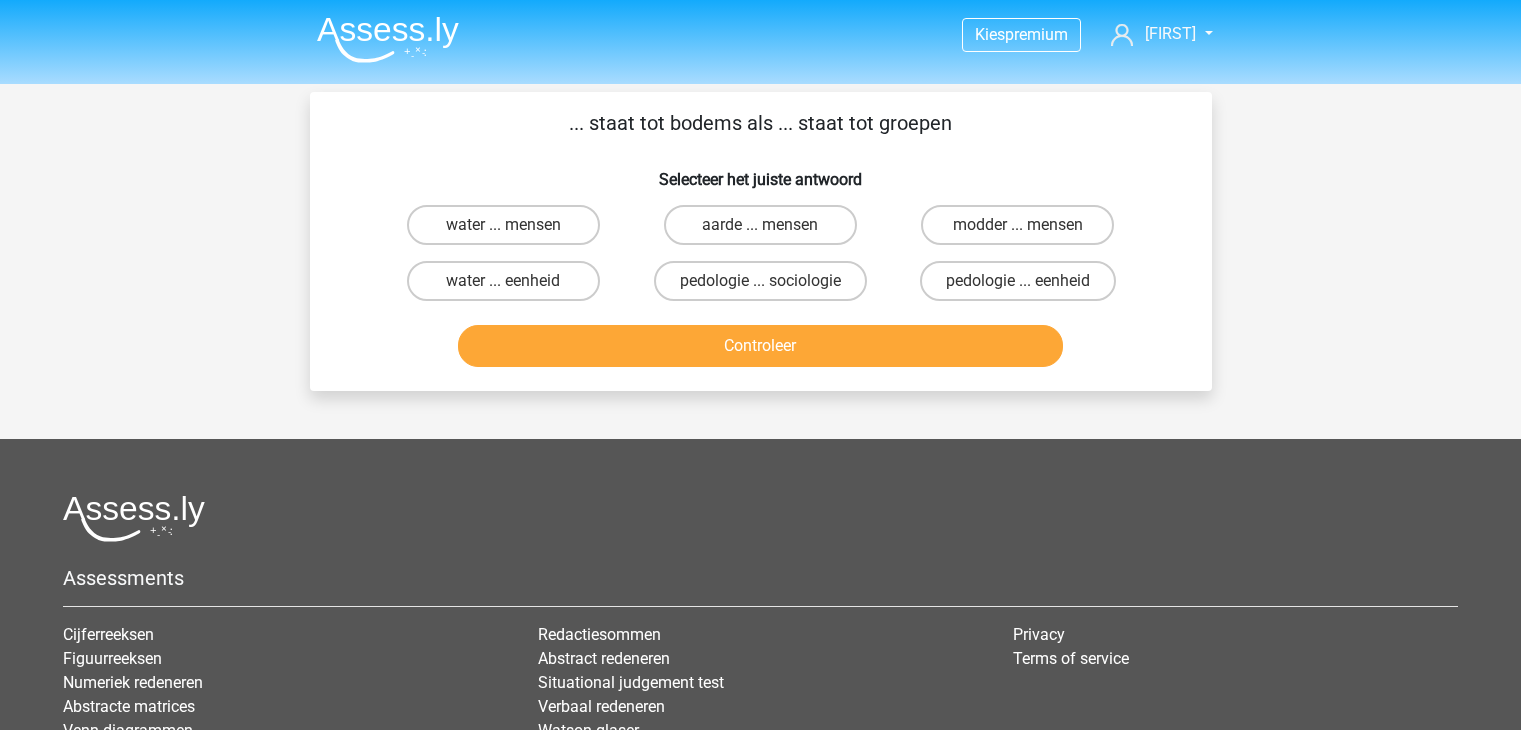 scroll, scrollTop: 0, scrollLeft: 0, axis: both 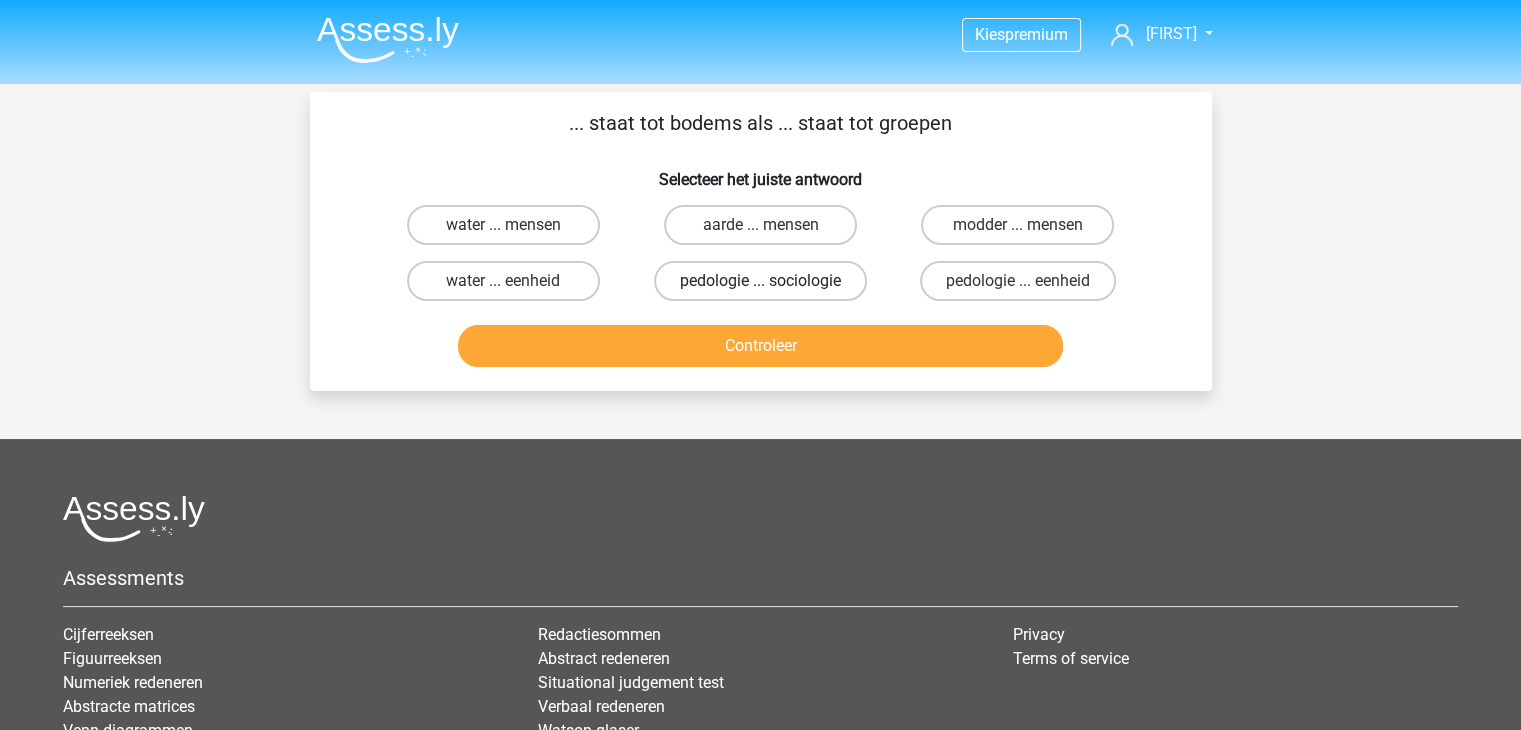 click on "pedologie ... sociologie" at bounding box center [760, 281] 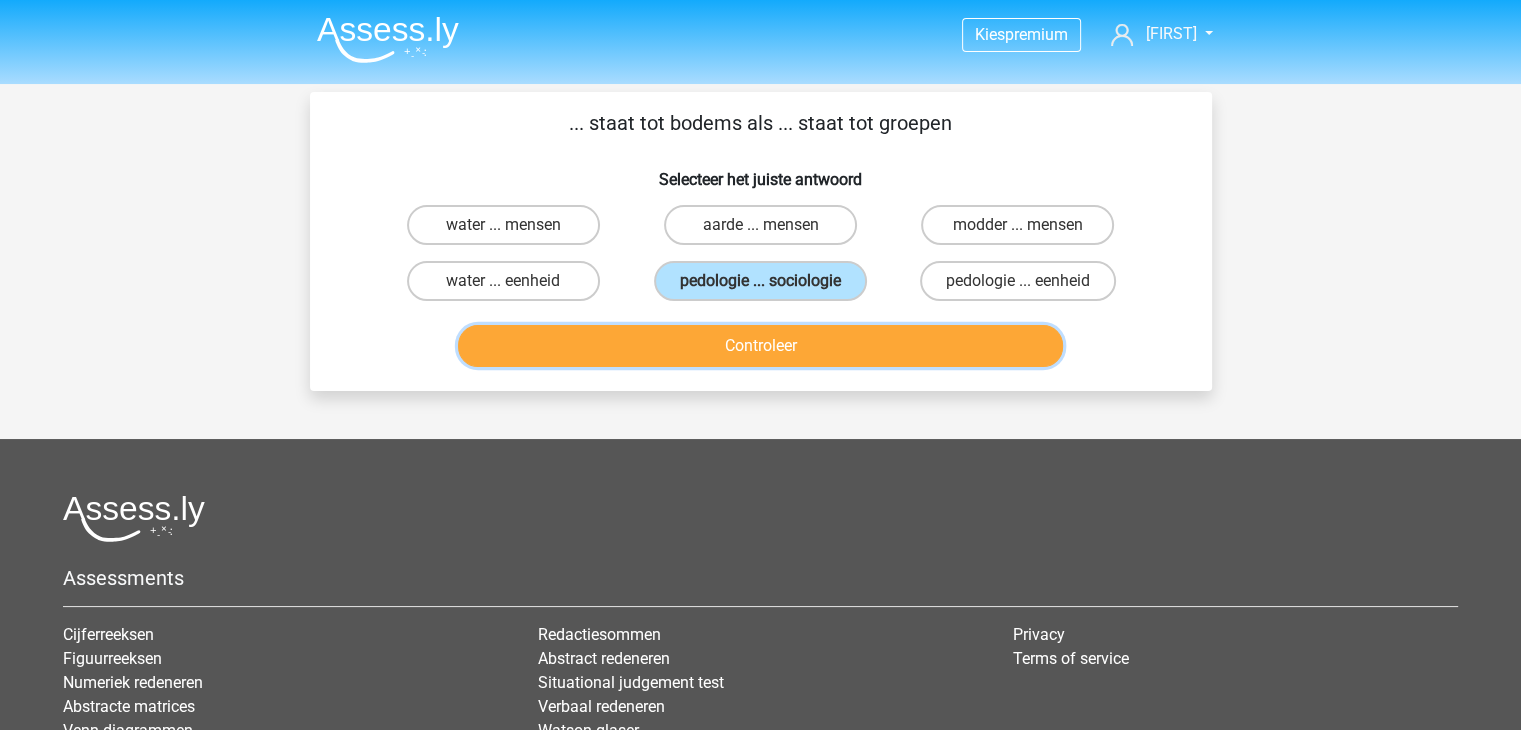 click on "Controleer" at bounding box center (760, 346) 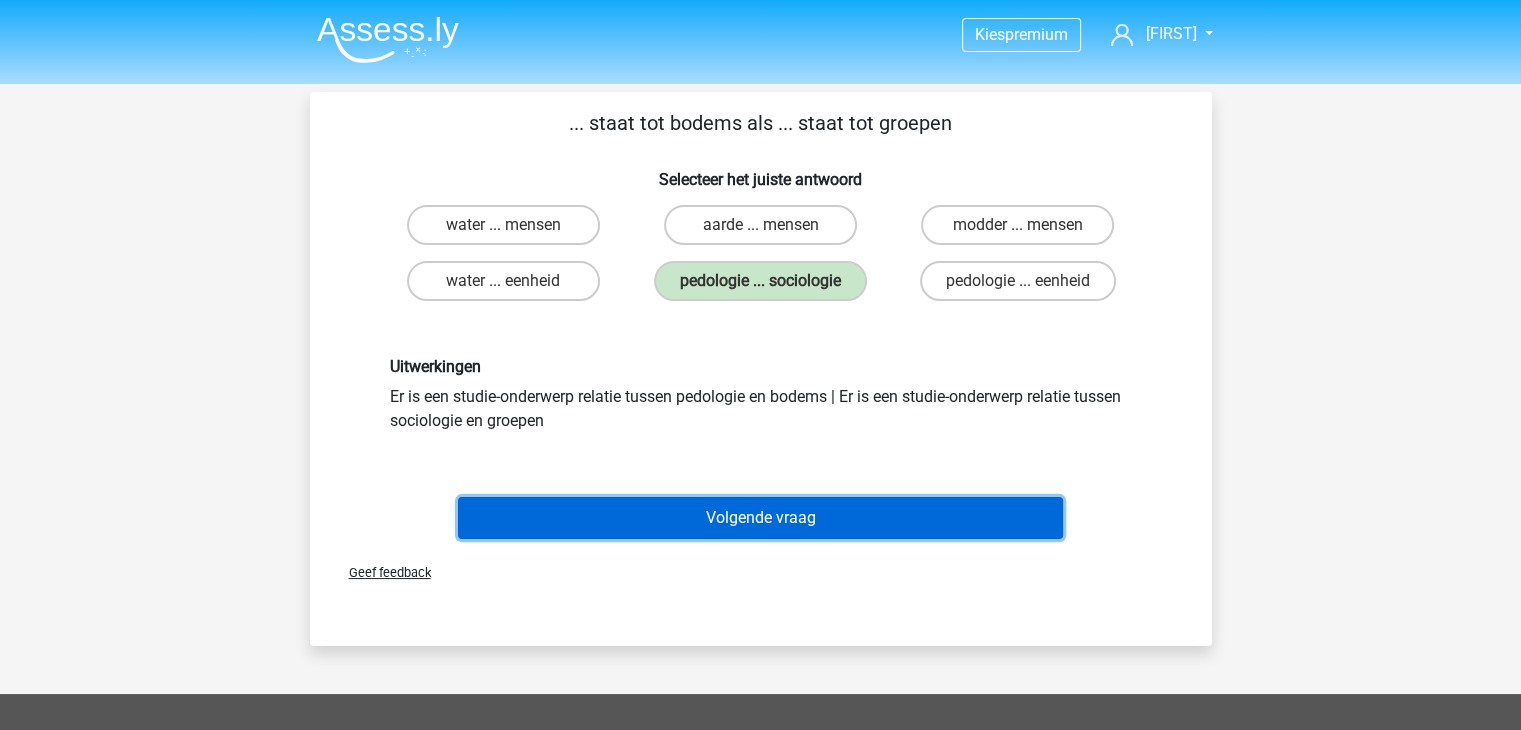 click on "Volgende vraag" at bounding box center [760, 518] 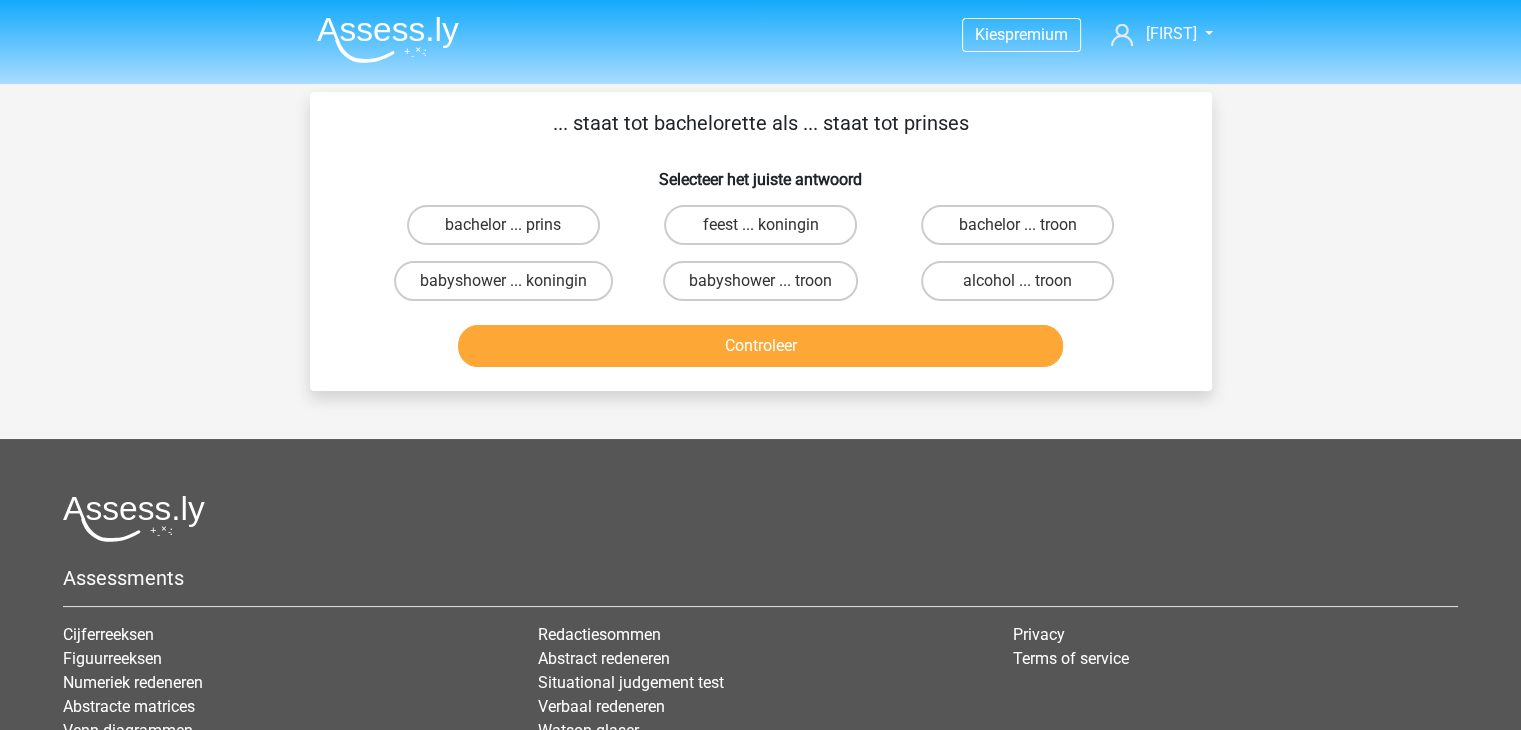 scroll, scrollTop: 92, scrollLeft: 0, axis: vertical 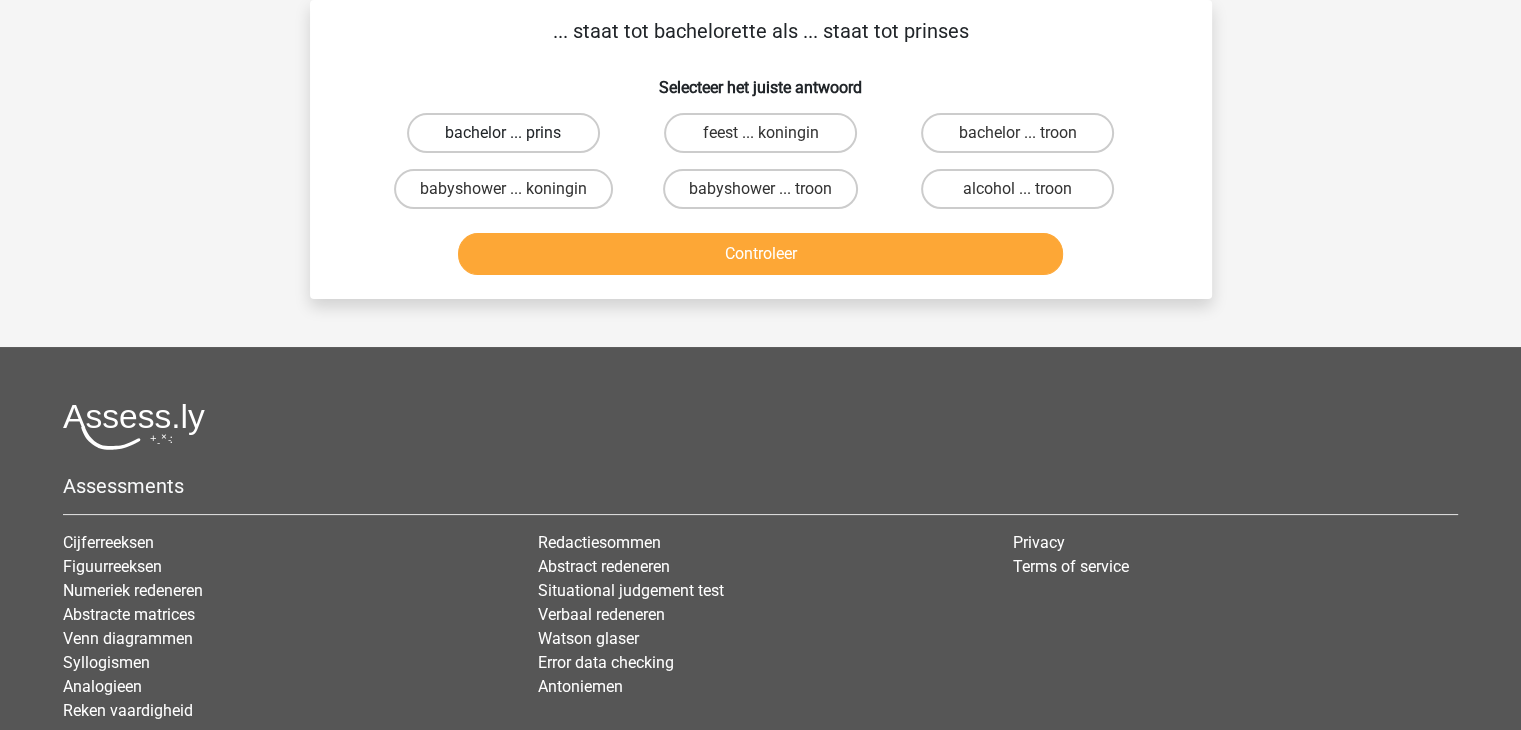 click on "bachelor ... prins" at bounding box center (503, 133) 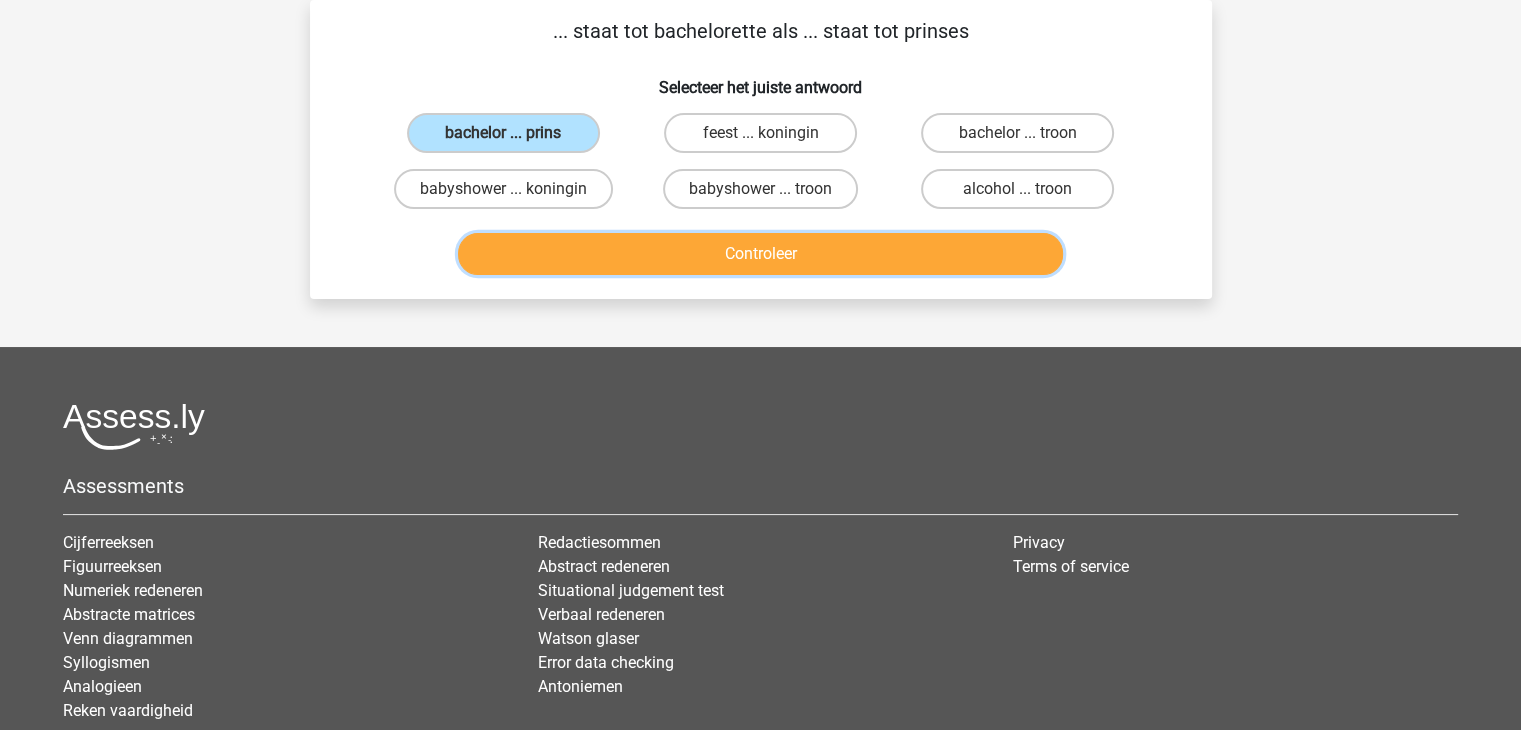 click on "Controleer" at bounding box center (760, 254) 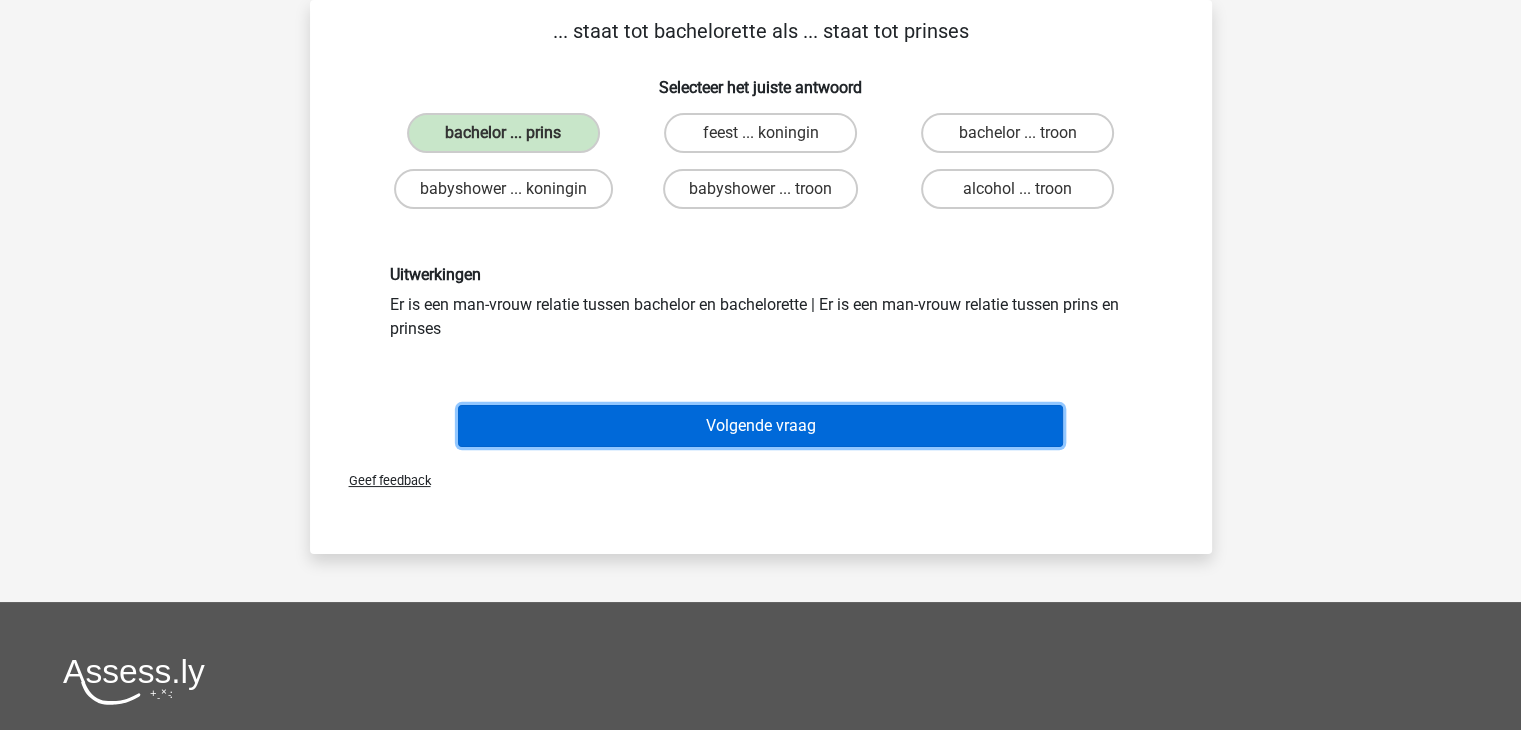 click on "Volgende vraag" at bounding box center (760, 426) 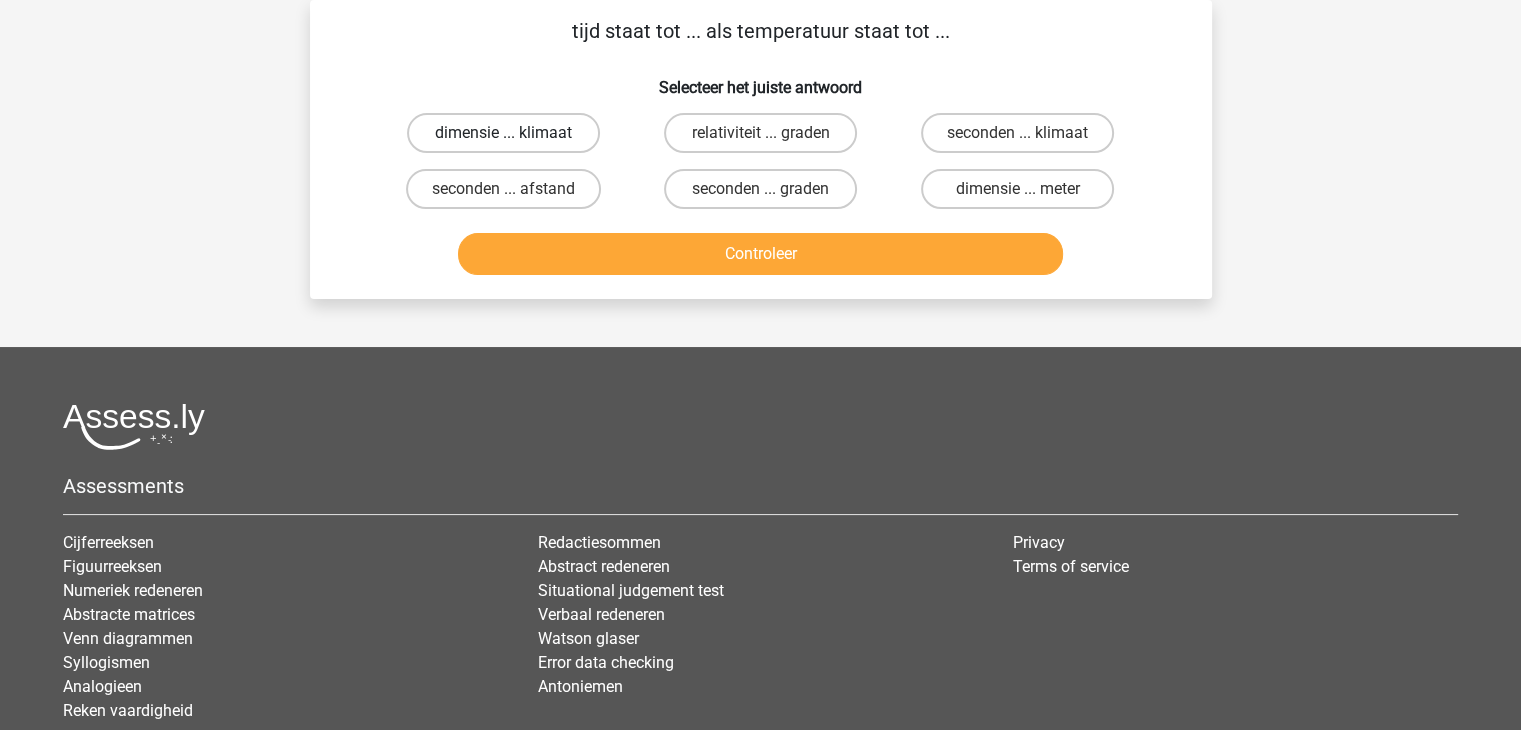 click on "dimensie ... klimaat" at bounding box center [503, 133] 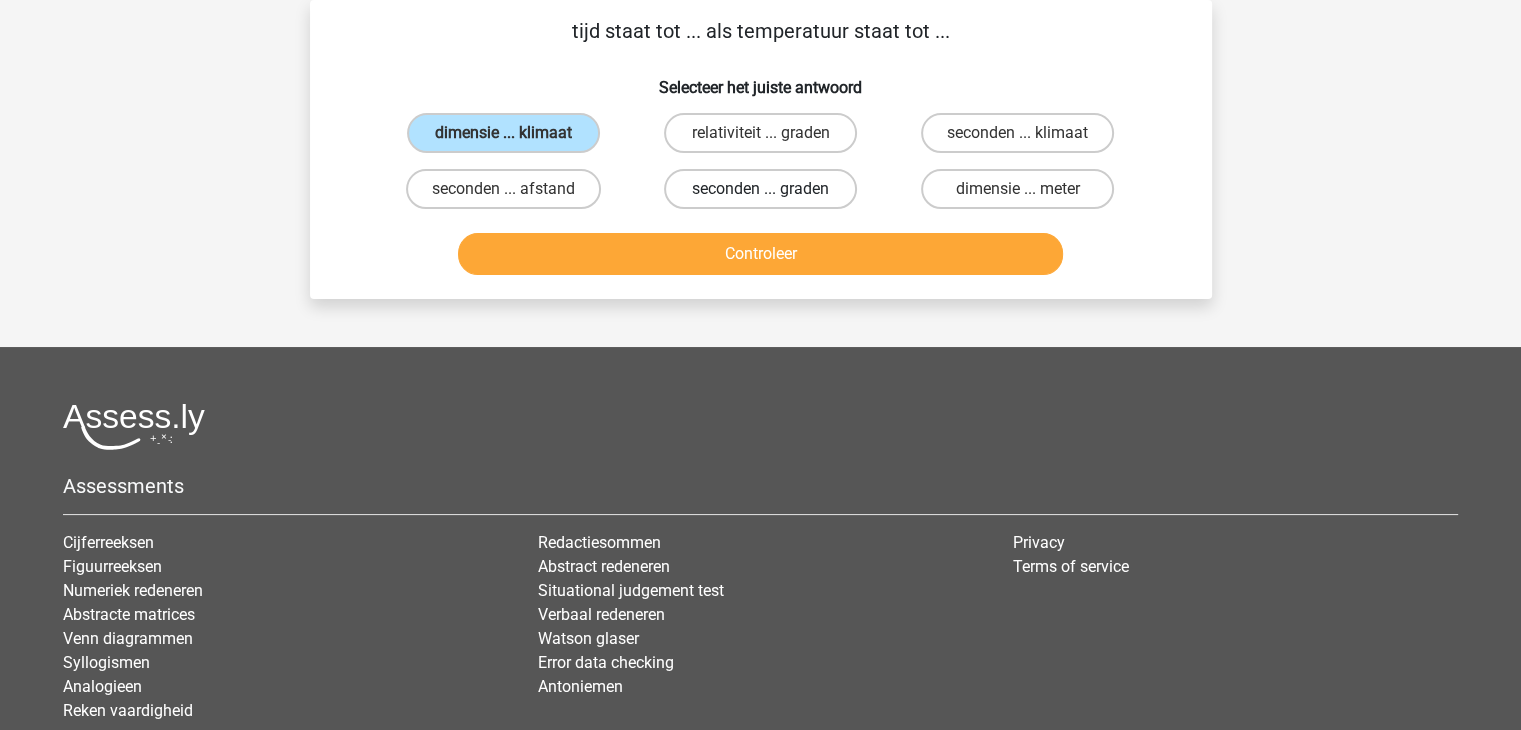 click on "seconden ... graden" at bounding box center (760, 189) 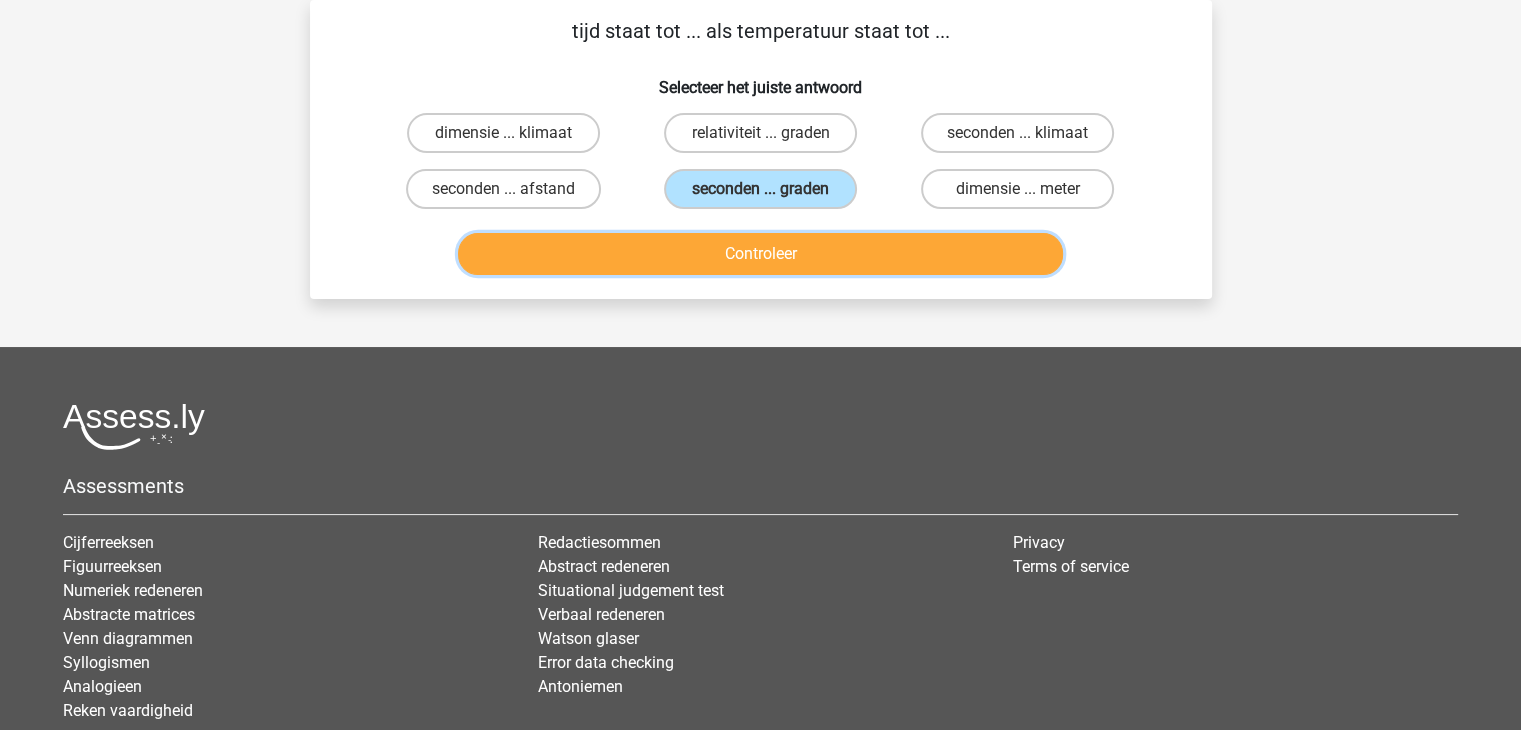click on "Controleer" at bounding box center [760, 254] 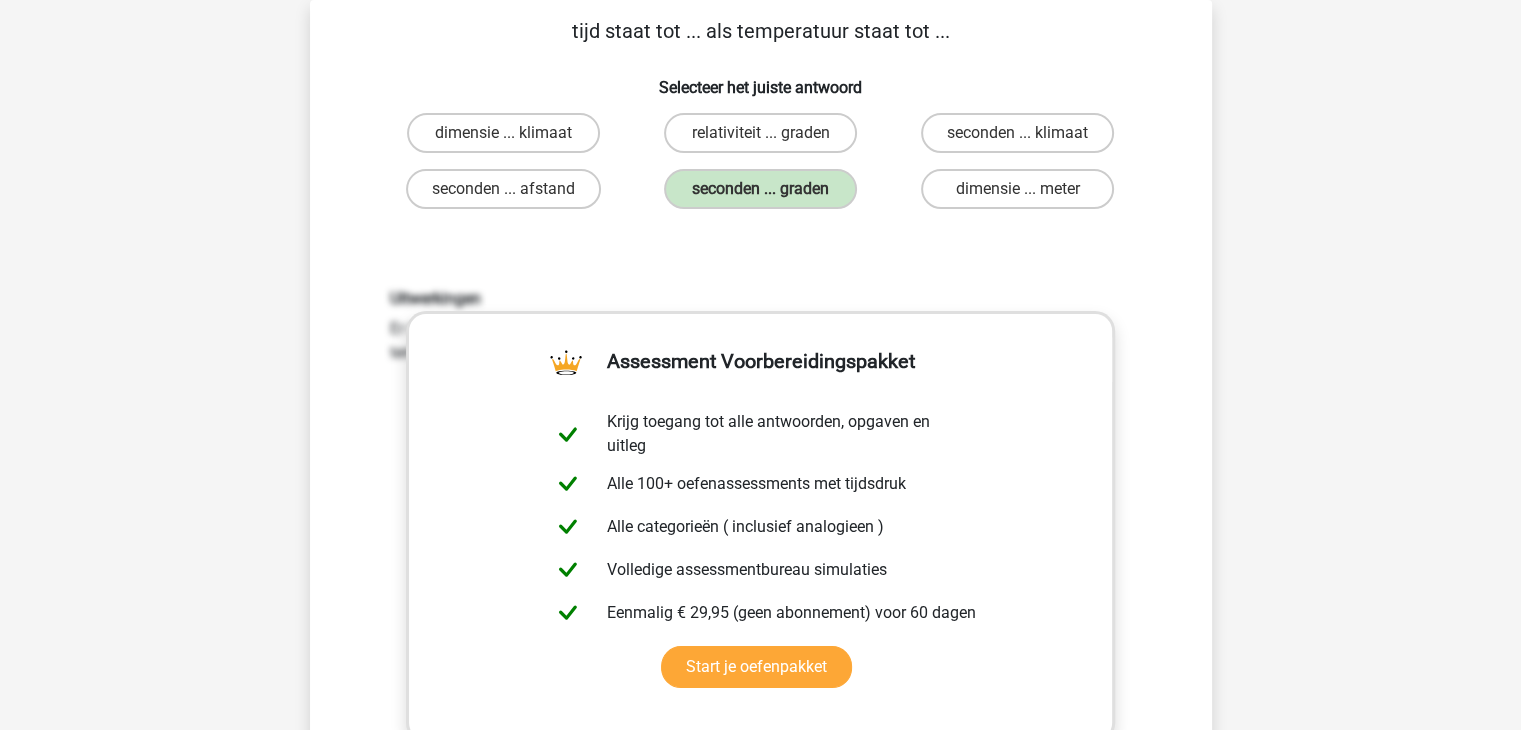 click on "Kies  premium
Natascha
nd_vankeeken@hotmail.com" at bounding box center [760, 755] 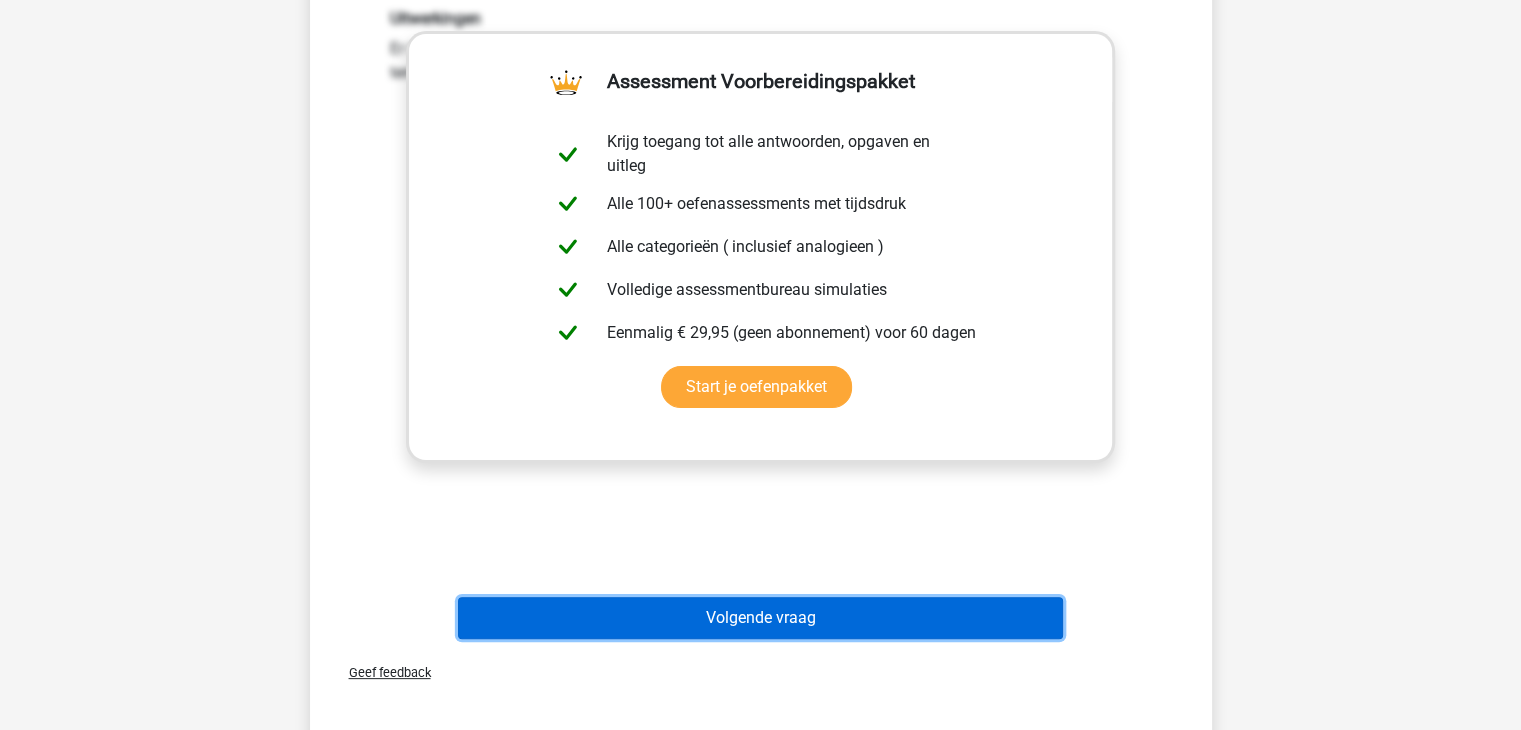 click on "Volgende vraag" at bounding box center [760, 618] 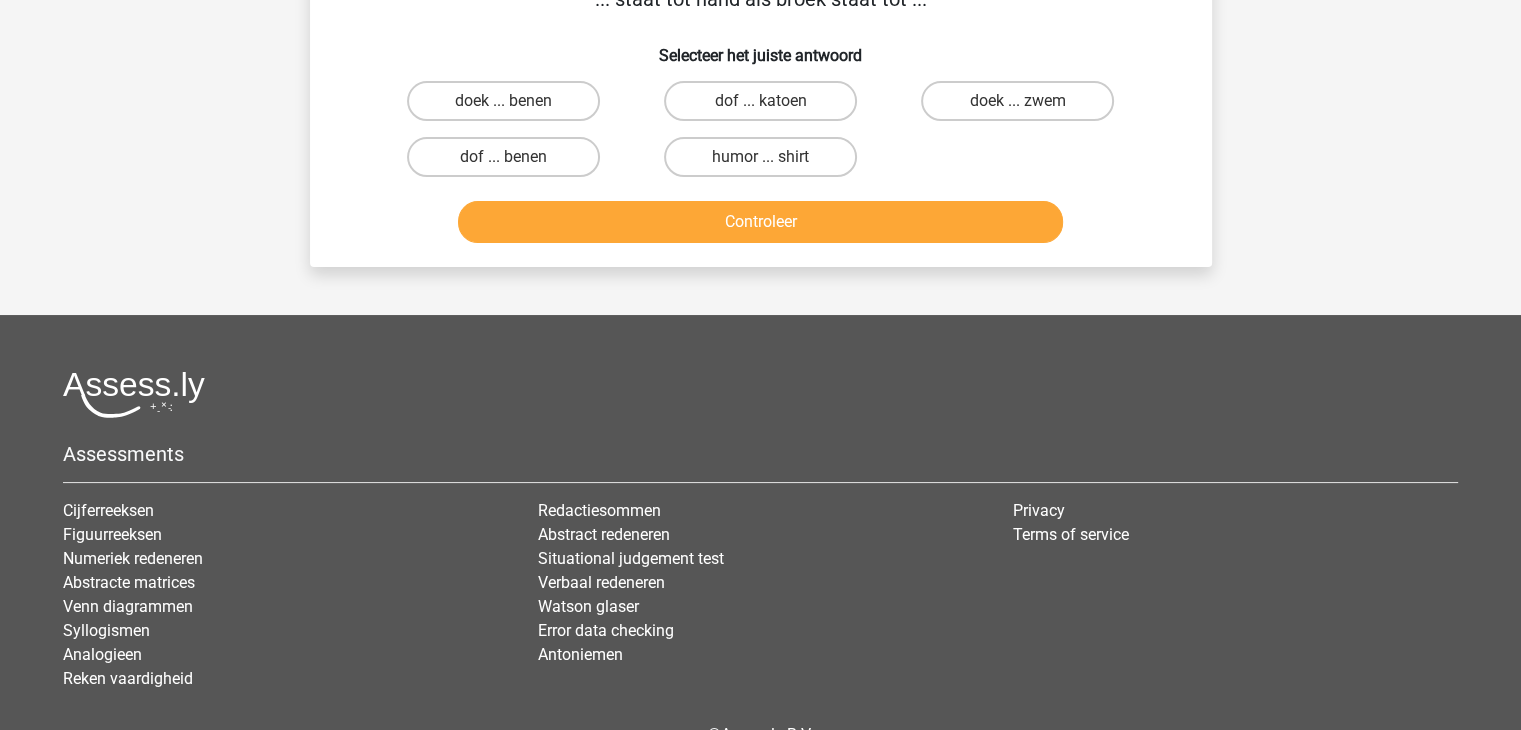 scroll, scrollTop: 92, scrollLeft: 0, axis: vertical 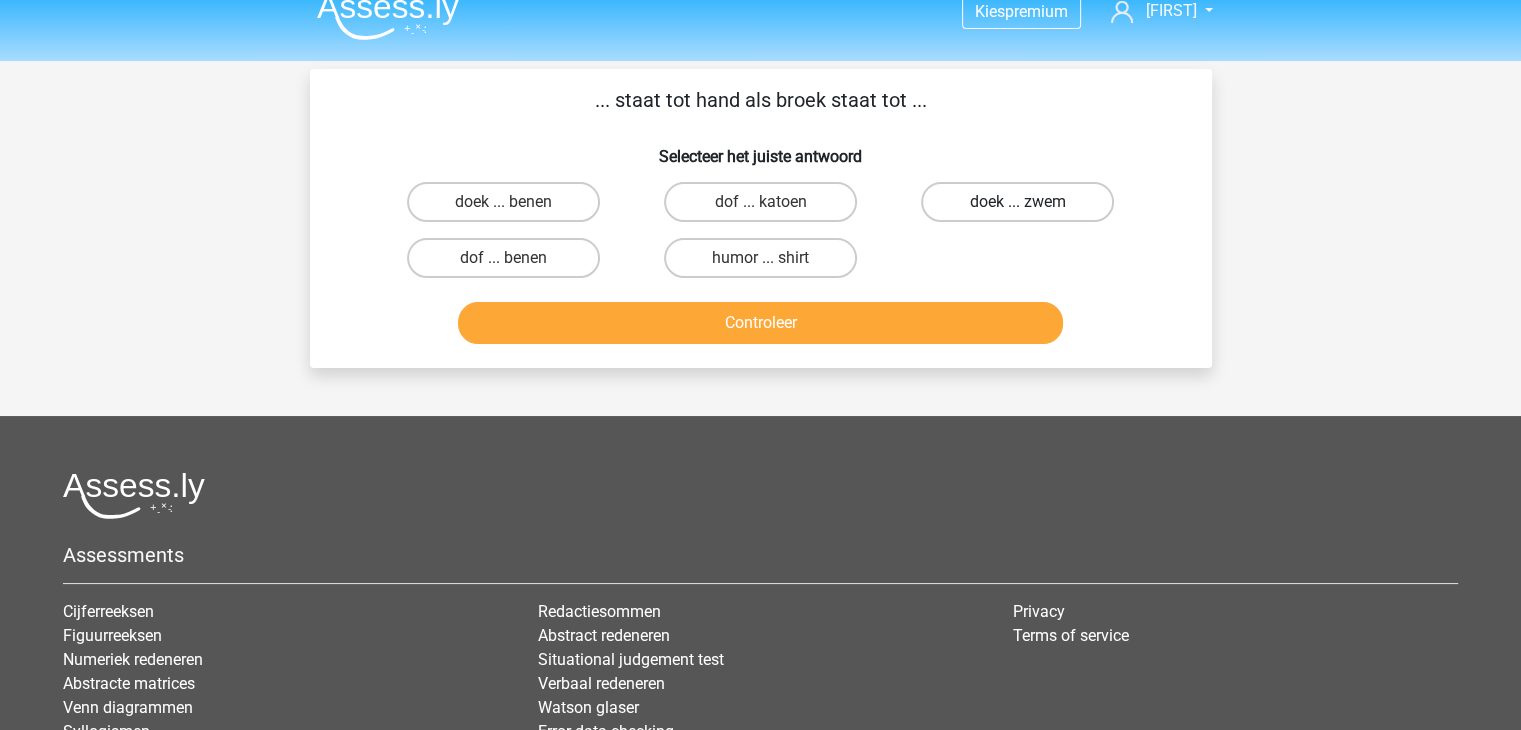 click on "doek ... zwem" at bounding box center [1017, 202] 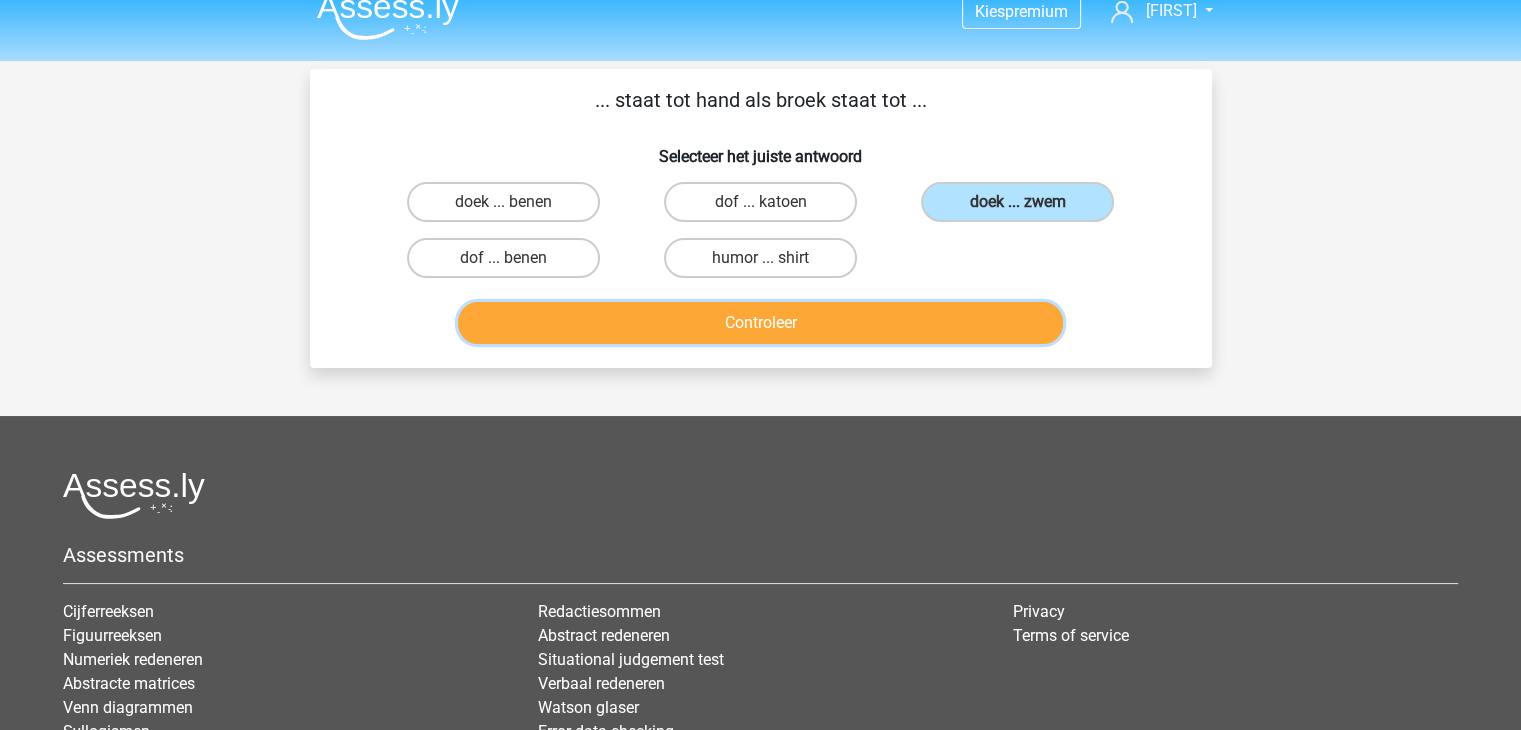 click on "Controleer" at bounding box center (760, 323) 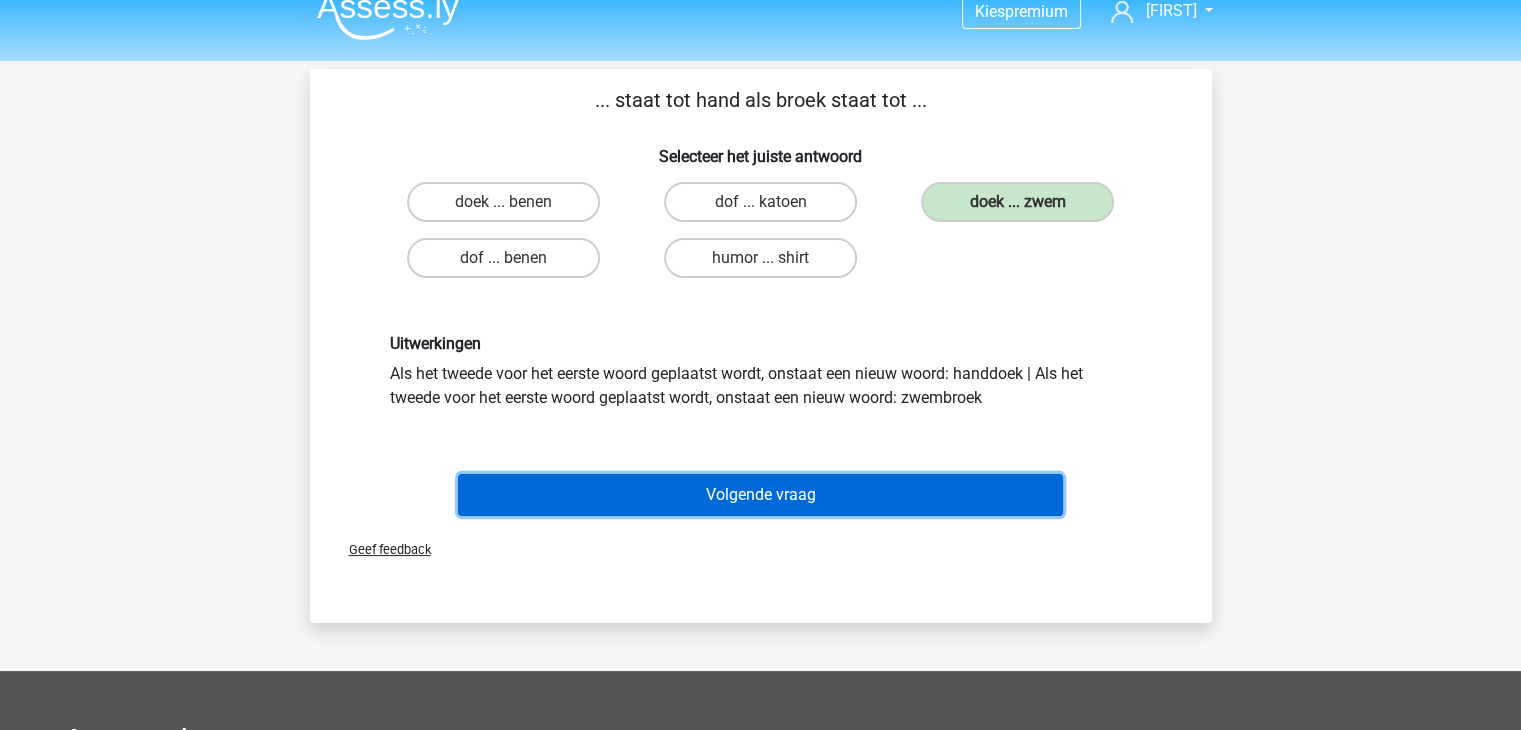 click on "Volgende vraag" at bounding box center (760, 495) 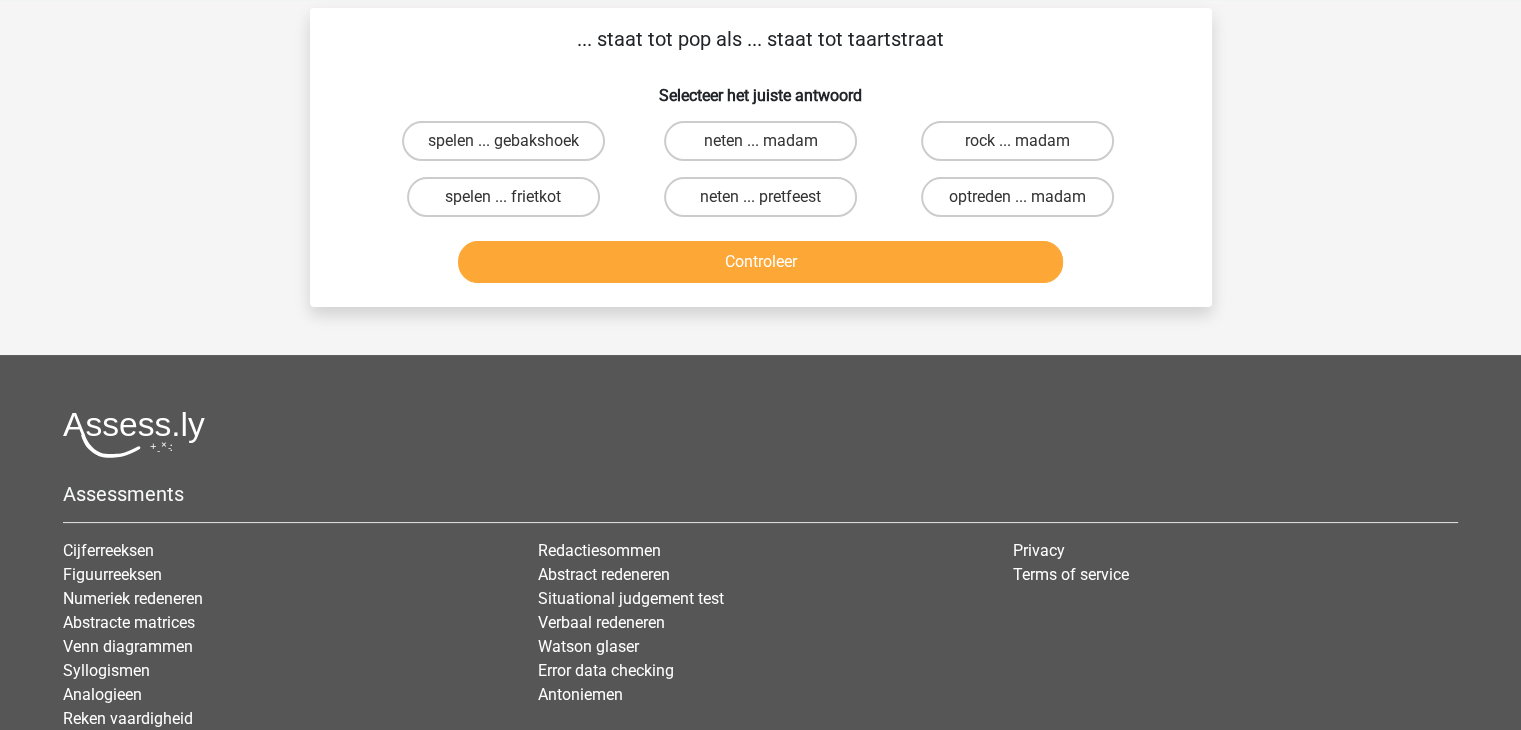 scroll, scrollTop: 92, scrollLeft: 0, axis: vertical 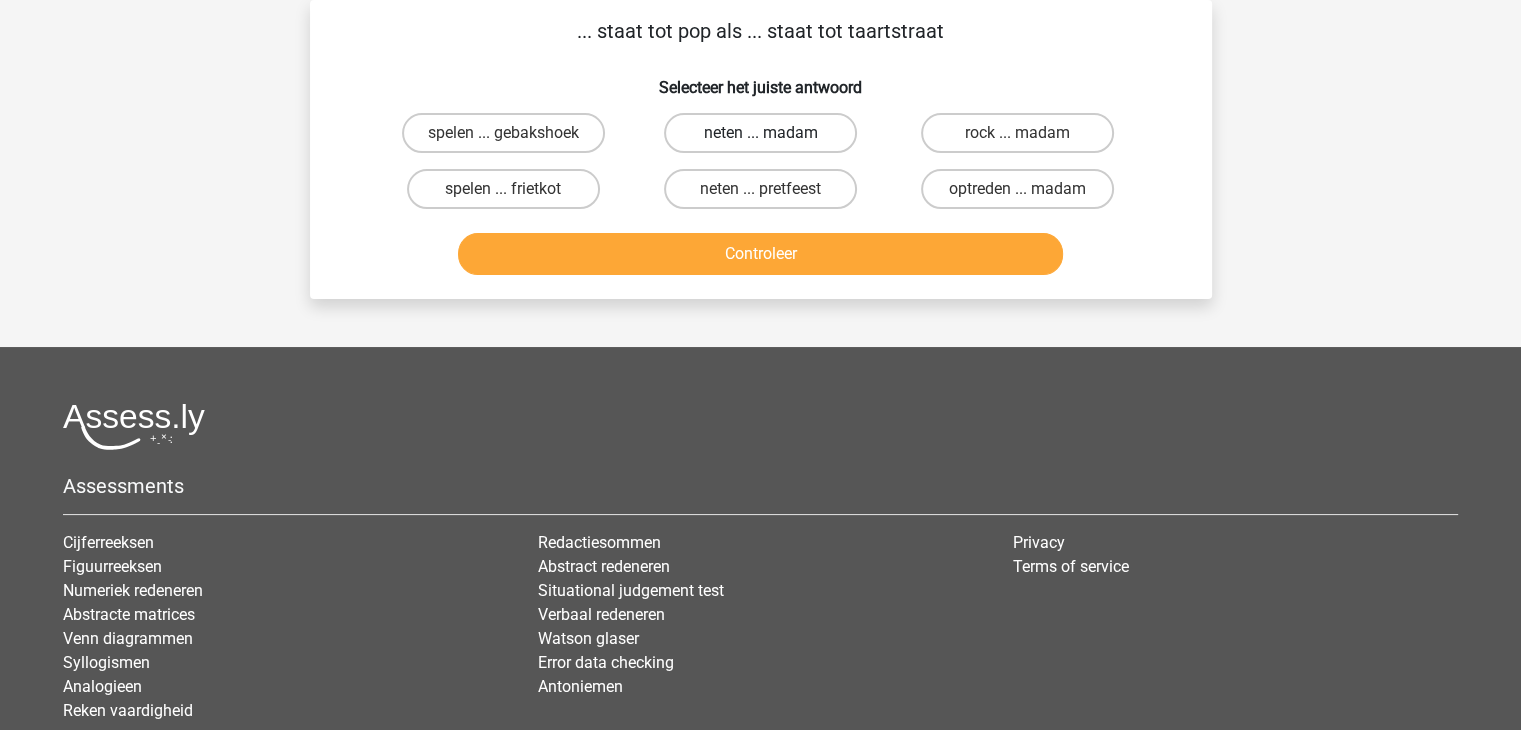 click on "neten ... madam" at bounding box center [760, 133] 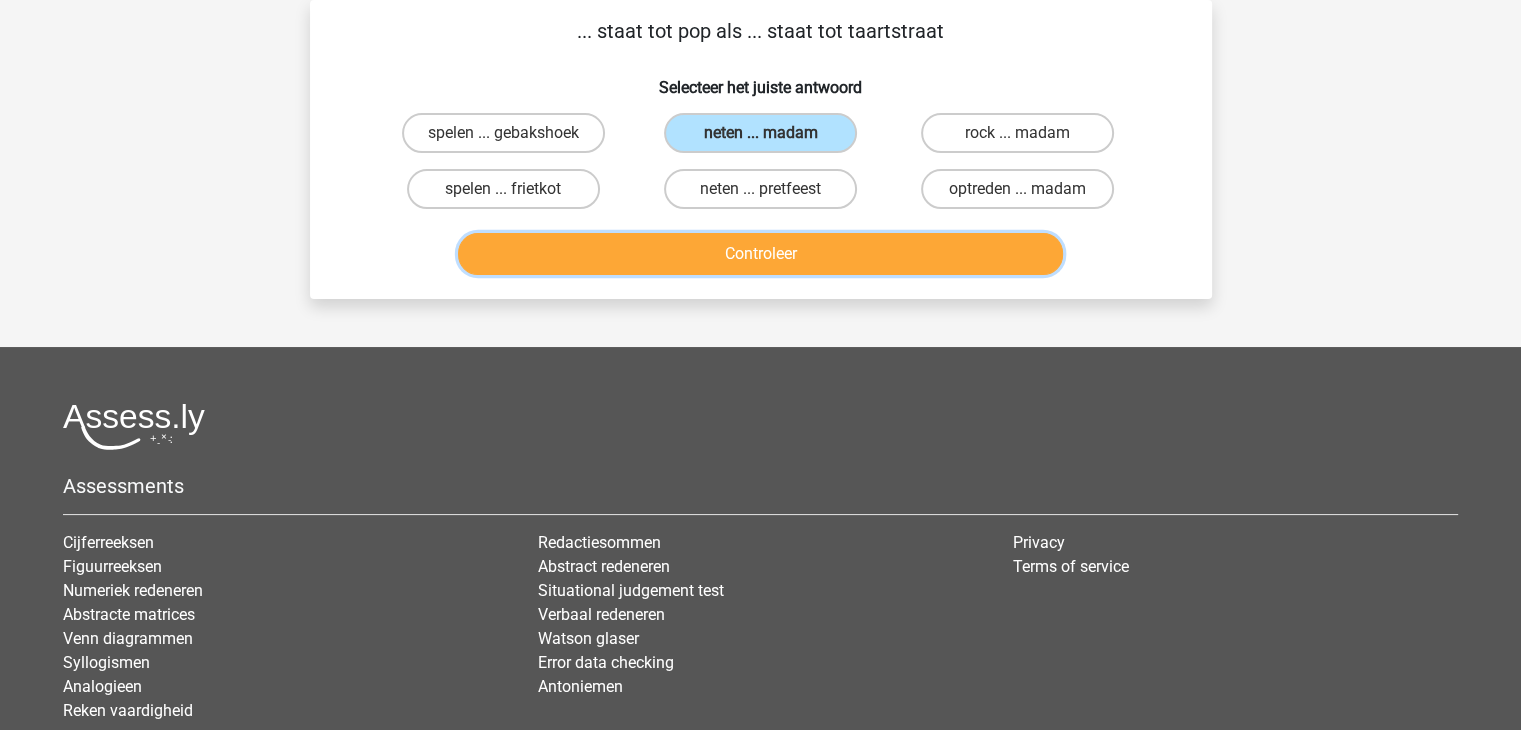 click on "Controleer" at bounding box center (760, 254) 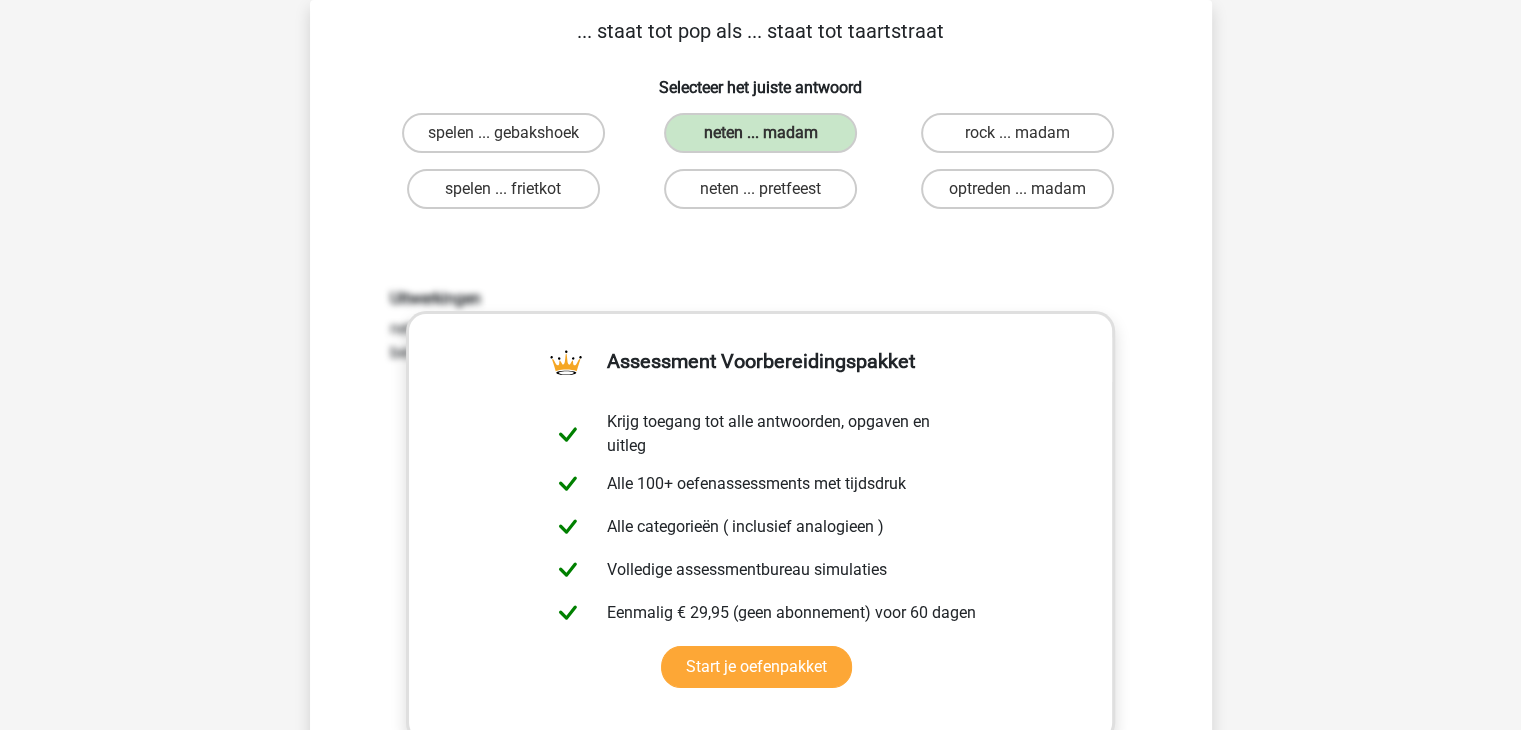 scroll, scrollTop: 730, scrollLeft: 0, axis: vertical 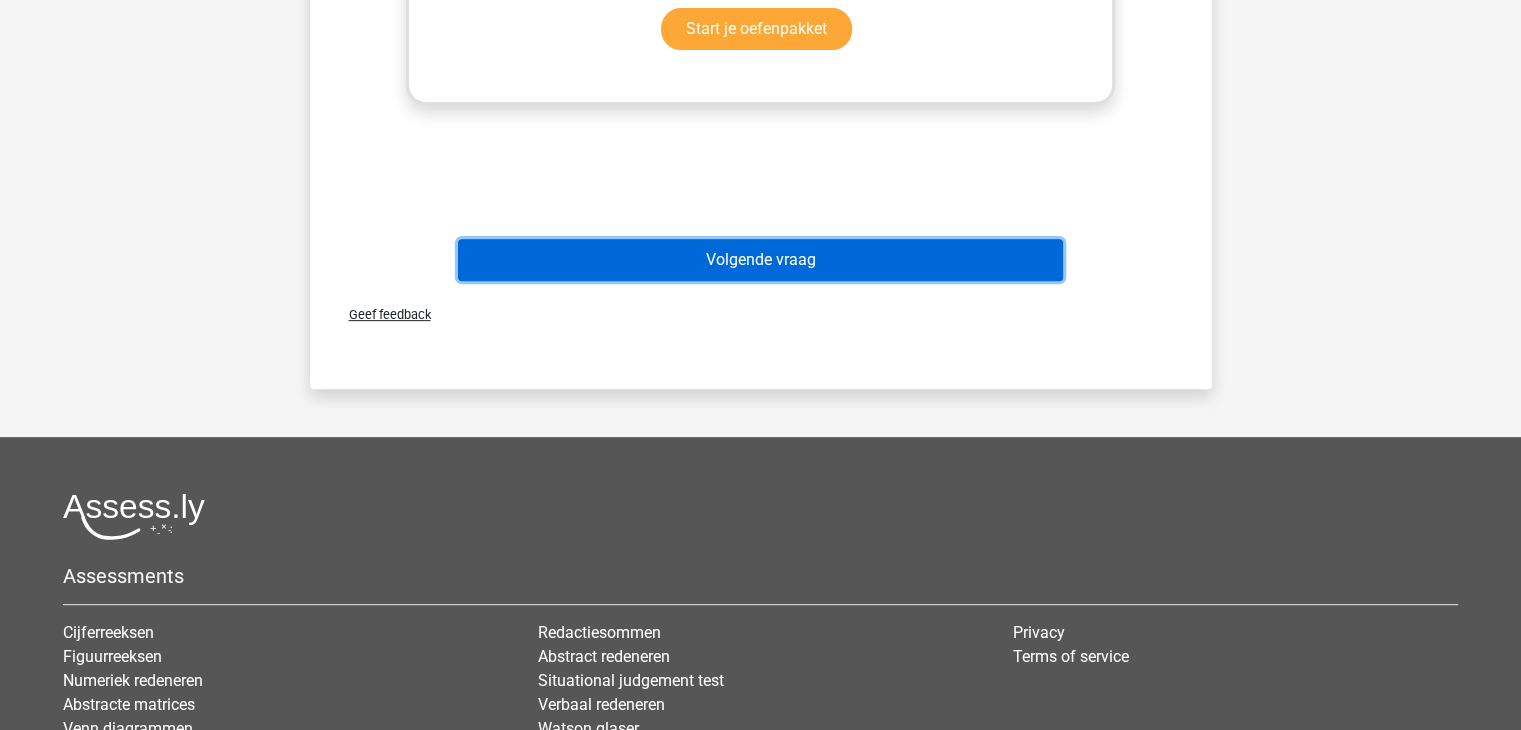 click on "Volgende vraag" at bounding box center (760, 260) 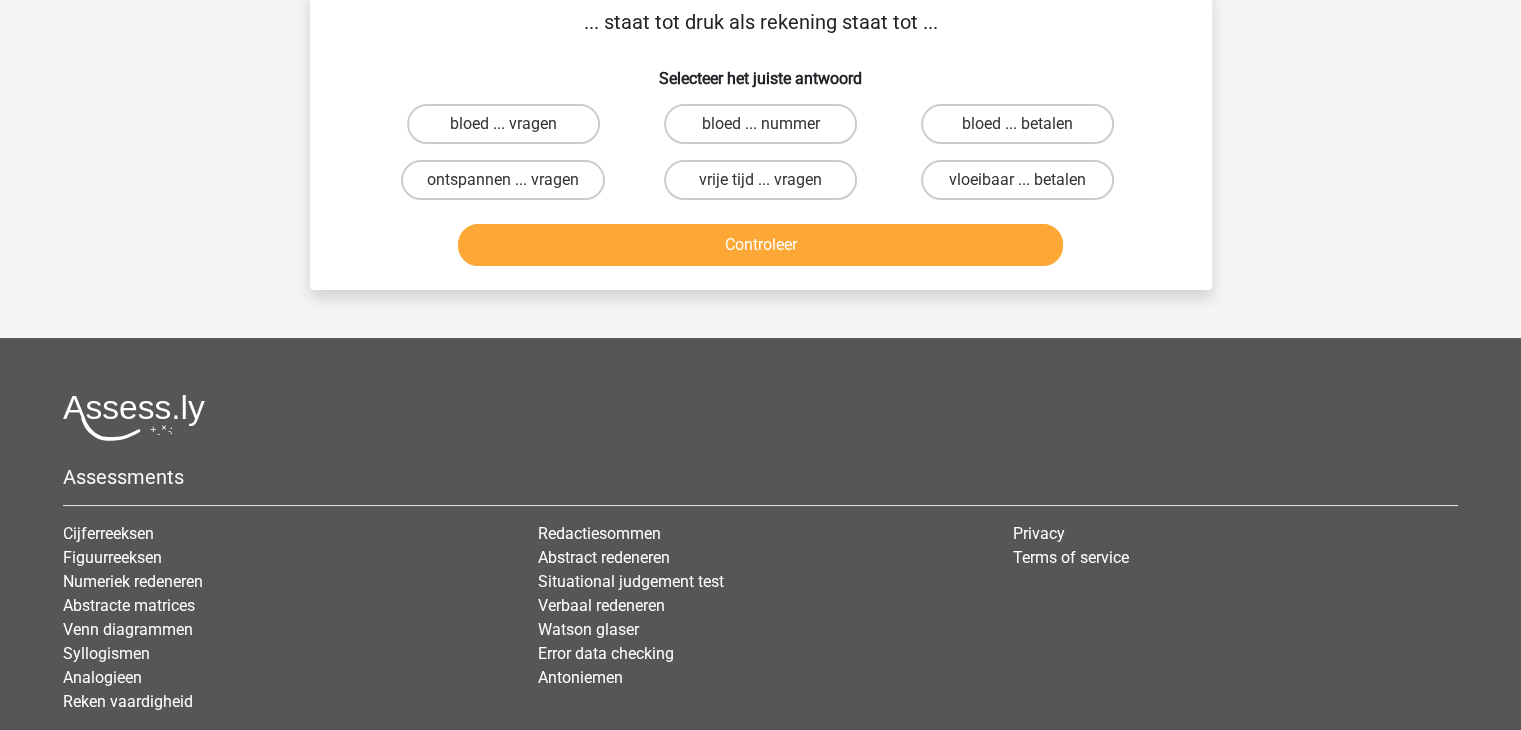 scroll, scrollTop: 92, scrollLeft: 0, axis: vertical 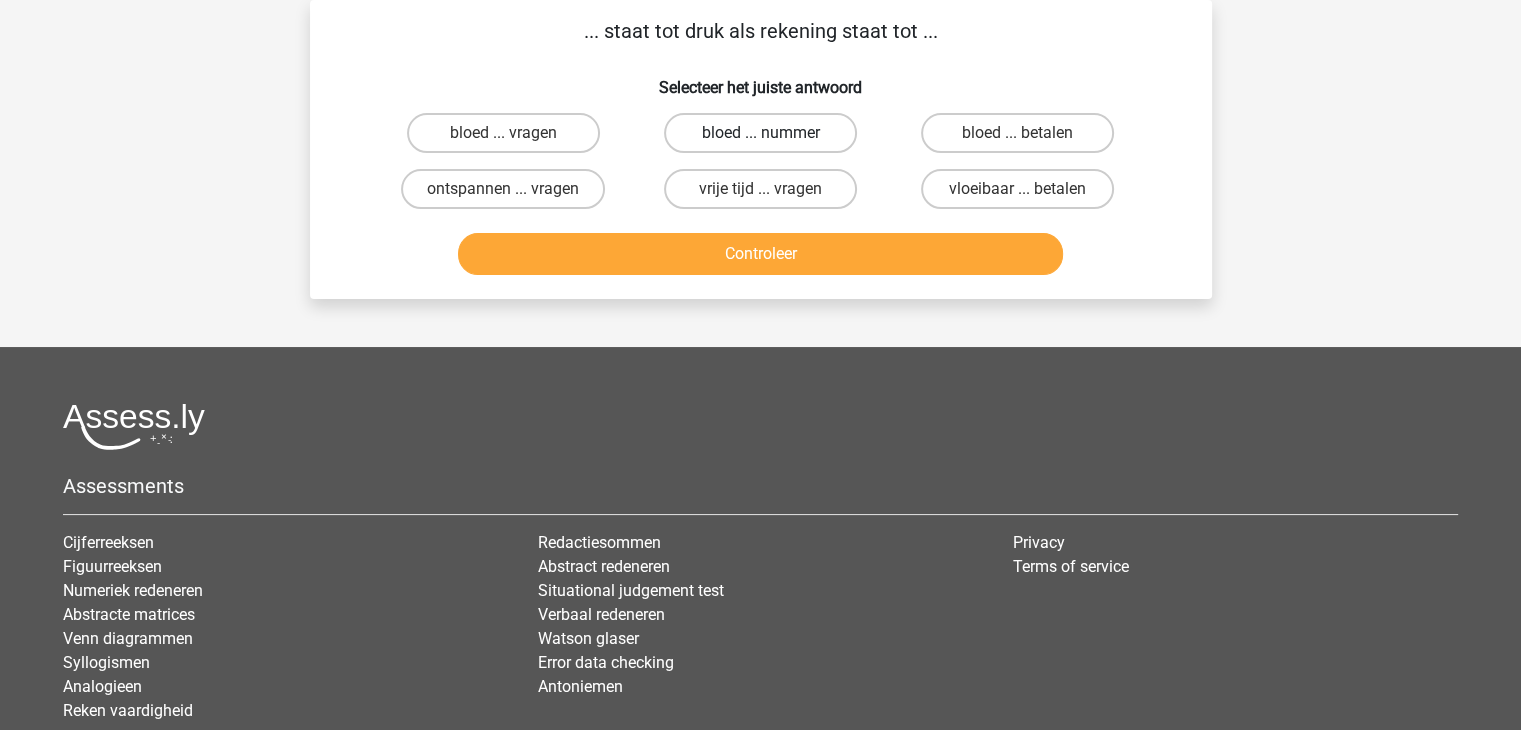 click on "bloed ... nummer" at bounding box center [760, 133] 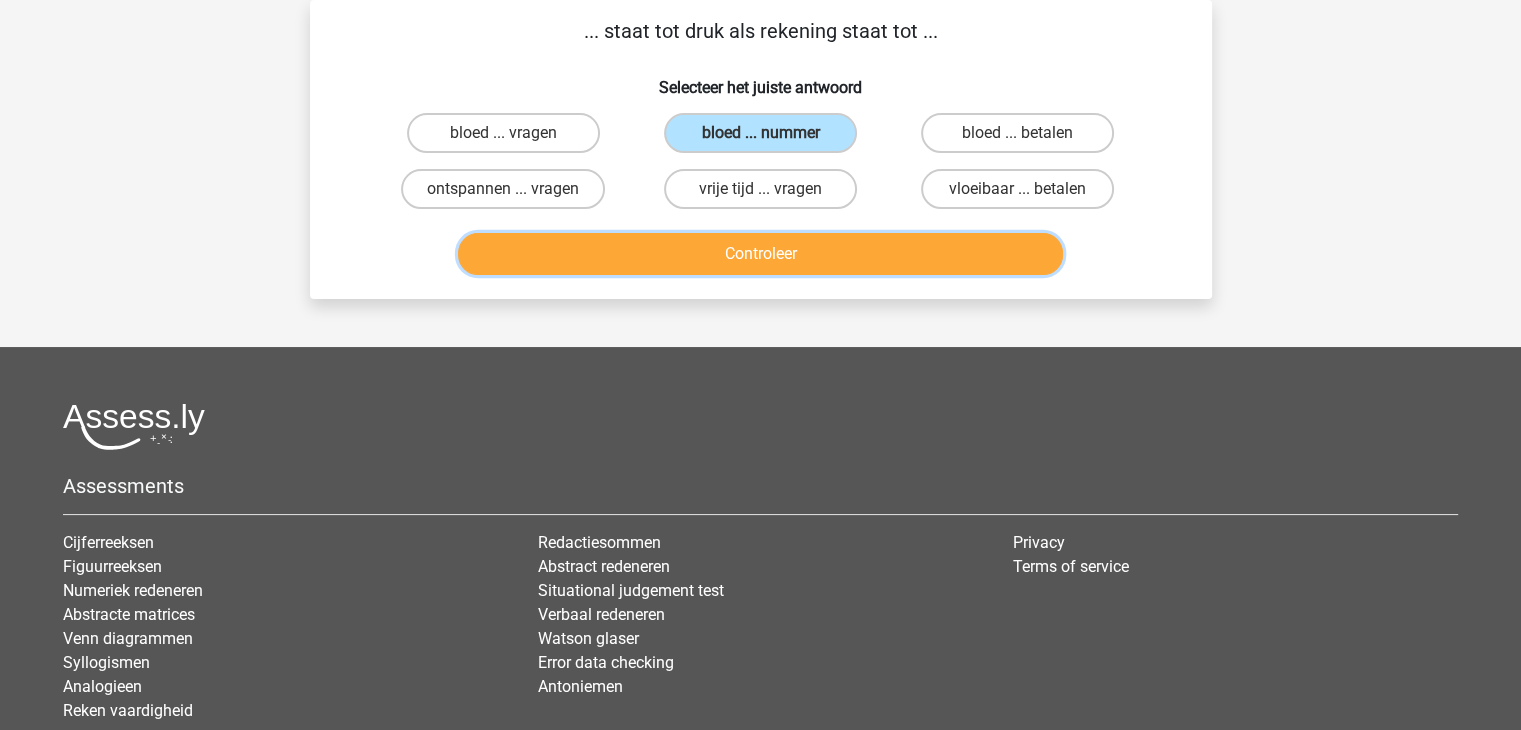 click on "Controleer" at bounding box center (760, 254) 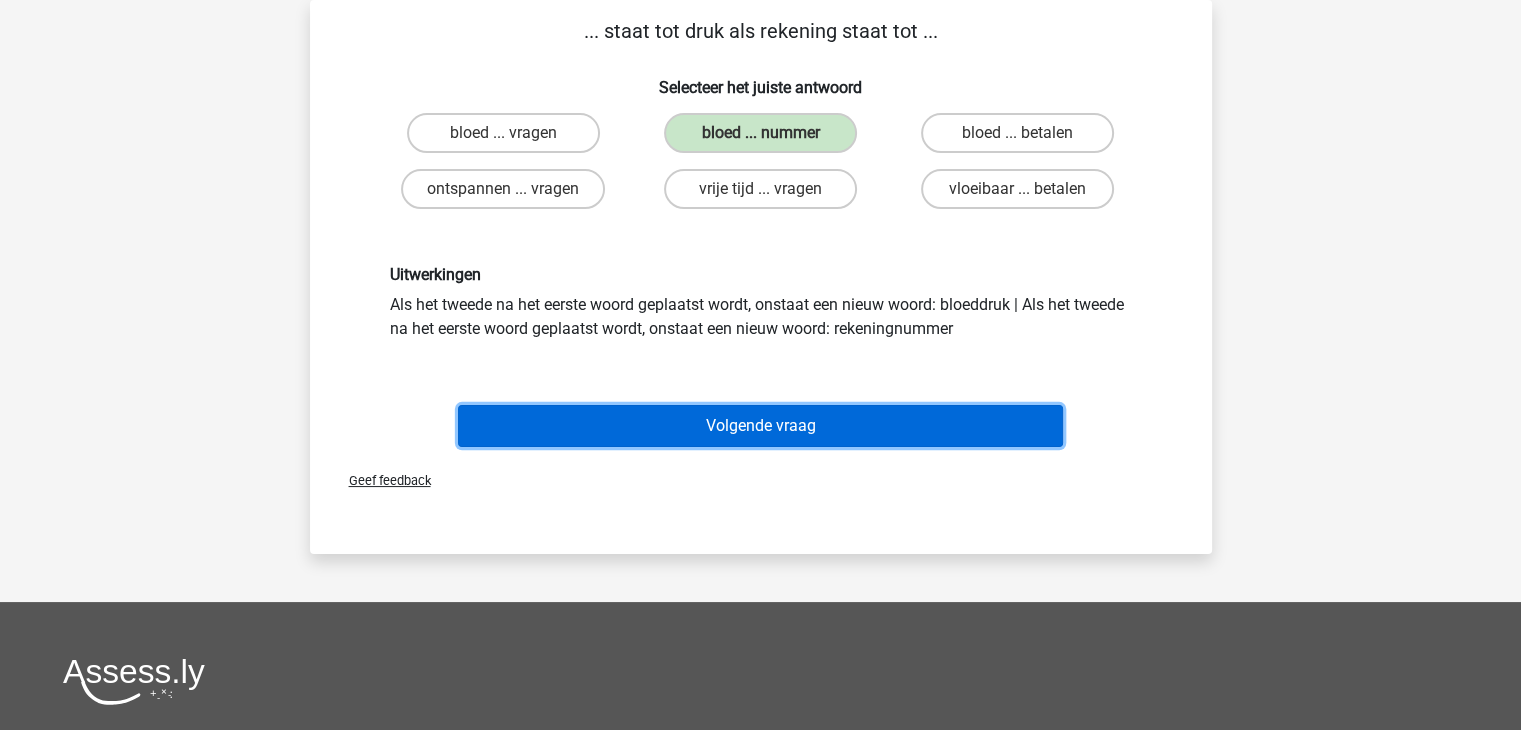 click on "Volgende vraag" at bounding box center (760, 426) 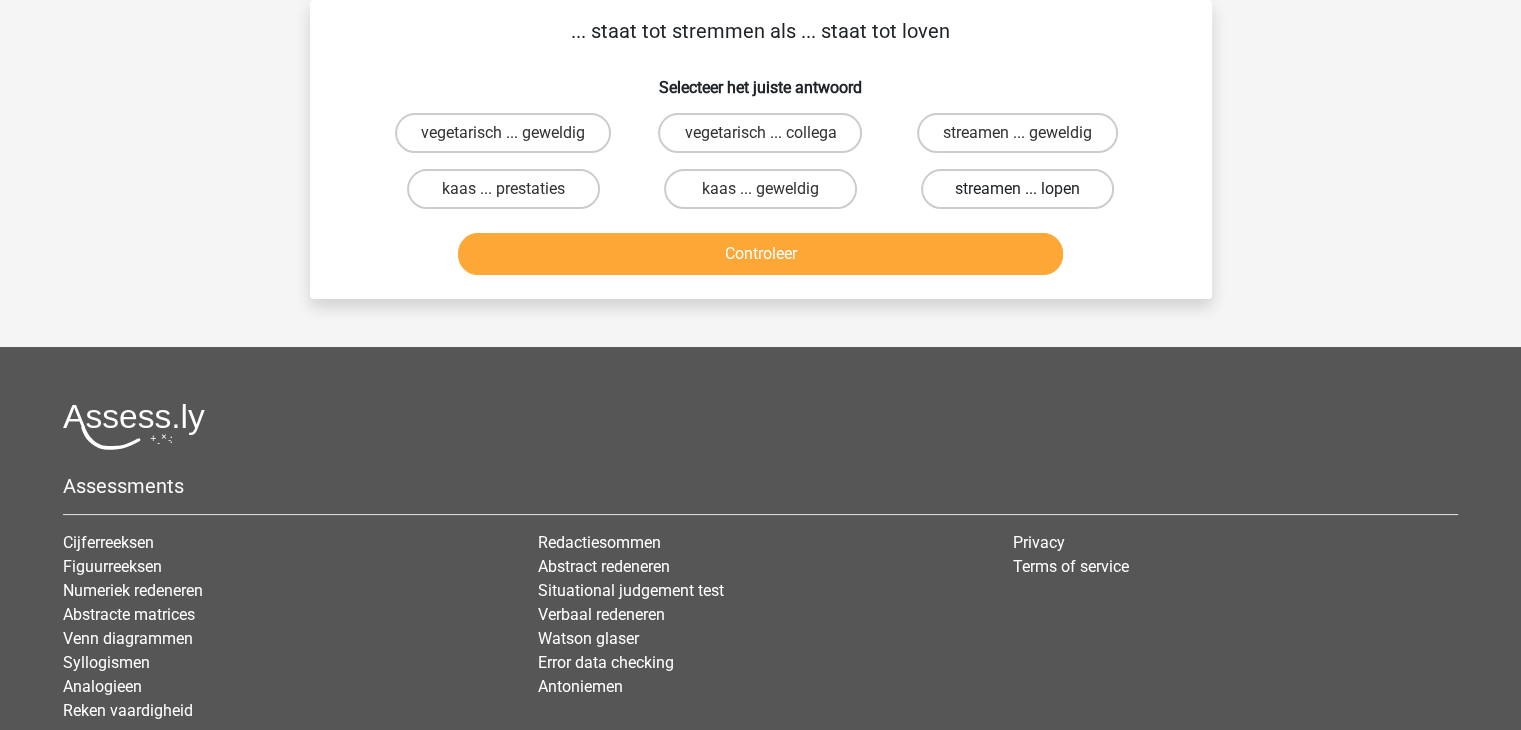 click on "streamen ... lopen" at bounding box center (1017, 189) 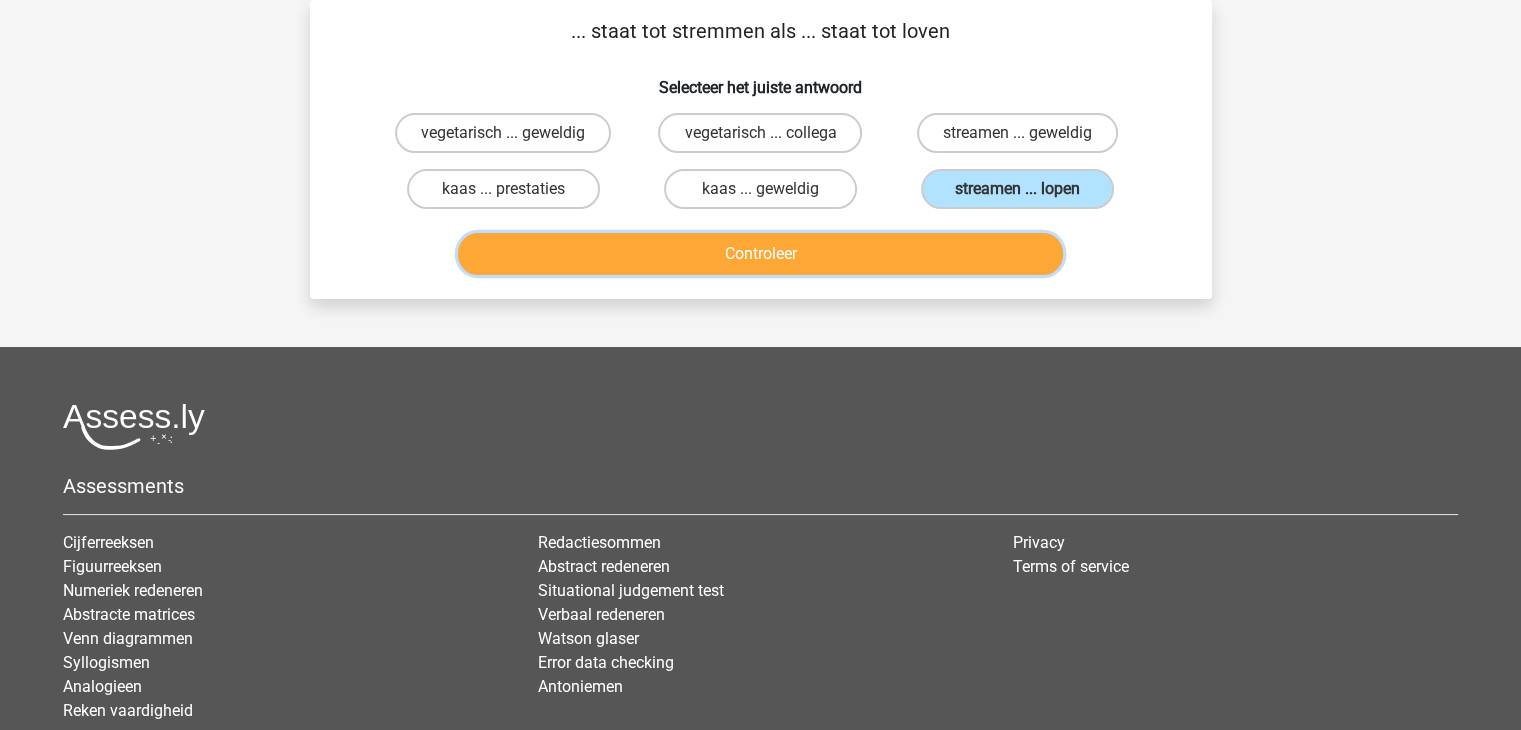 click on "Controleer" at bounding box center [760, 254] 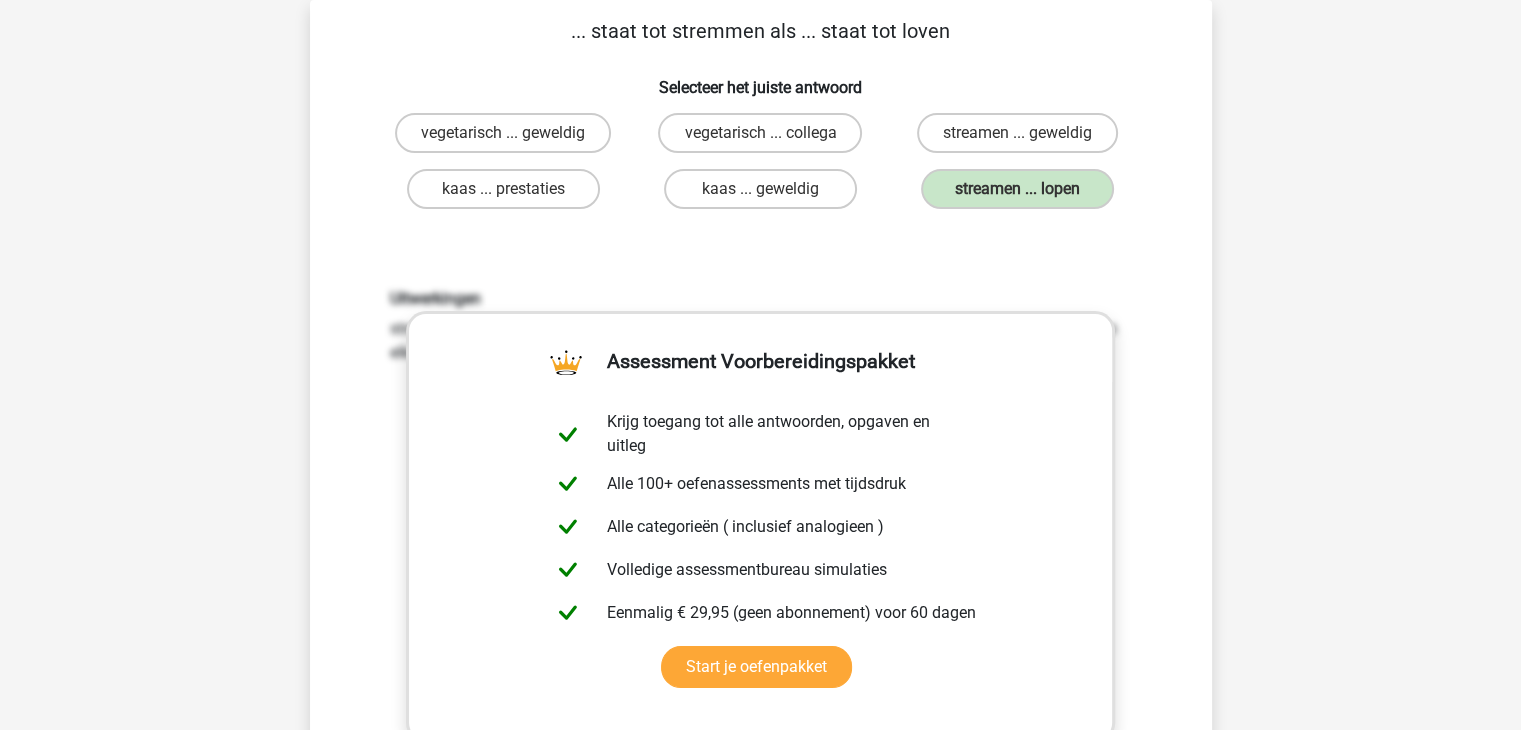 scroll, scrollTop: 333, scrollLeft: 0, axis: vertical 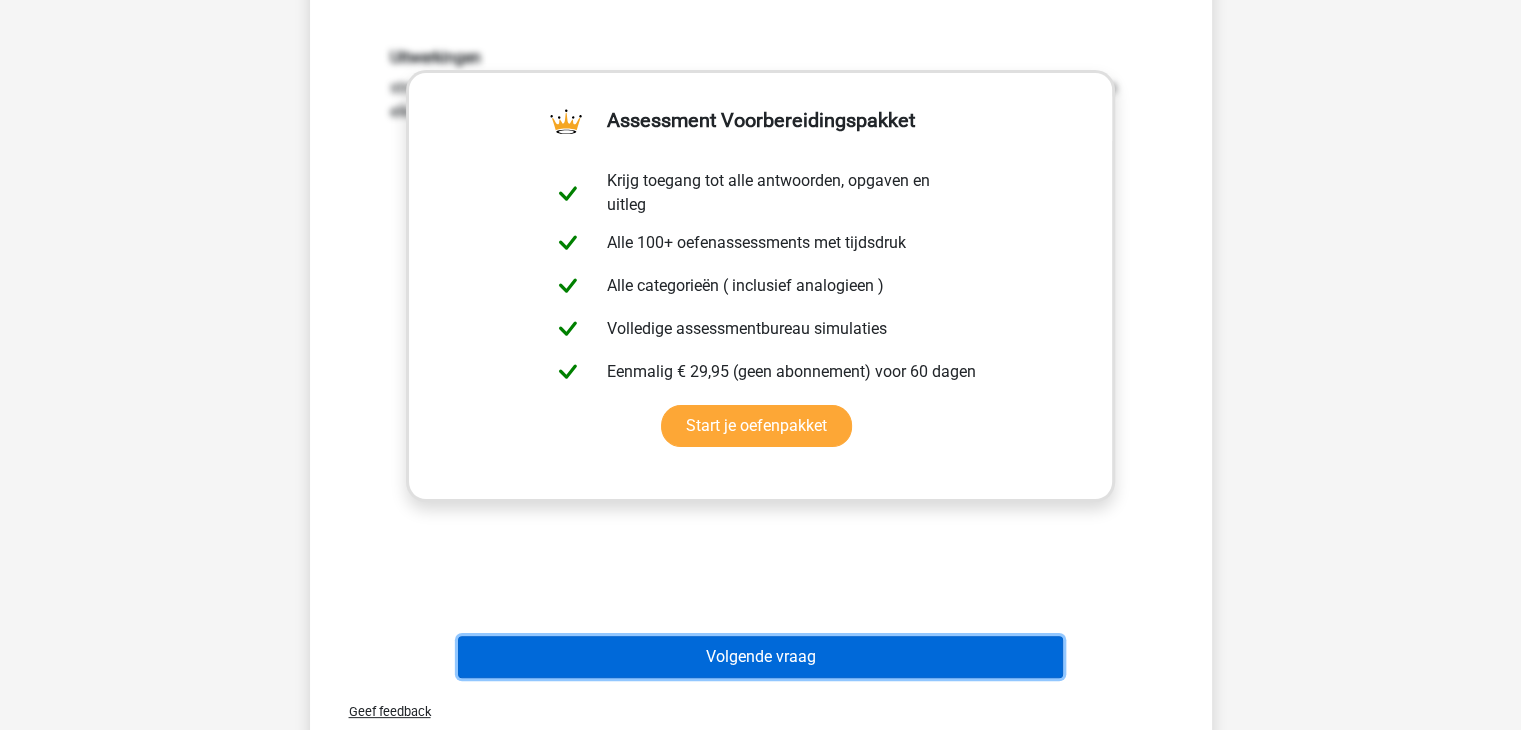 click on "Volgende vraag" at bounding box center (760, 657) 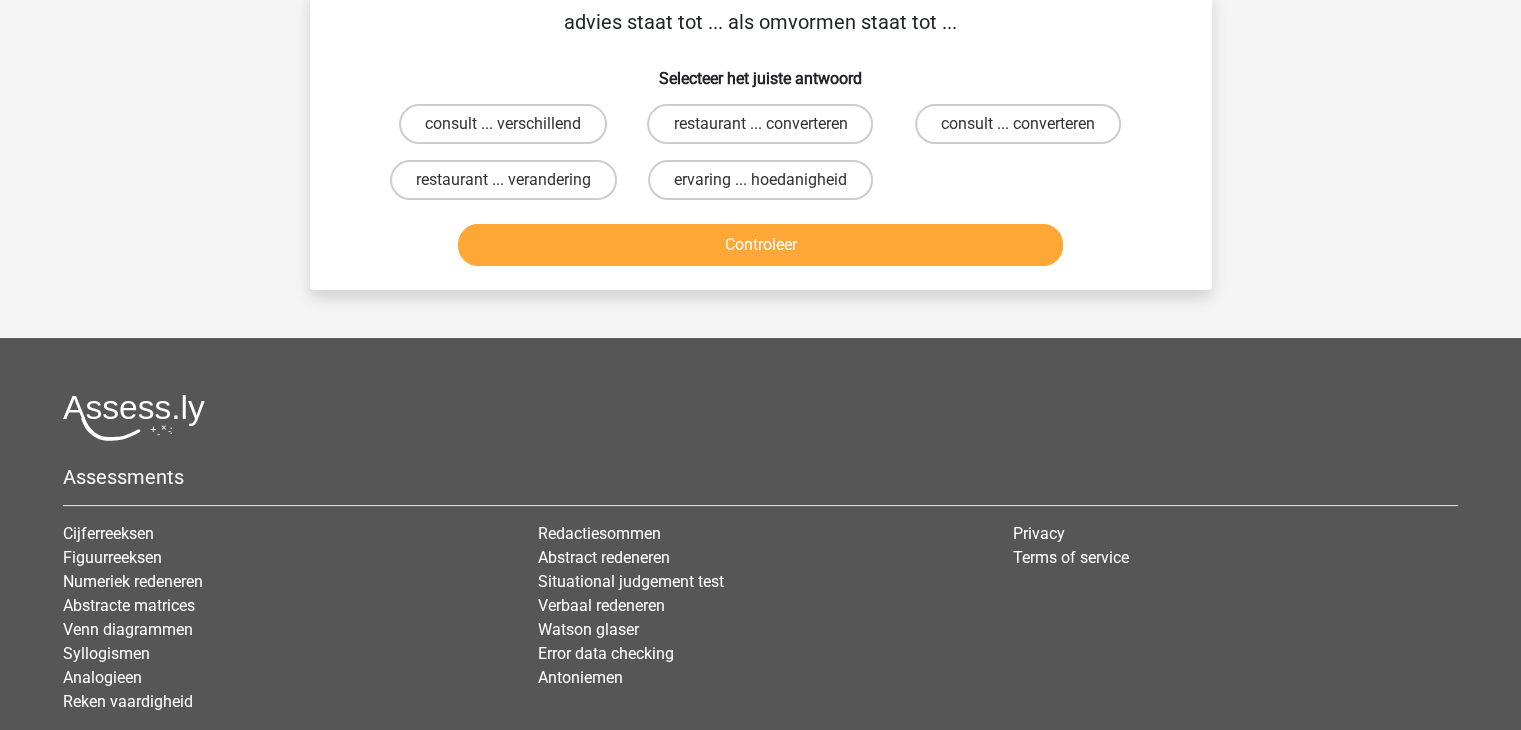 scroll, scrollTop: 92, scrollLeft: 0, axis: vertical 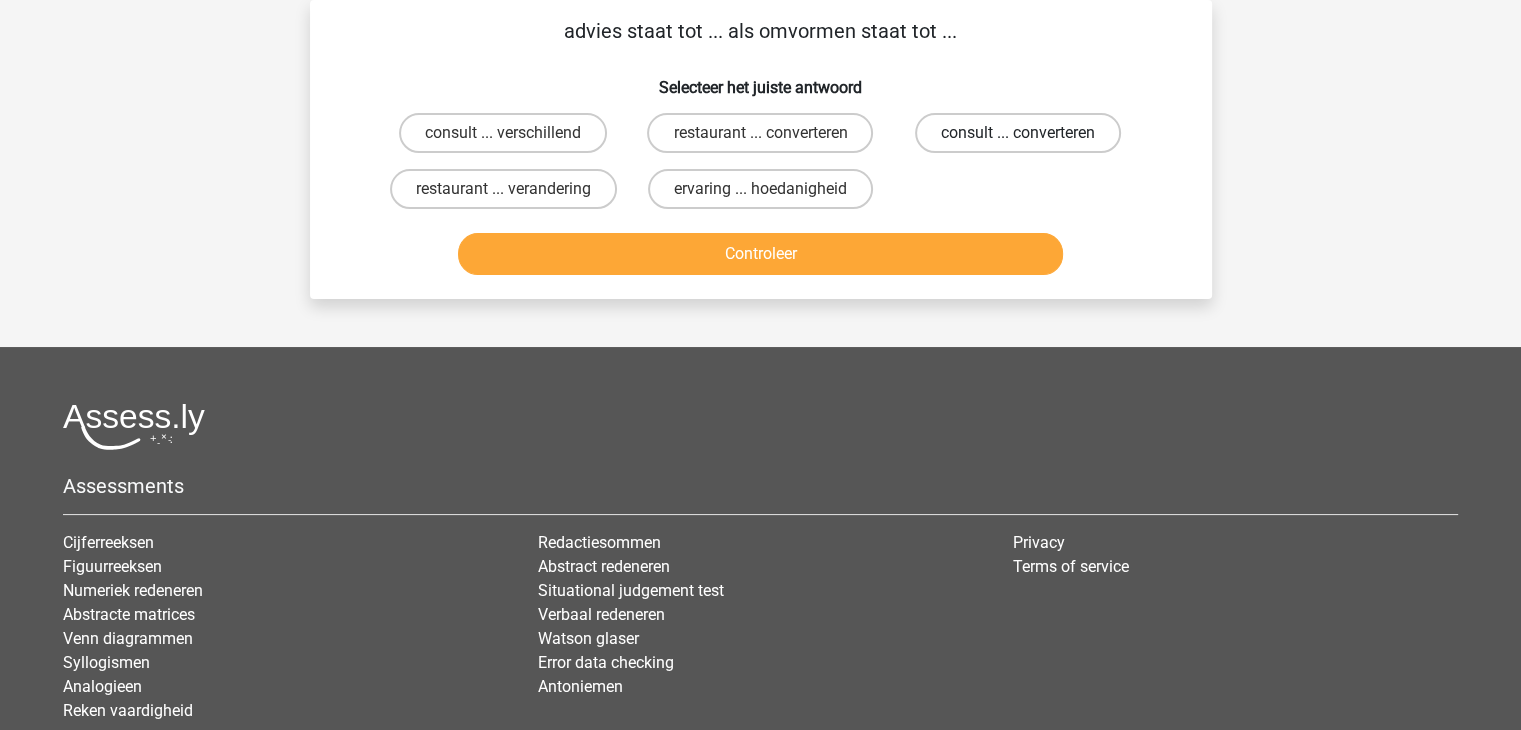 click on "consult ... converteren" at bounding box center (1018, 133) 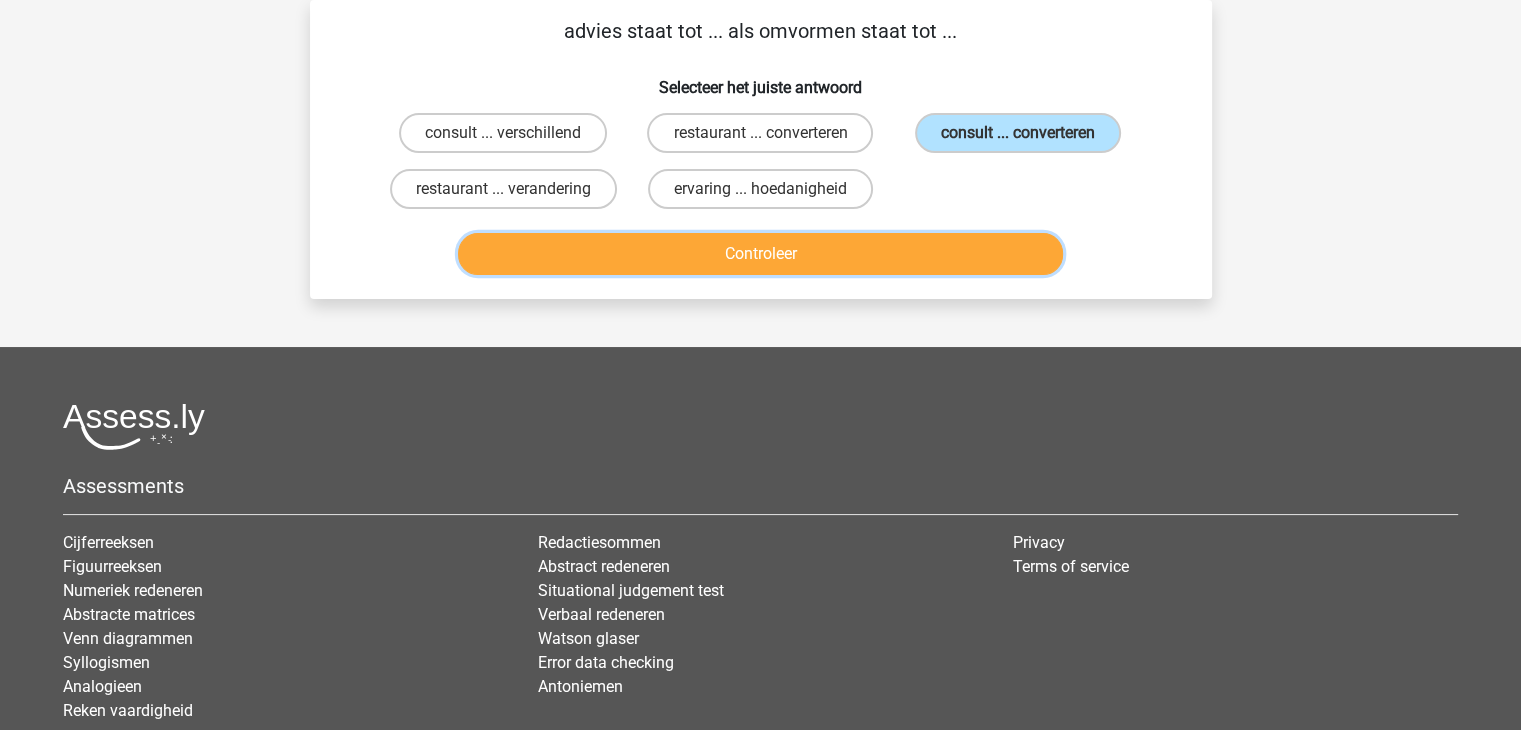 click on "Controleer" at bounding box center [760, 254] 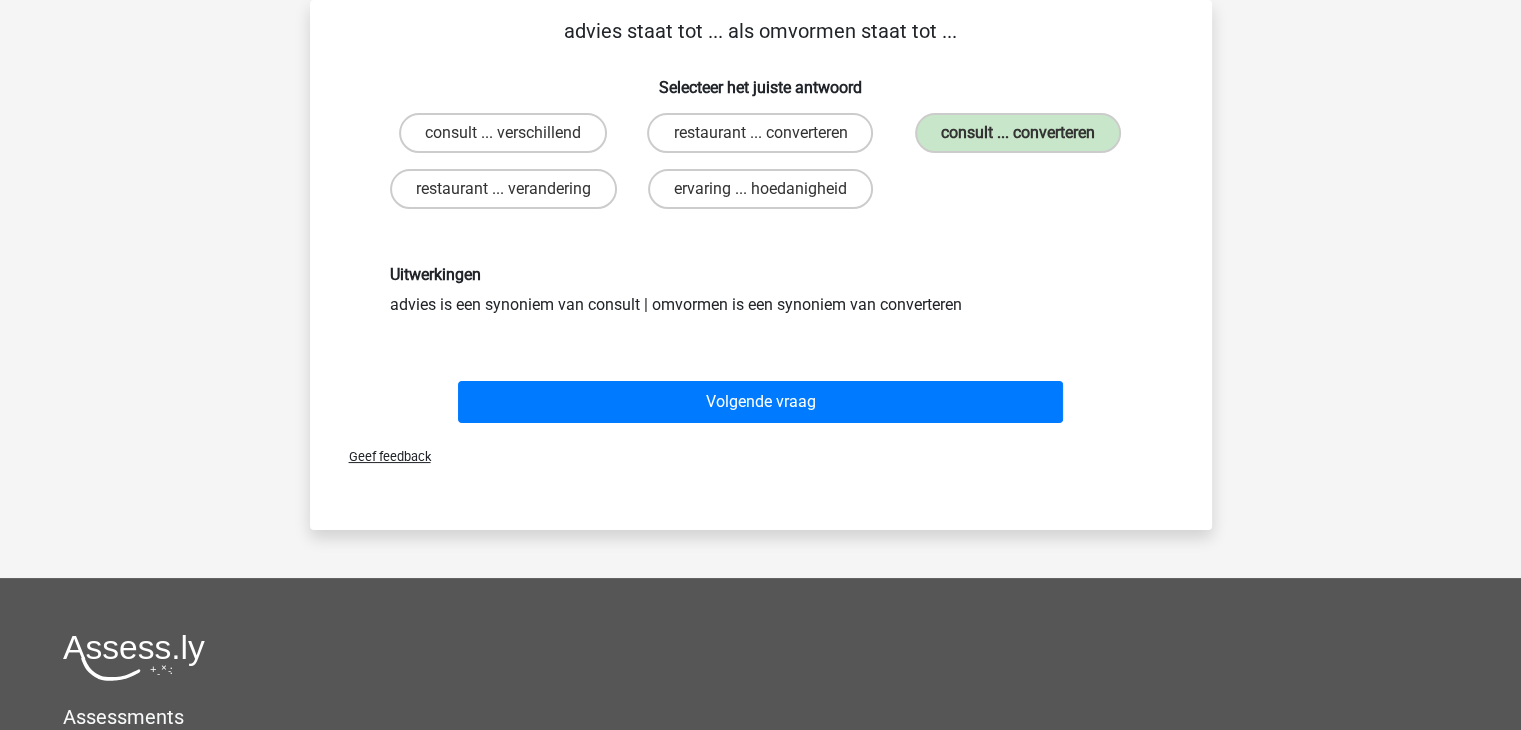 click on "Volgende vraag" at bounding box center [761, 398] 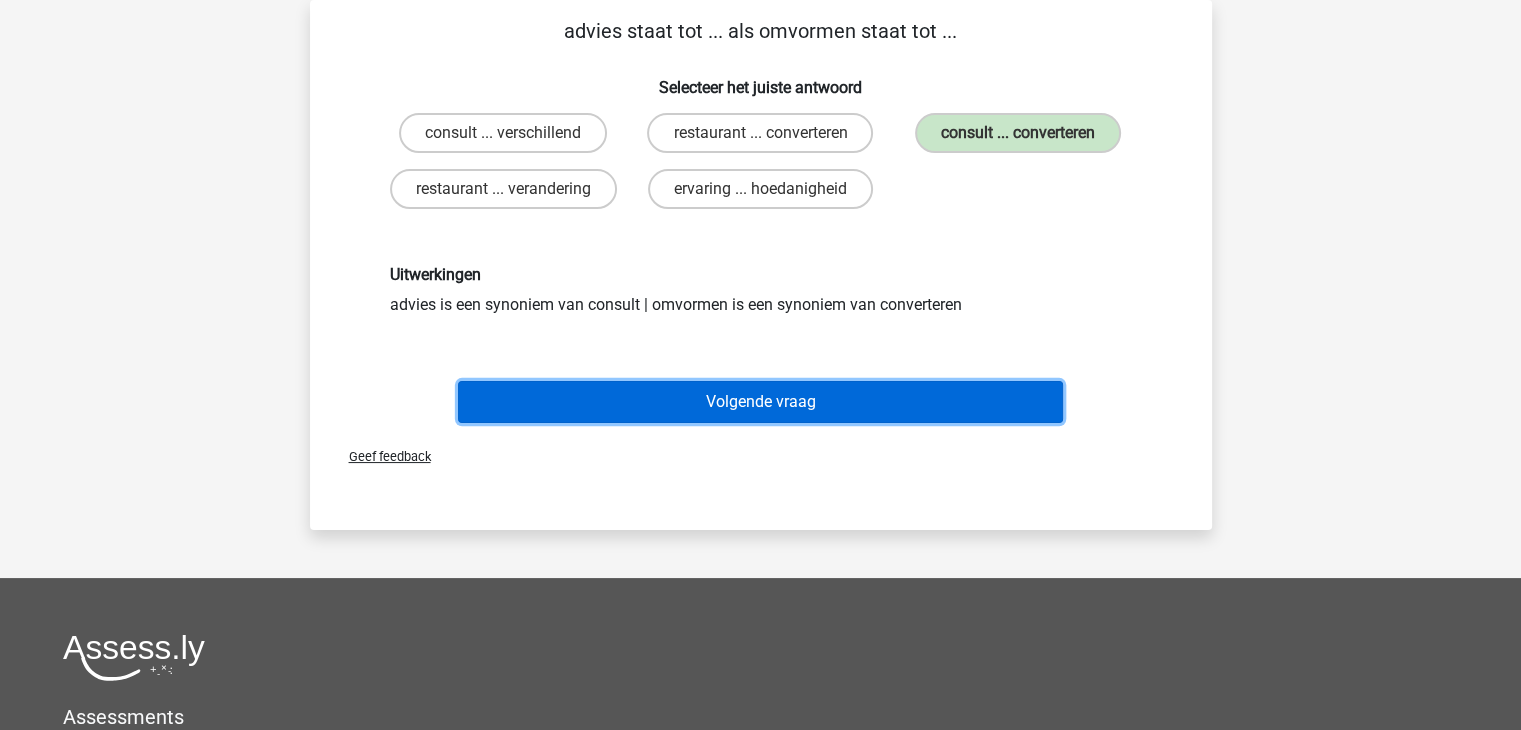 click on "Volgende vraag" at bounding box center (760, 402) 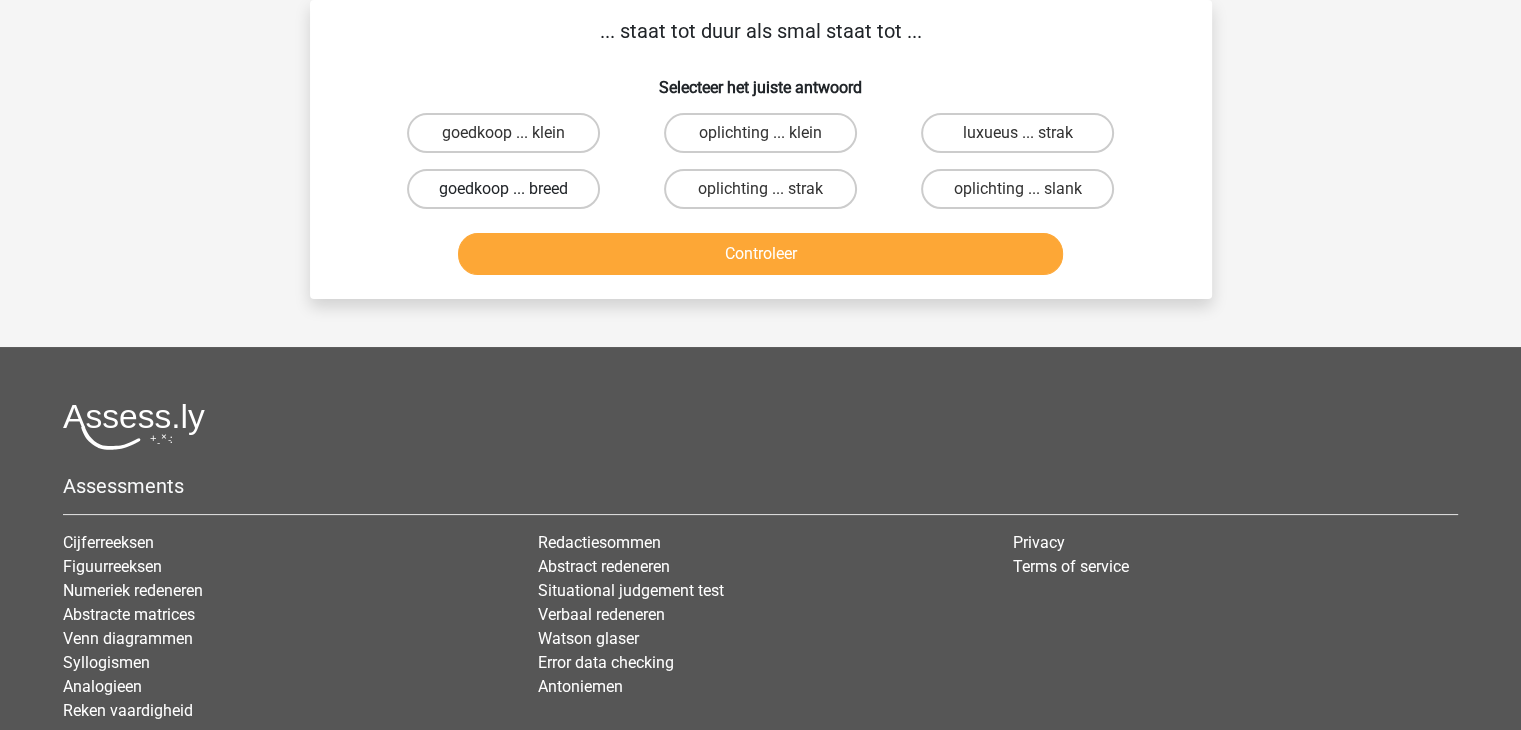 click on "goedkoop ... breed" at bounding box center (503, 189) 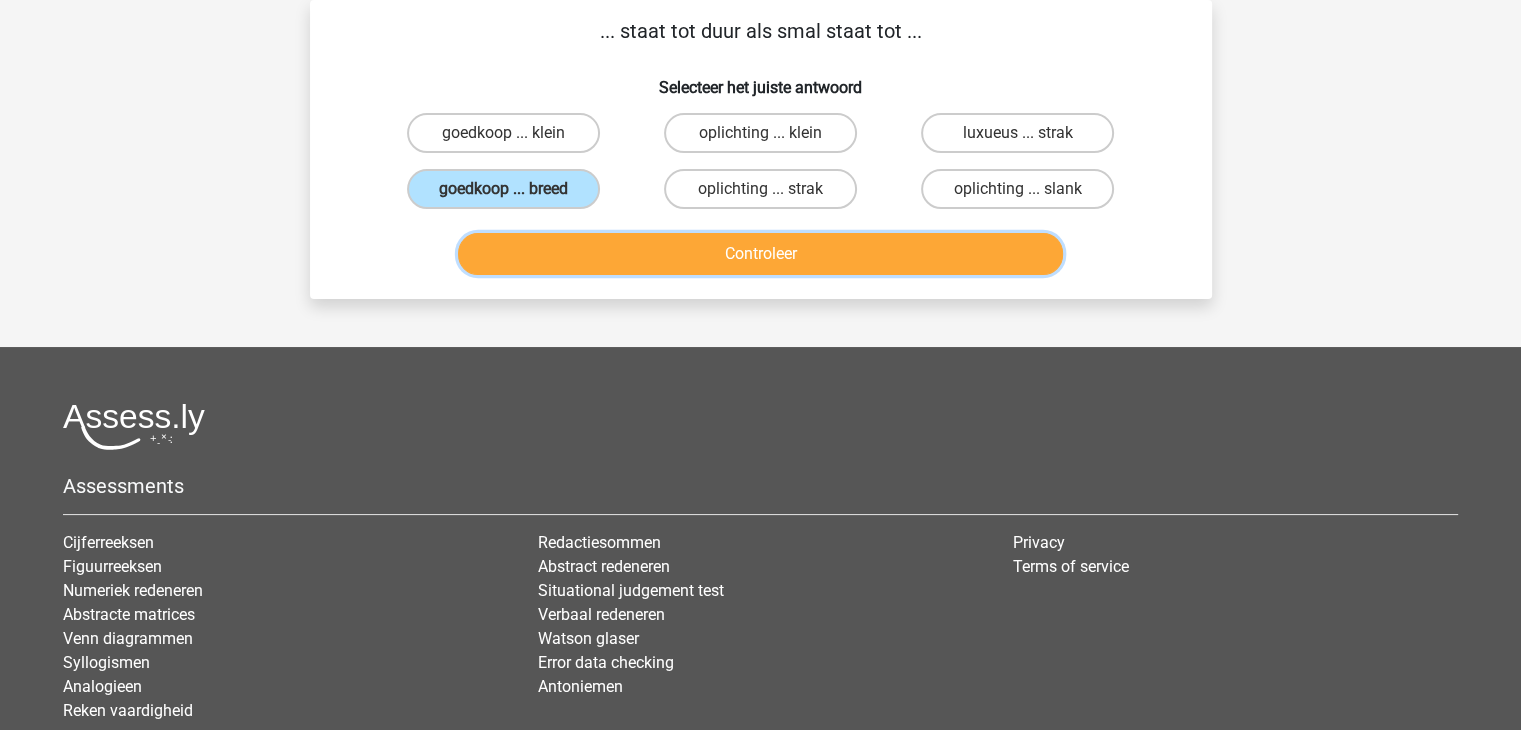 click on "Controleer" at bounding box center [760, 254] 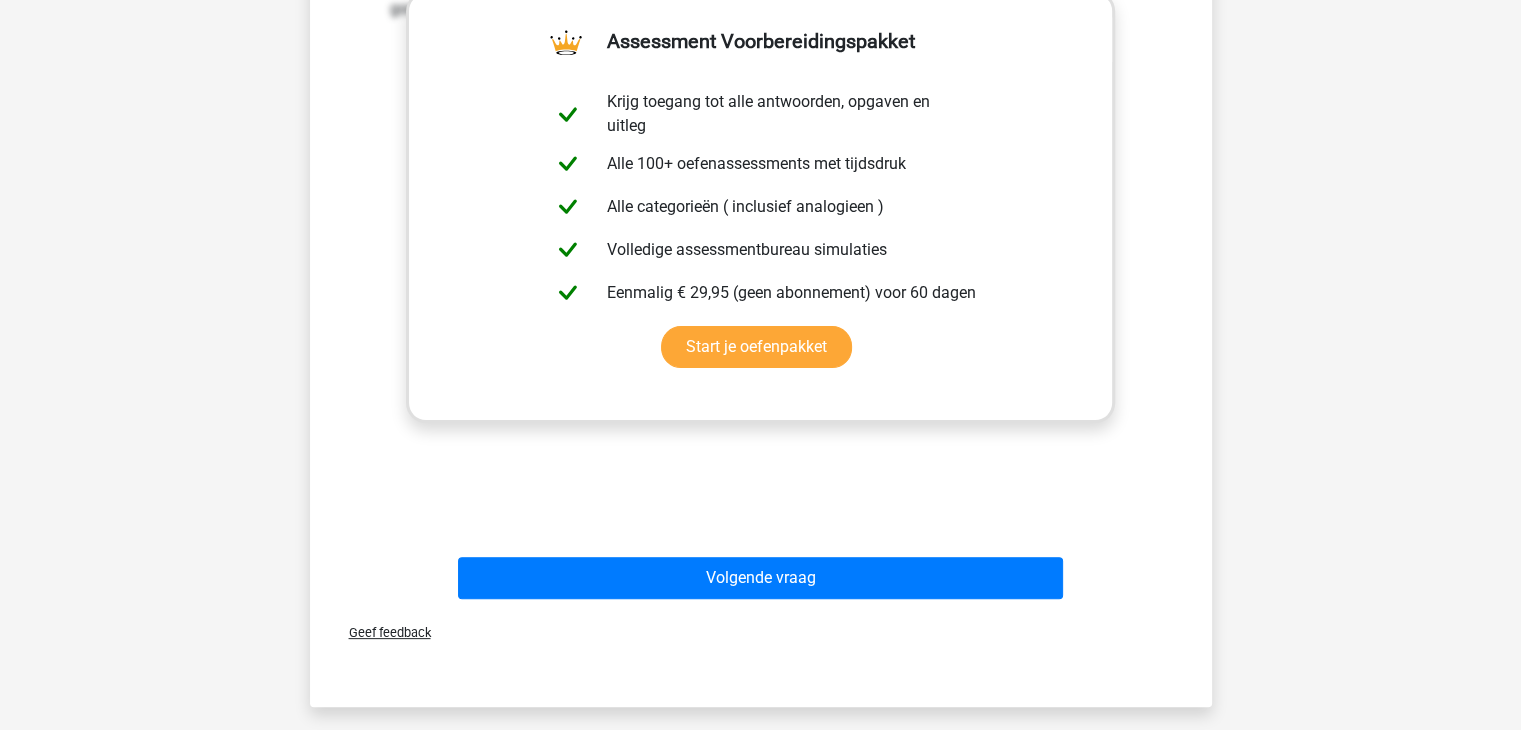 scroll, scrollTop: 419, scrollLeft: 0, axis: vertical 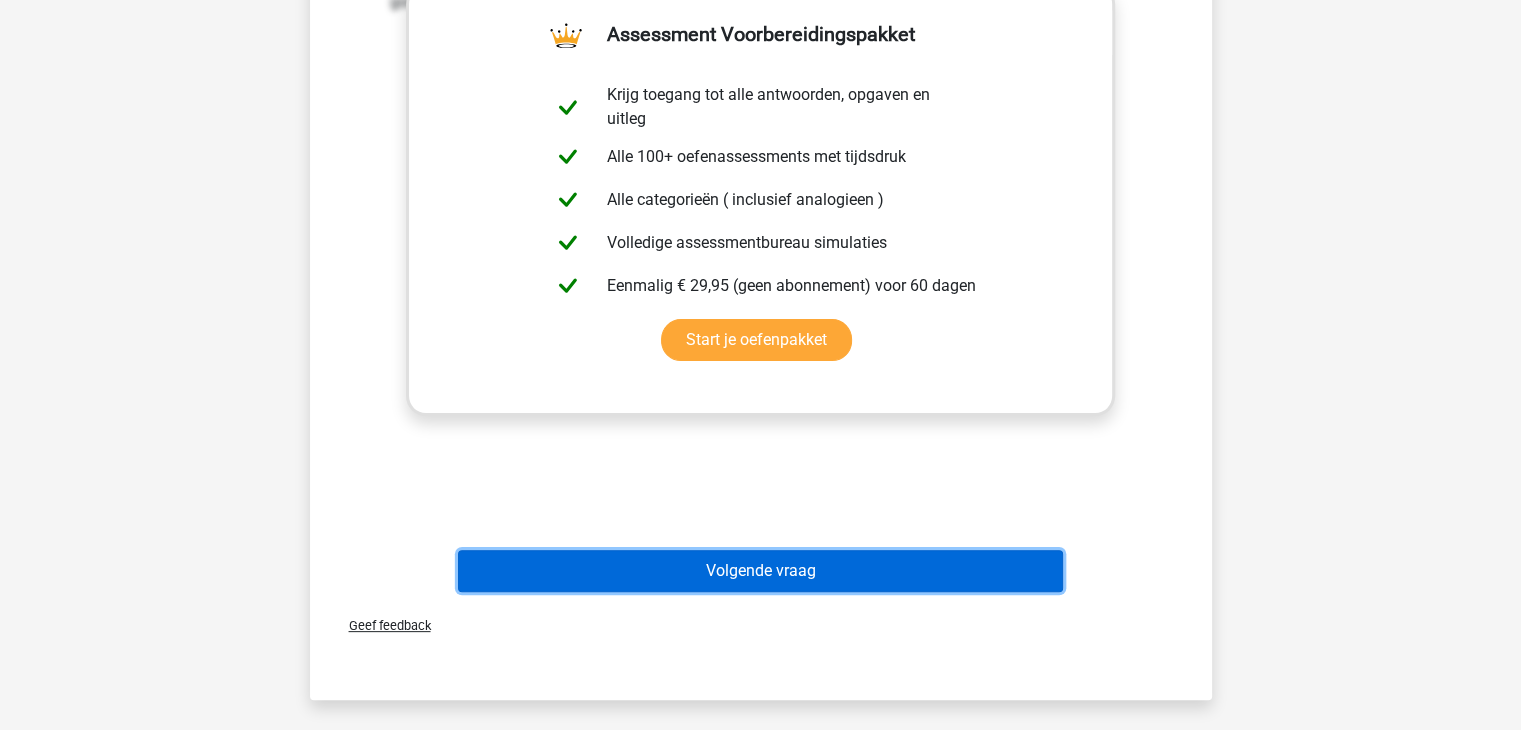 click on "Volgende vraag" at bounding box center [760, 571] 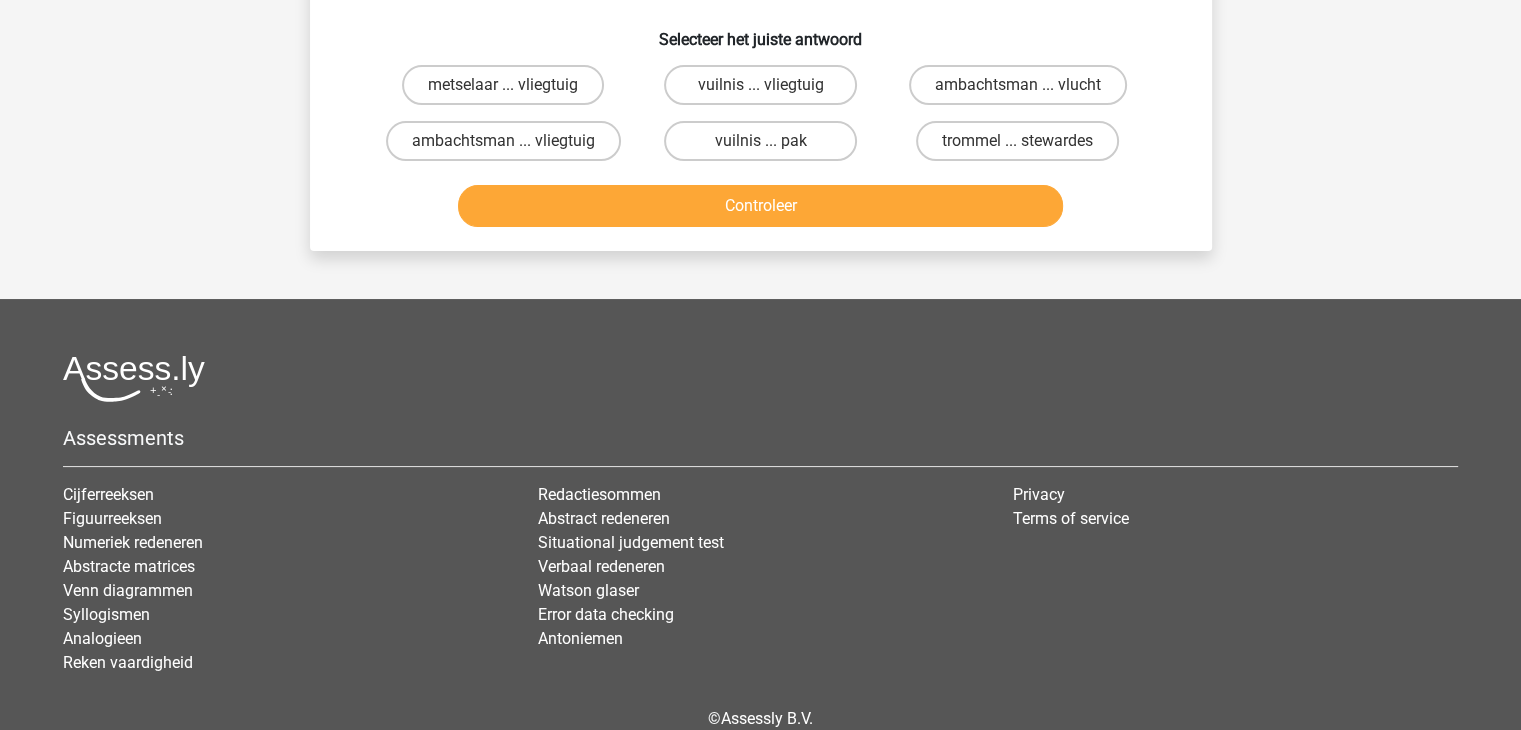 scroll, scrollTop: 92, scrollLeft: 0, axis: vertical 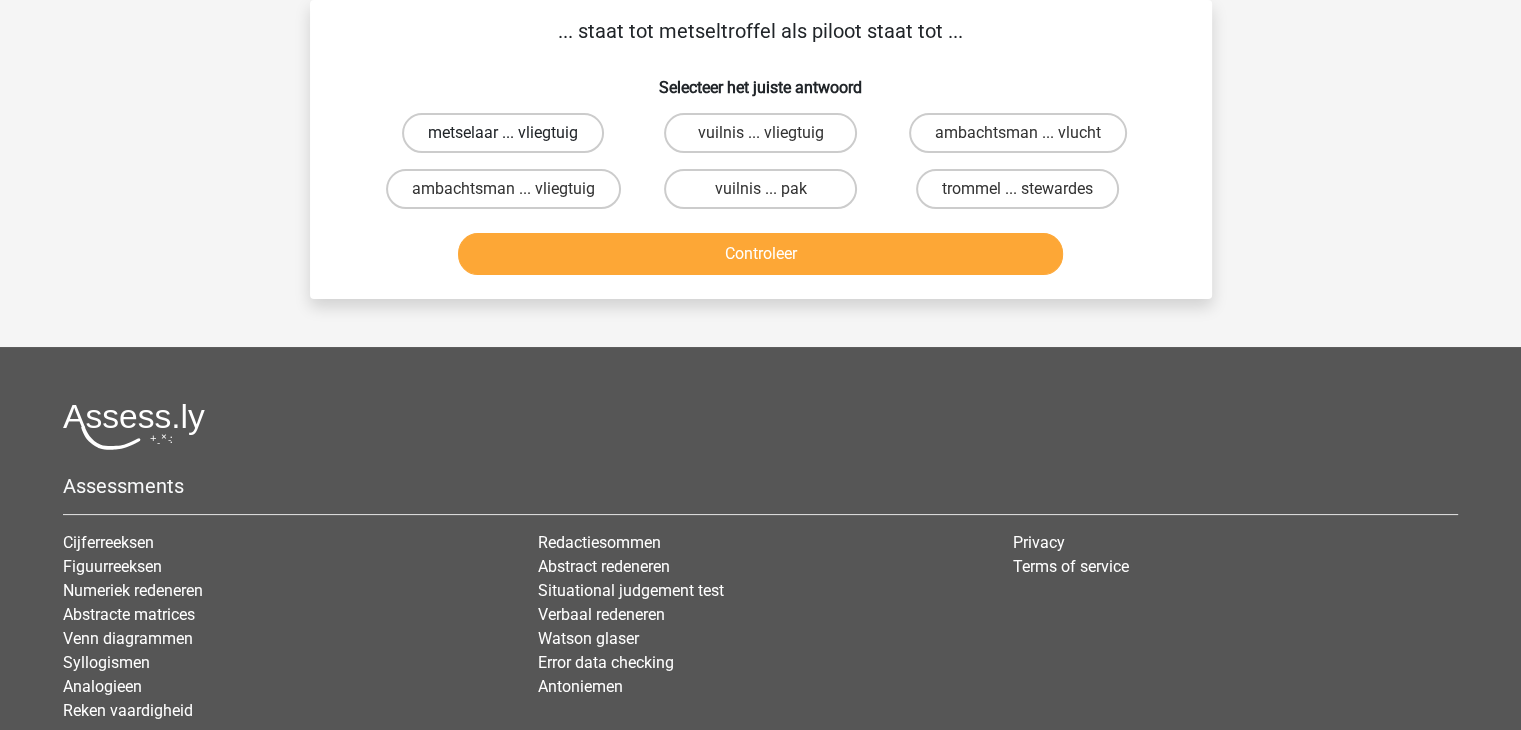 click on "metselaar ... vliegtuig" at bounding box center (503, 133) 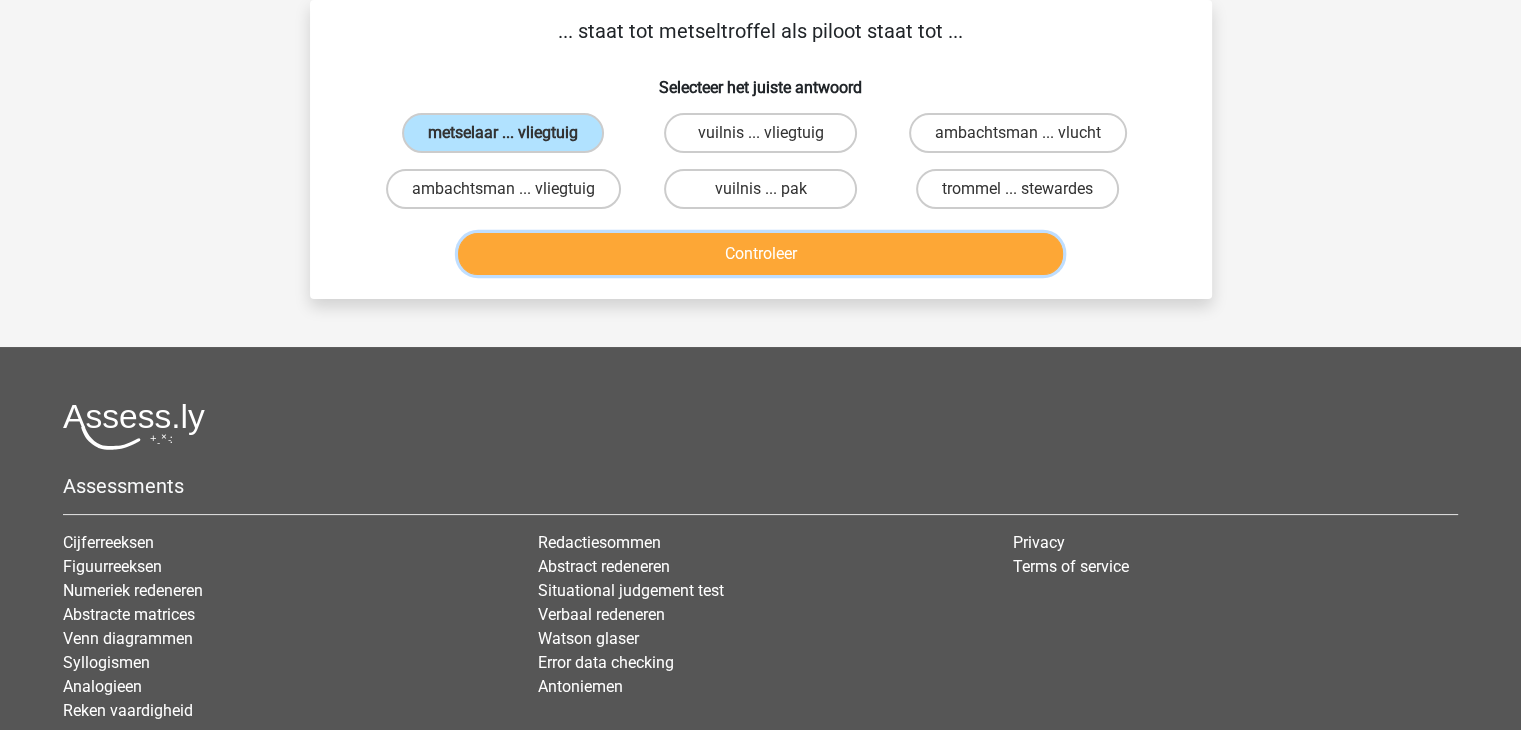 click on "Controleer" at bounding box center (760, 254) 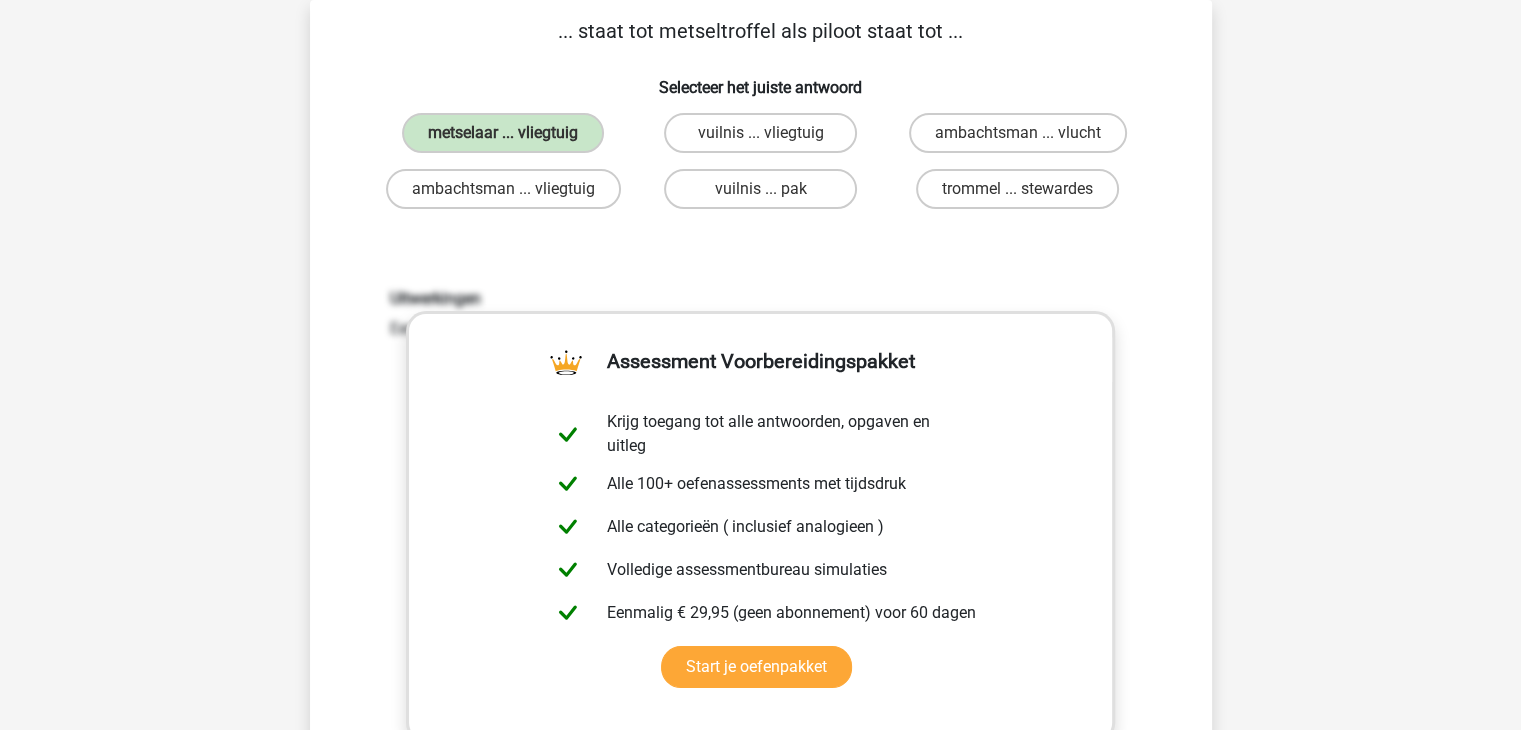 scroll, scrollTop: 359, scrollLeft: 0, axis: vertical 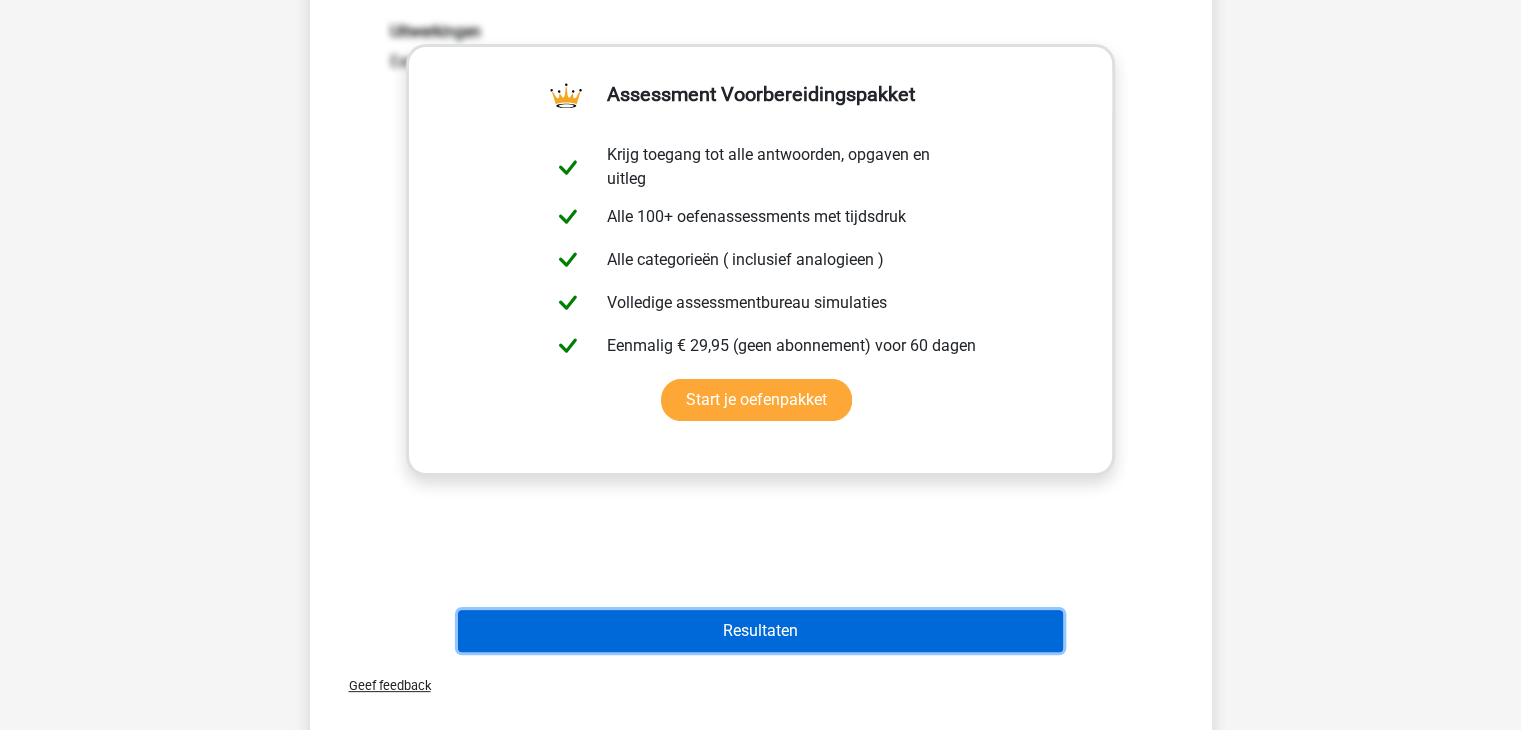 click on "Resultaten" at bounding box center [760, 631] 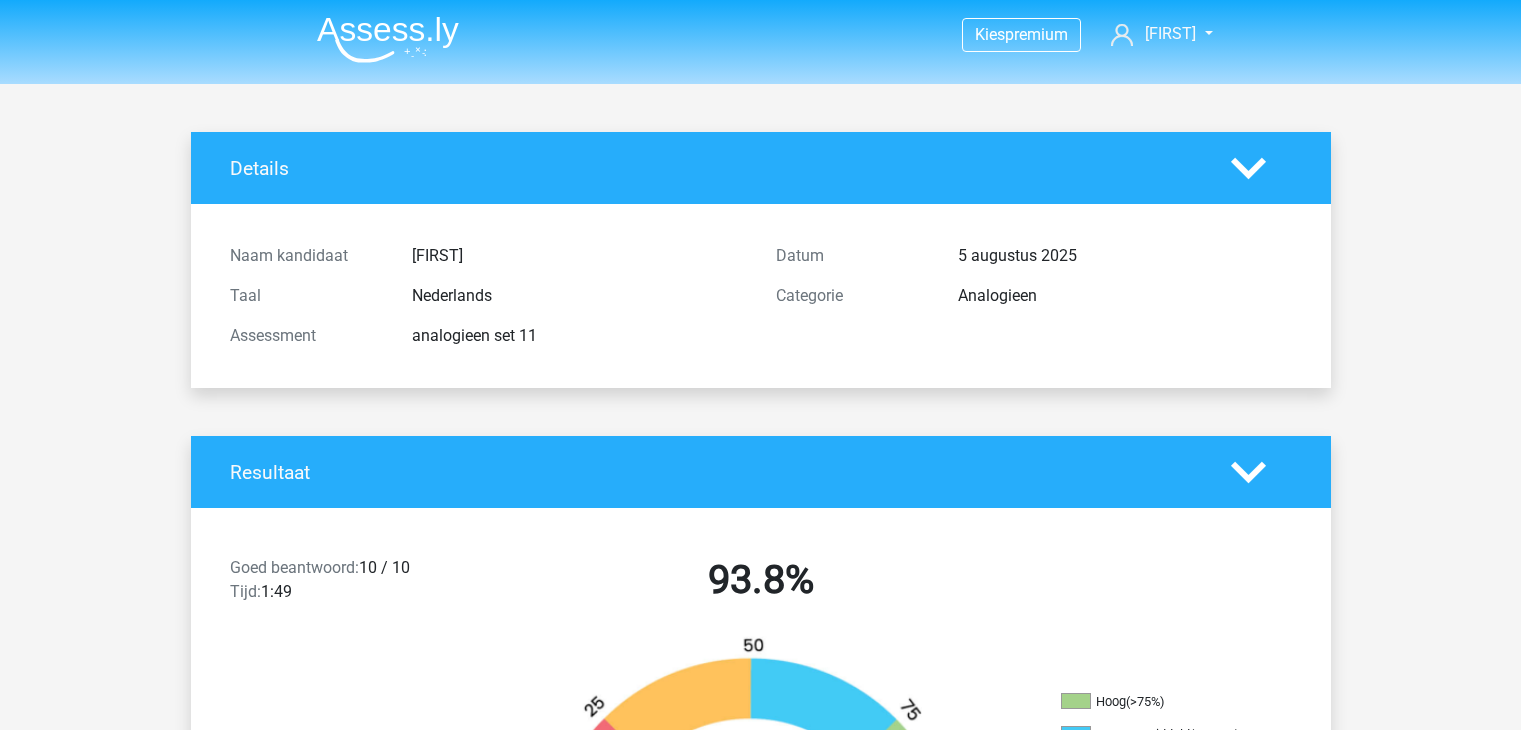 scroll, scrollTop: 0, scrollLeft: 0, axis: both 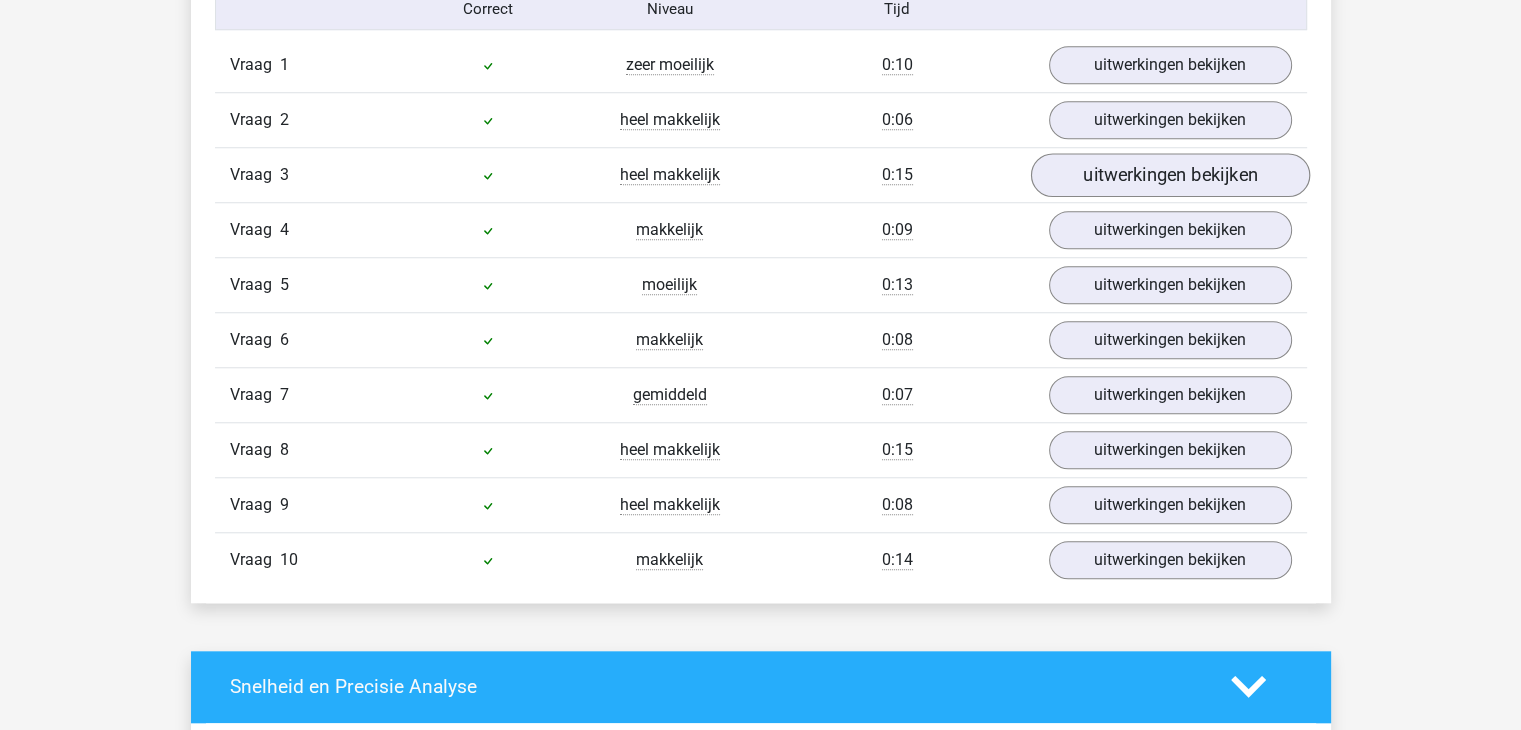 drag, startPoint x: 1231, startPoint y: 149, endPoint x: 1240, endPoint y: 165, distance: 18.35756 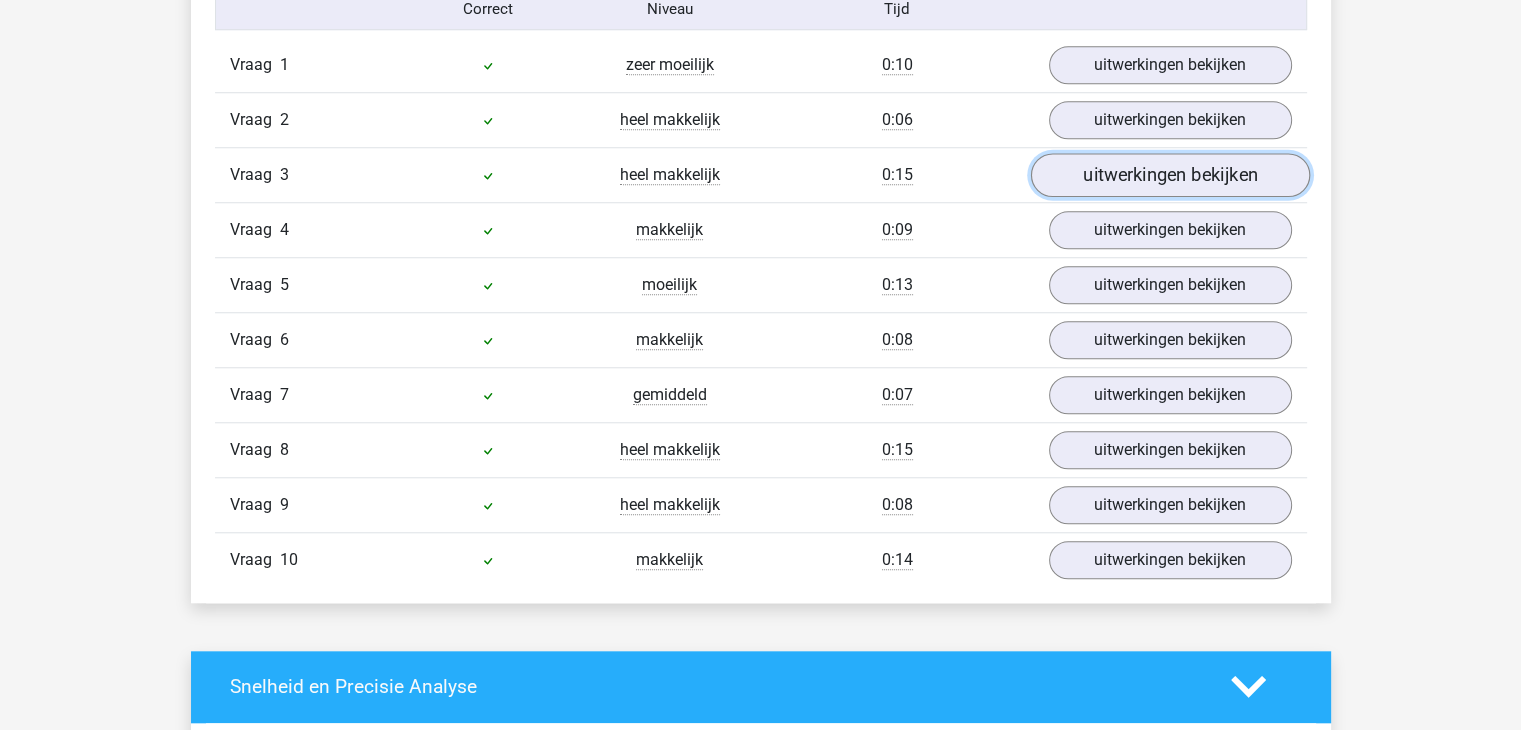 click on "uitwerkingen bekijken" at bounding box center [1169, 175] 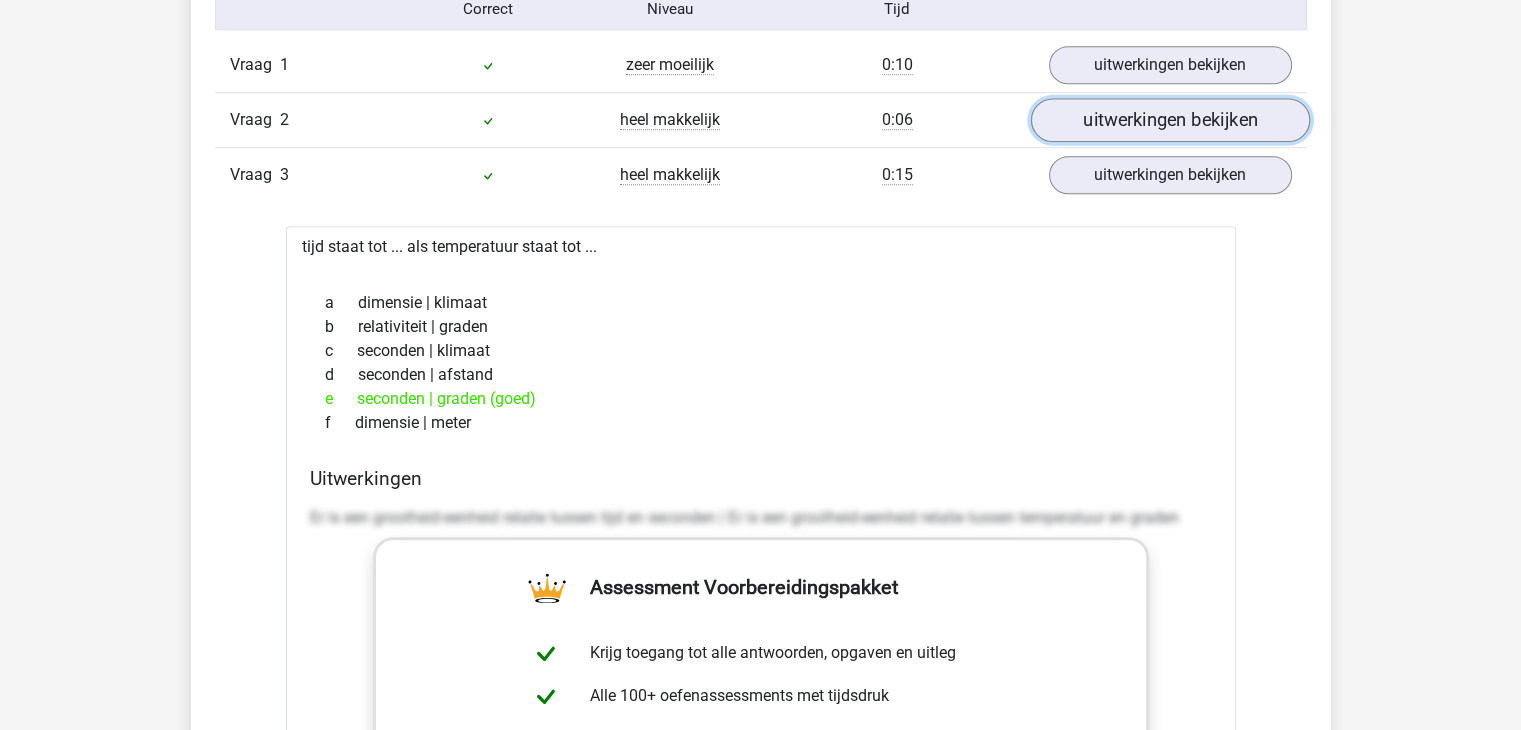 click on "uitwerkingen bekijken" at bounding box center [1169, 120] 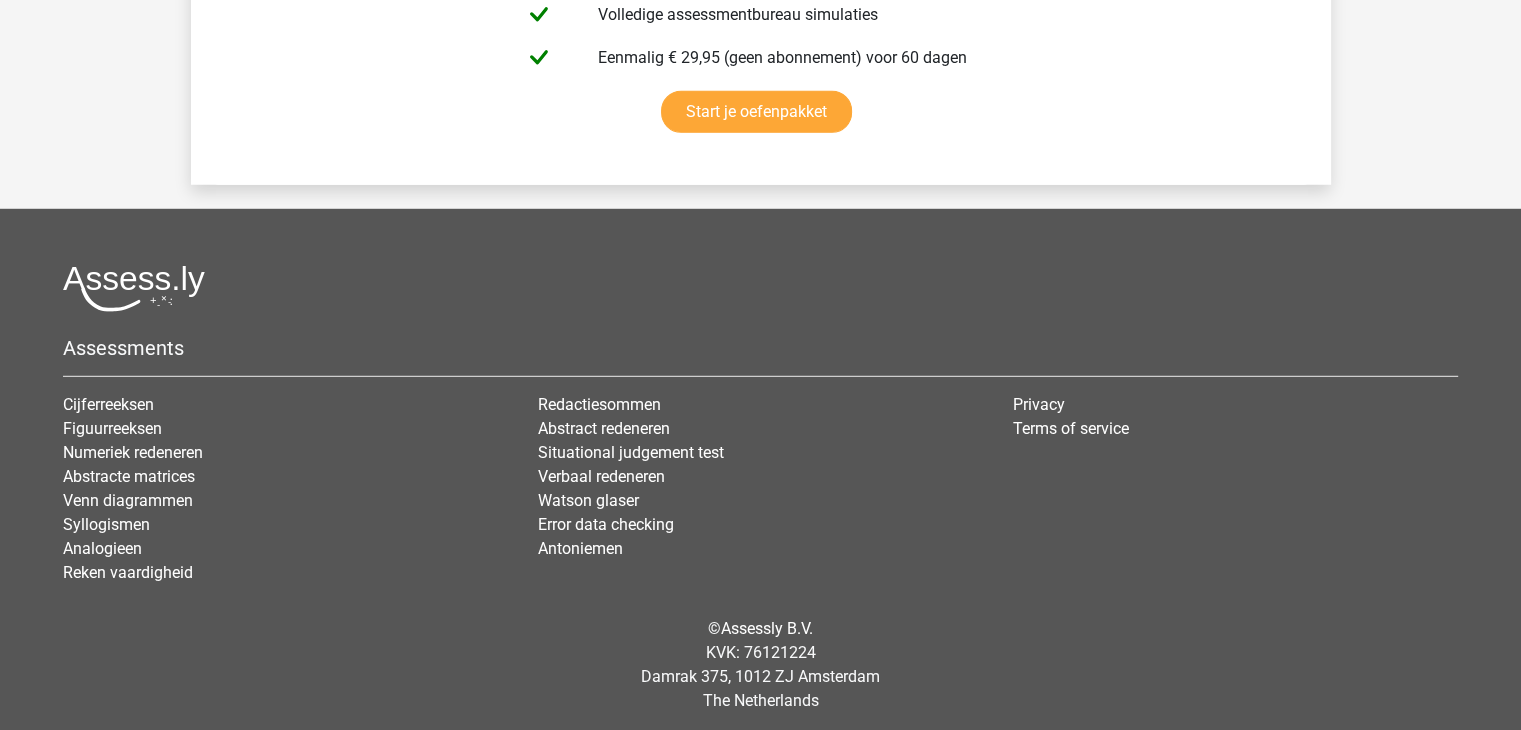 scroll, scrollTop: 0, scrollLeft: 0, axis: both 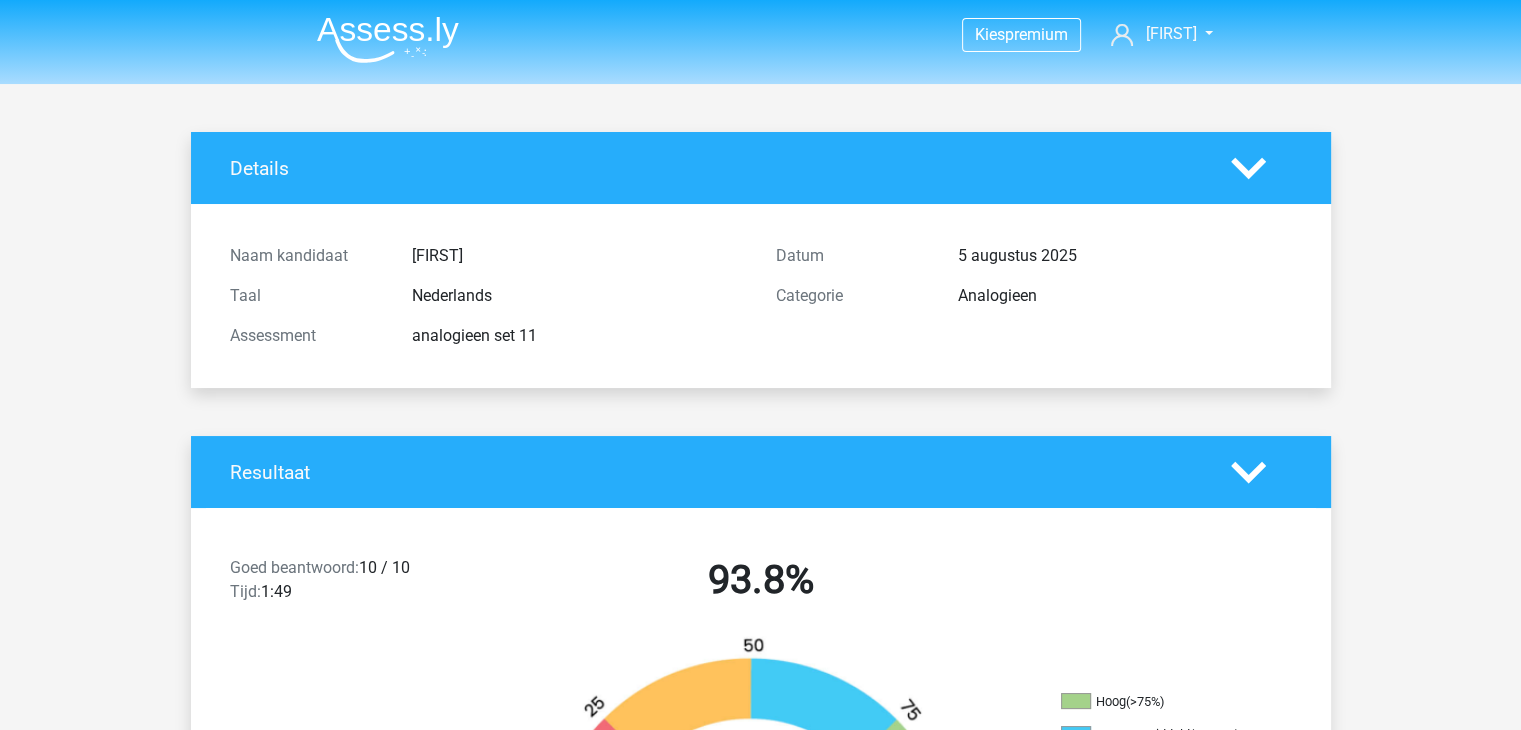 click on "Kies  premium
Natascha
nd_vankeeken@hotmail.com" at bounding box center [761, 35] 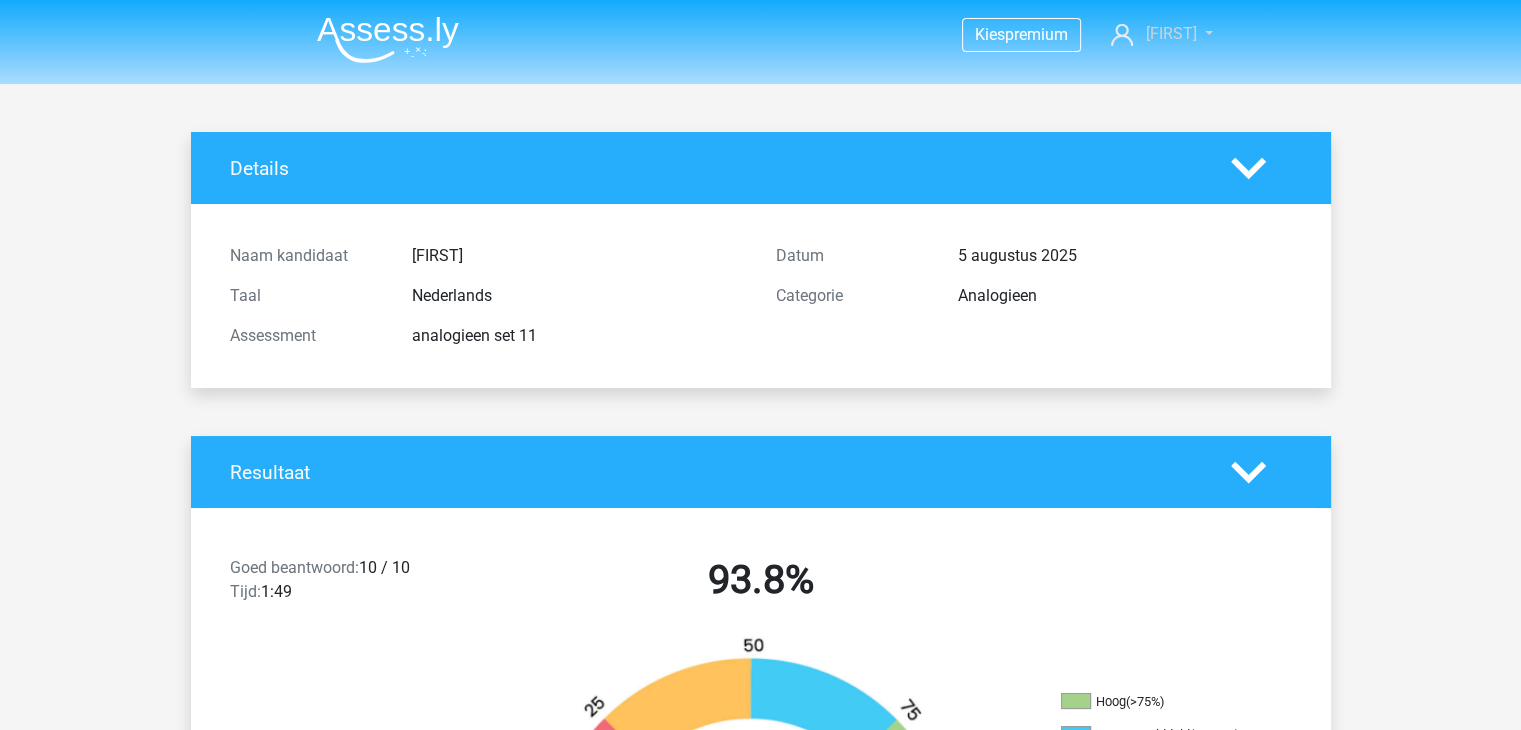 click on "[FIRST]" at bounding box center [1170, 33] 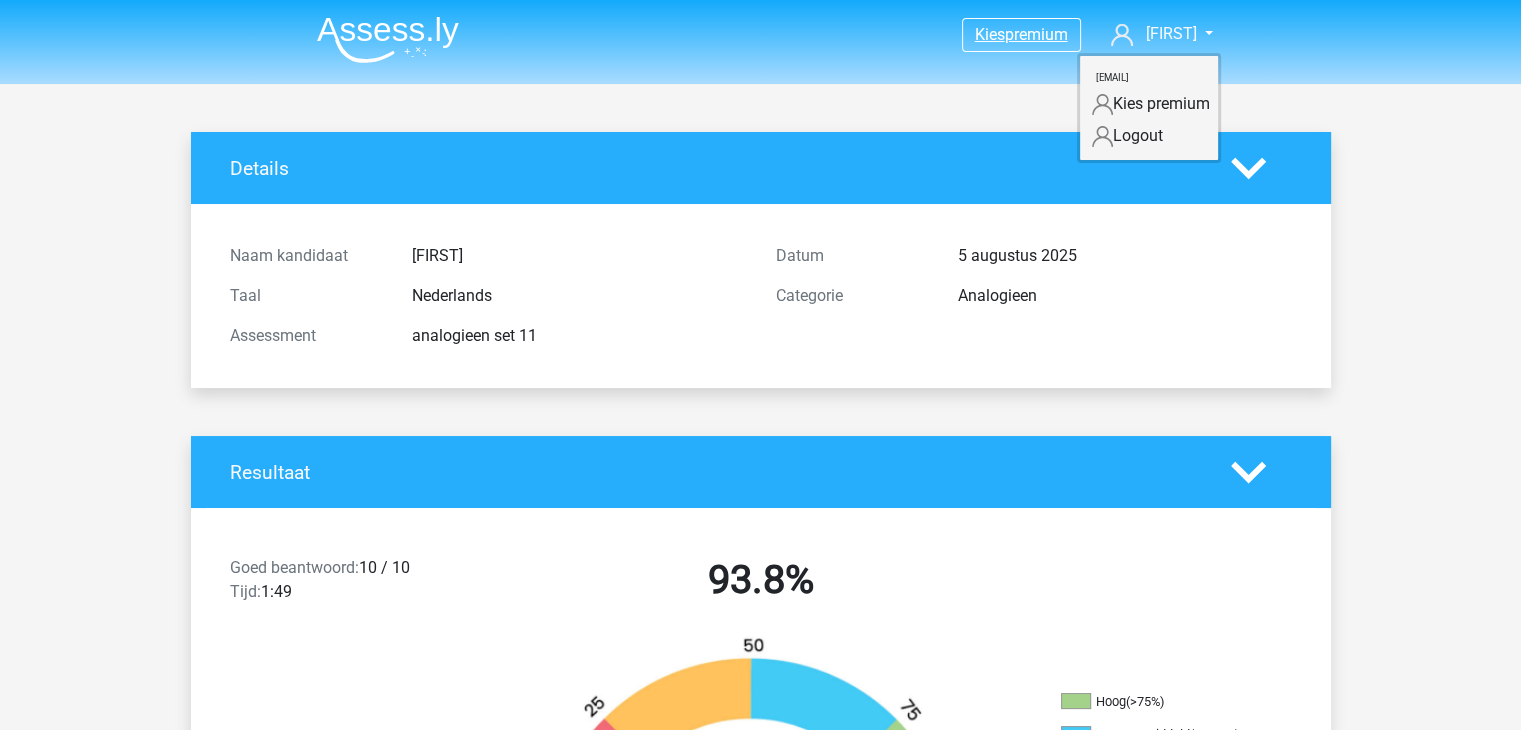 click on "premium" at bounding box center [1036, 34] 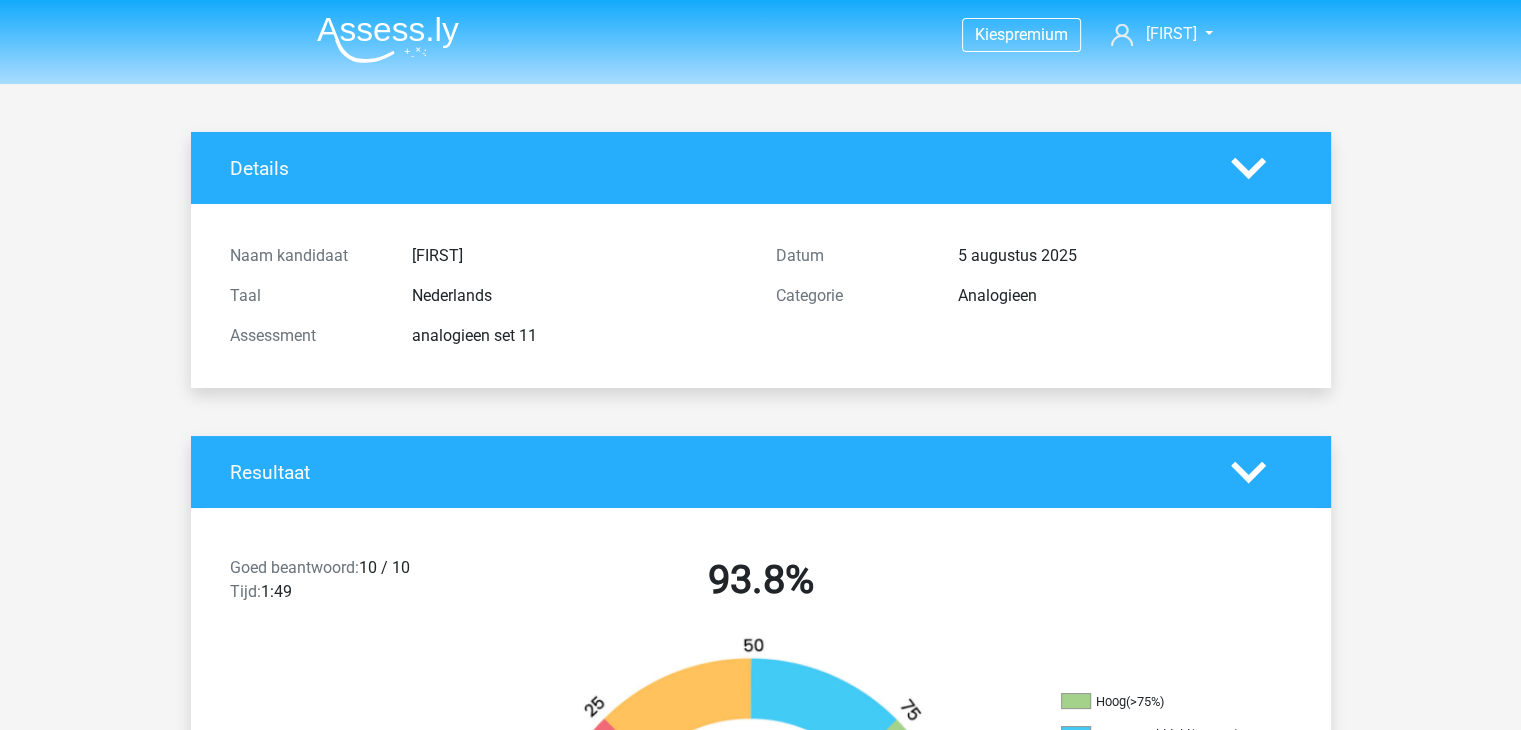 click at bounding box center [388, 39] 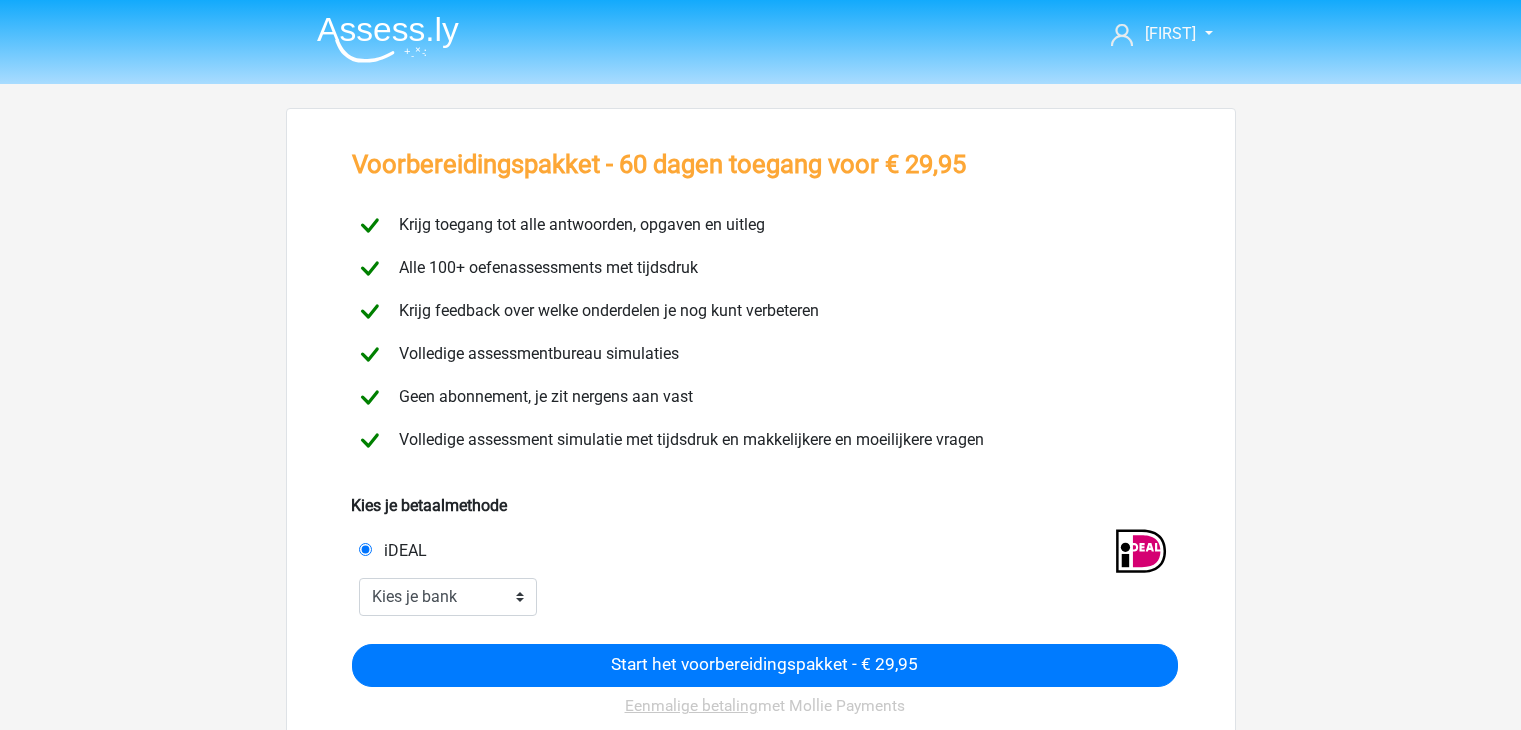 scroll, scrollTop: 0, scrollLeft: 0, axis: both 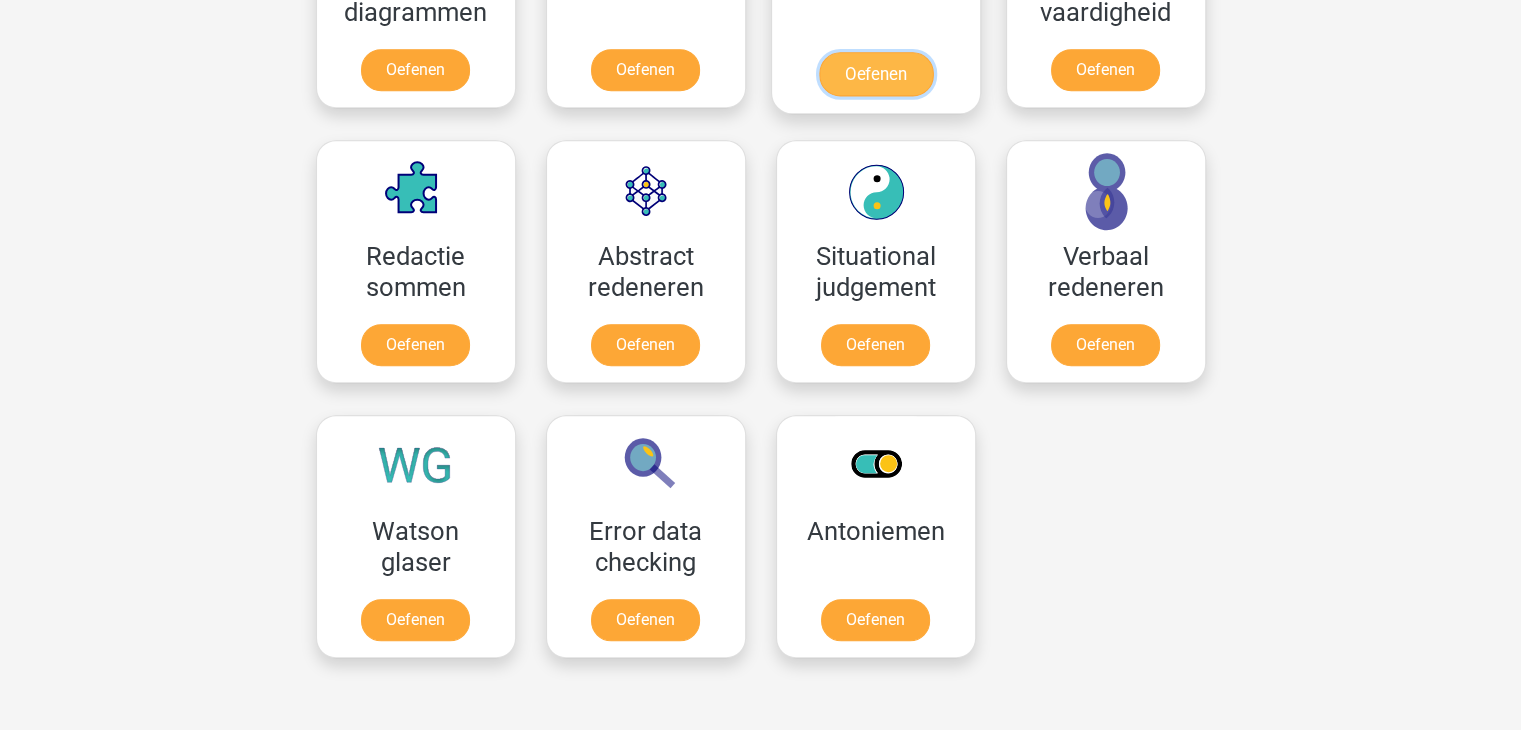click on "Oefenen" at bounding box center (875, 74) 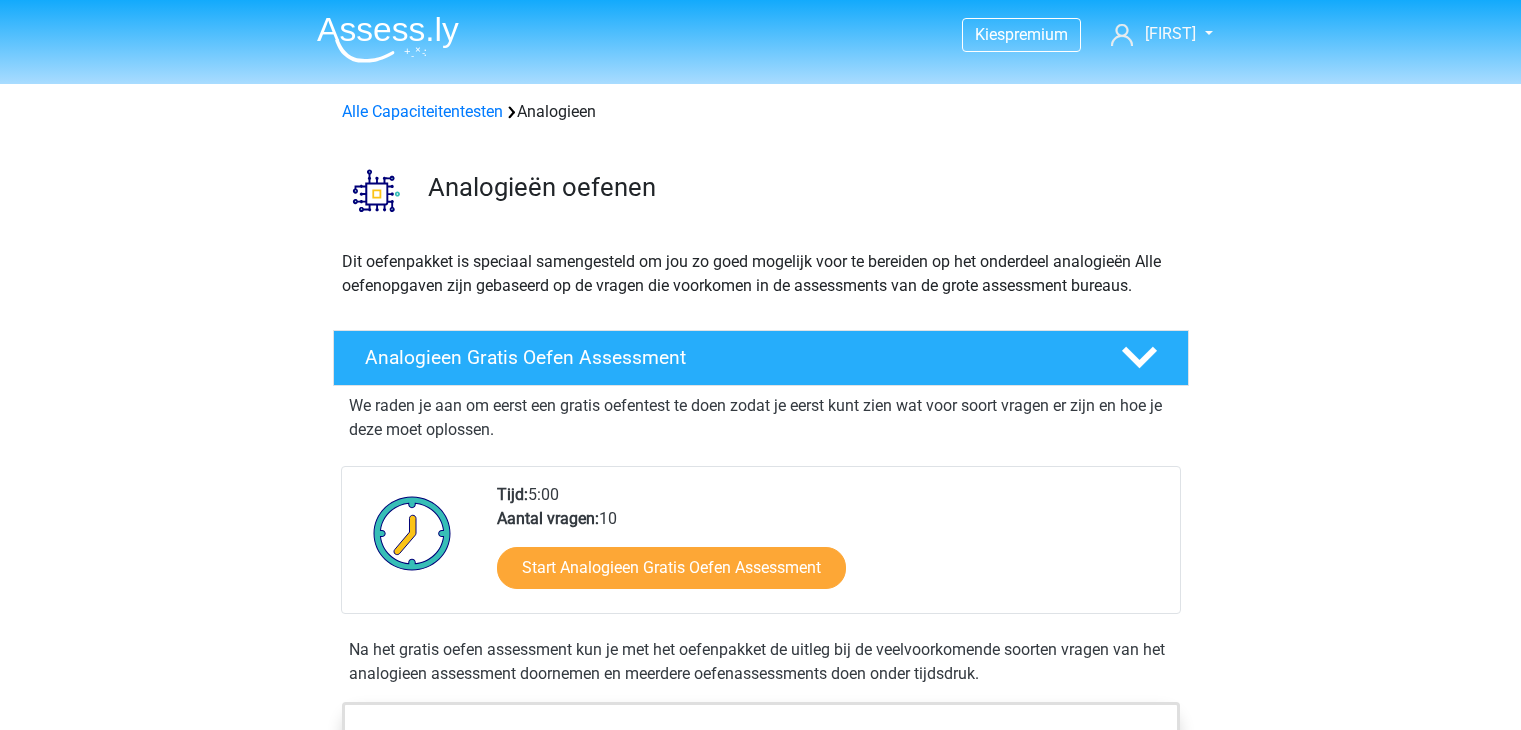 scroll, scrollTop: 0, scrollLeft: 0, axis: both 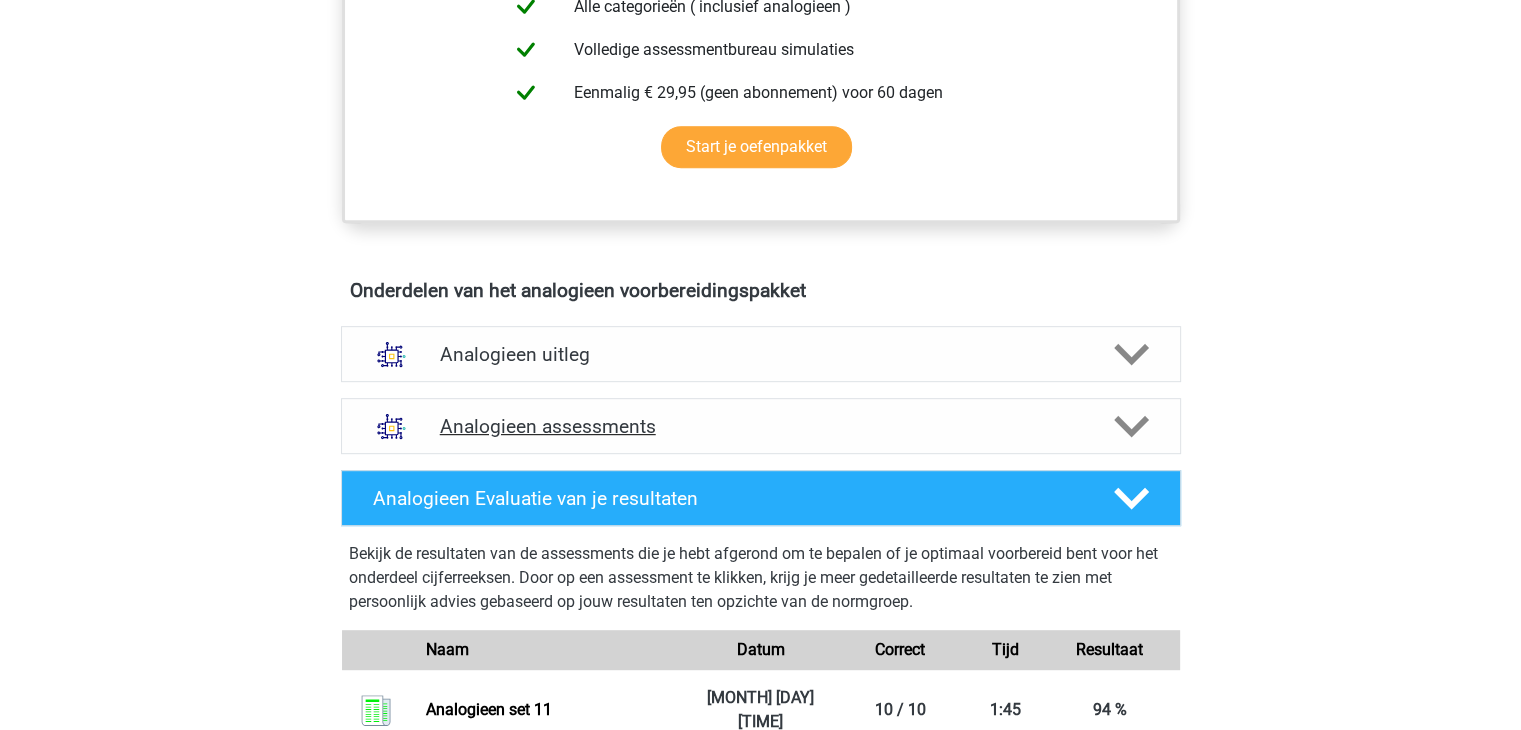 click on "Analogieen assessments" at bounding box center (761, 426) 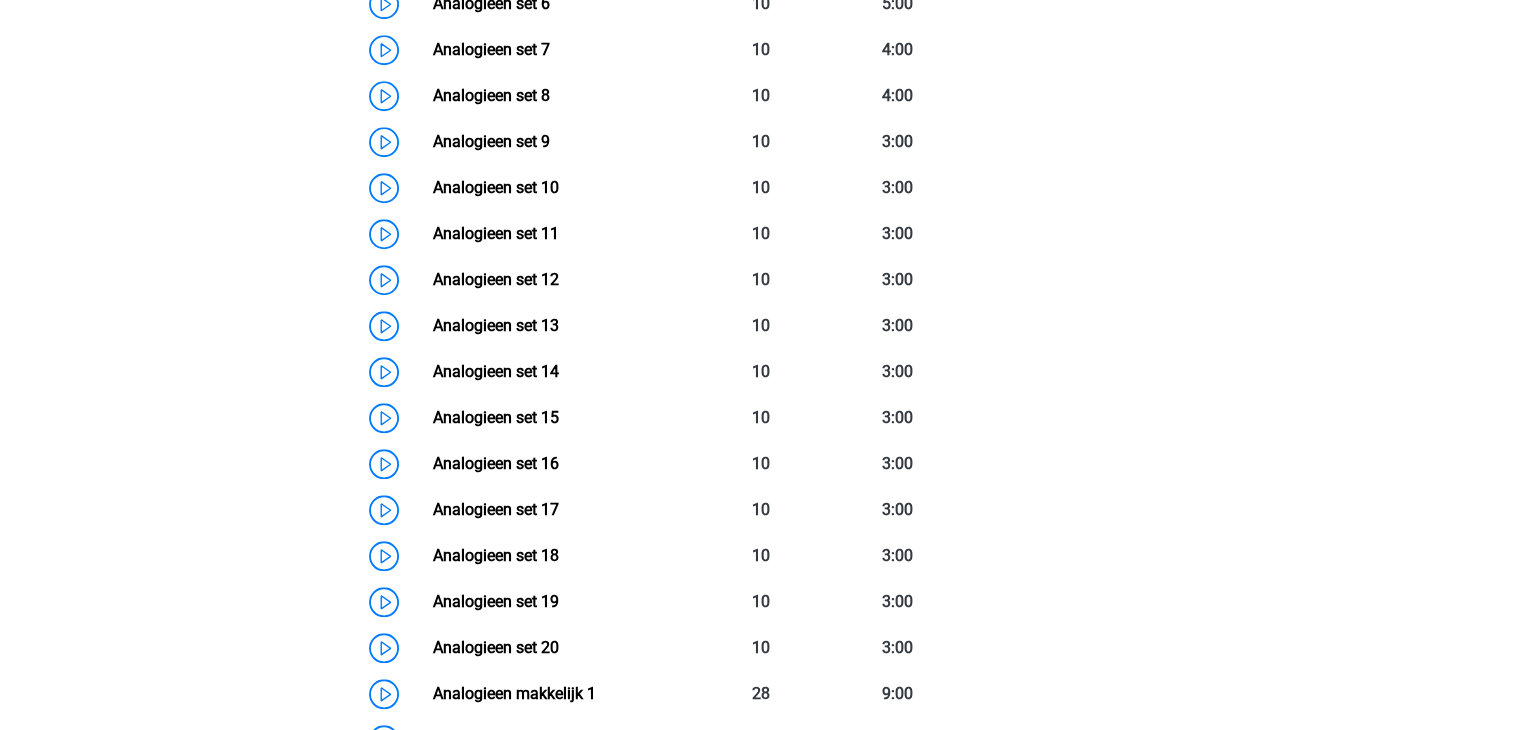 scroll, scrollTop: 1735, scrollLeft: 0, axis: vertical 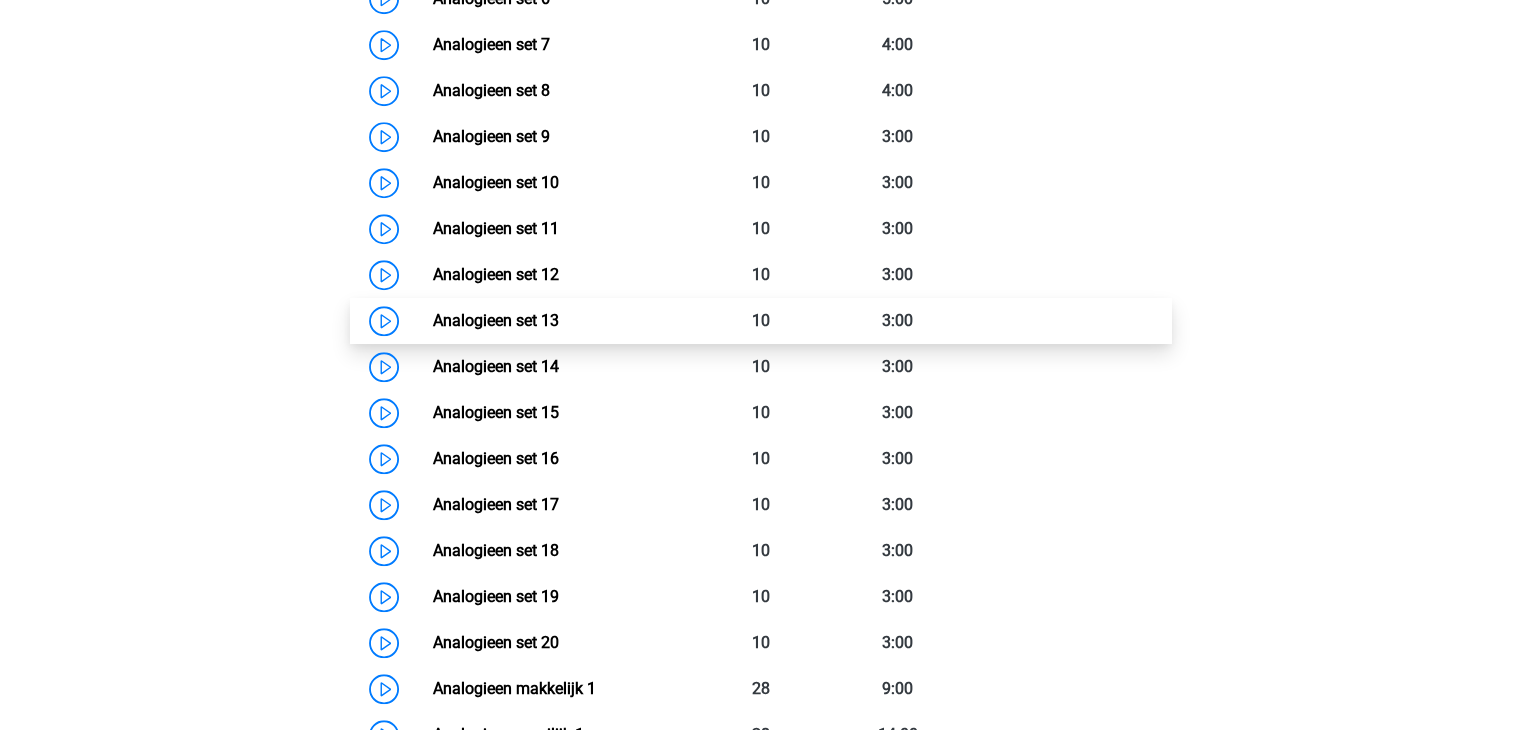 click on "Analogieen
set 13" at bounding box center [496, 320] 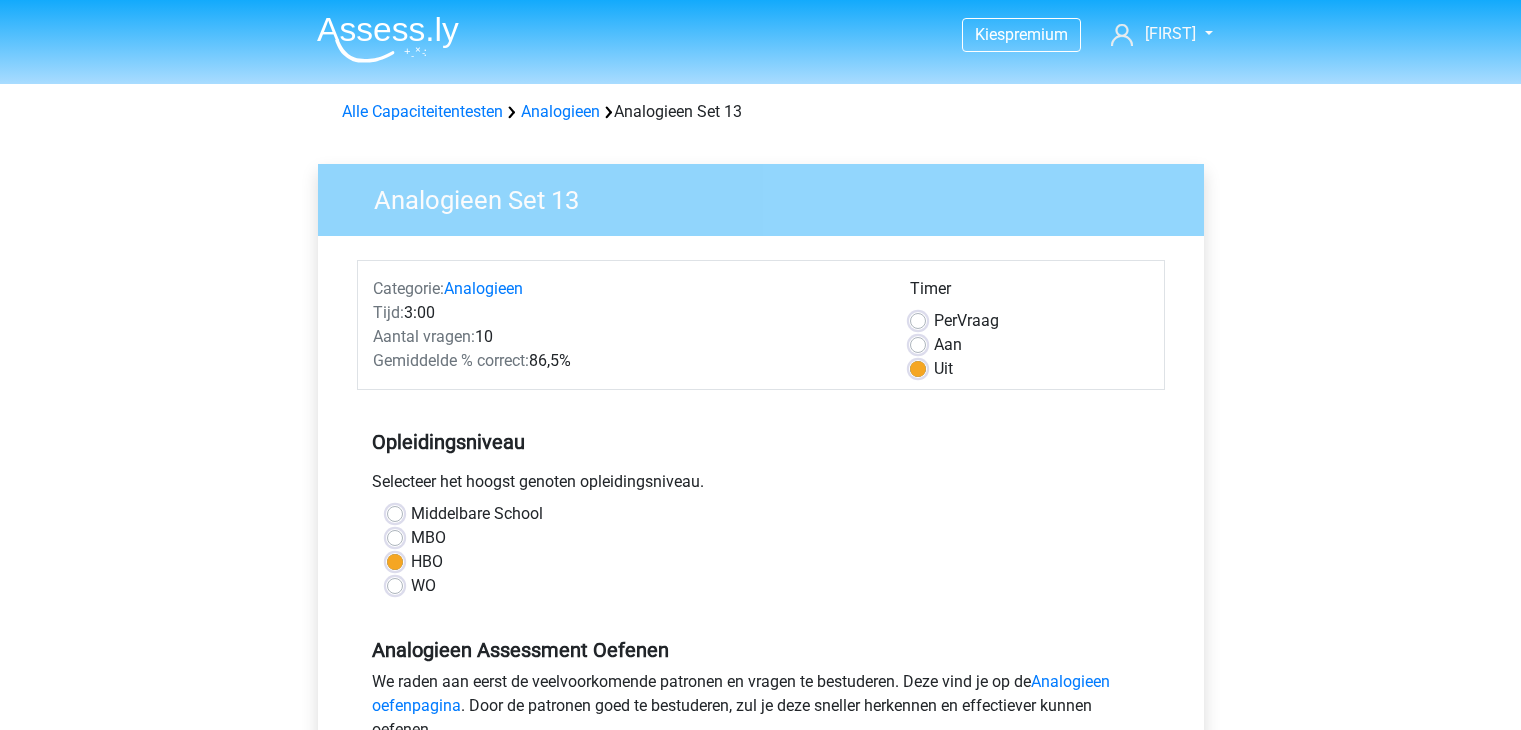 scroll, scrollTop: 0, scrollLeft: 0, axis: both 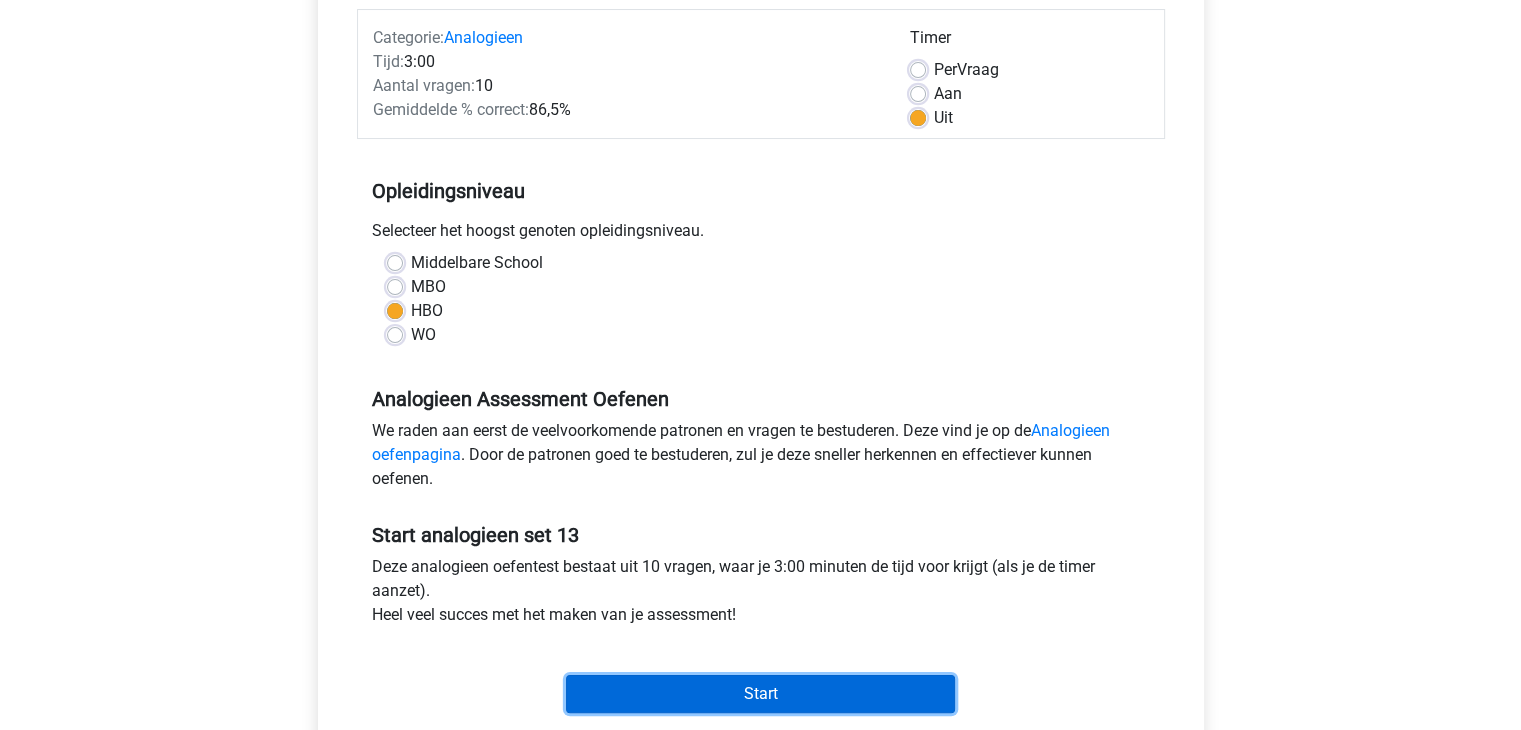 click on "Start" at bounding box center (760, 694) 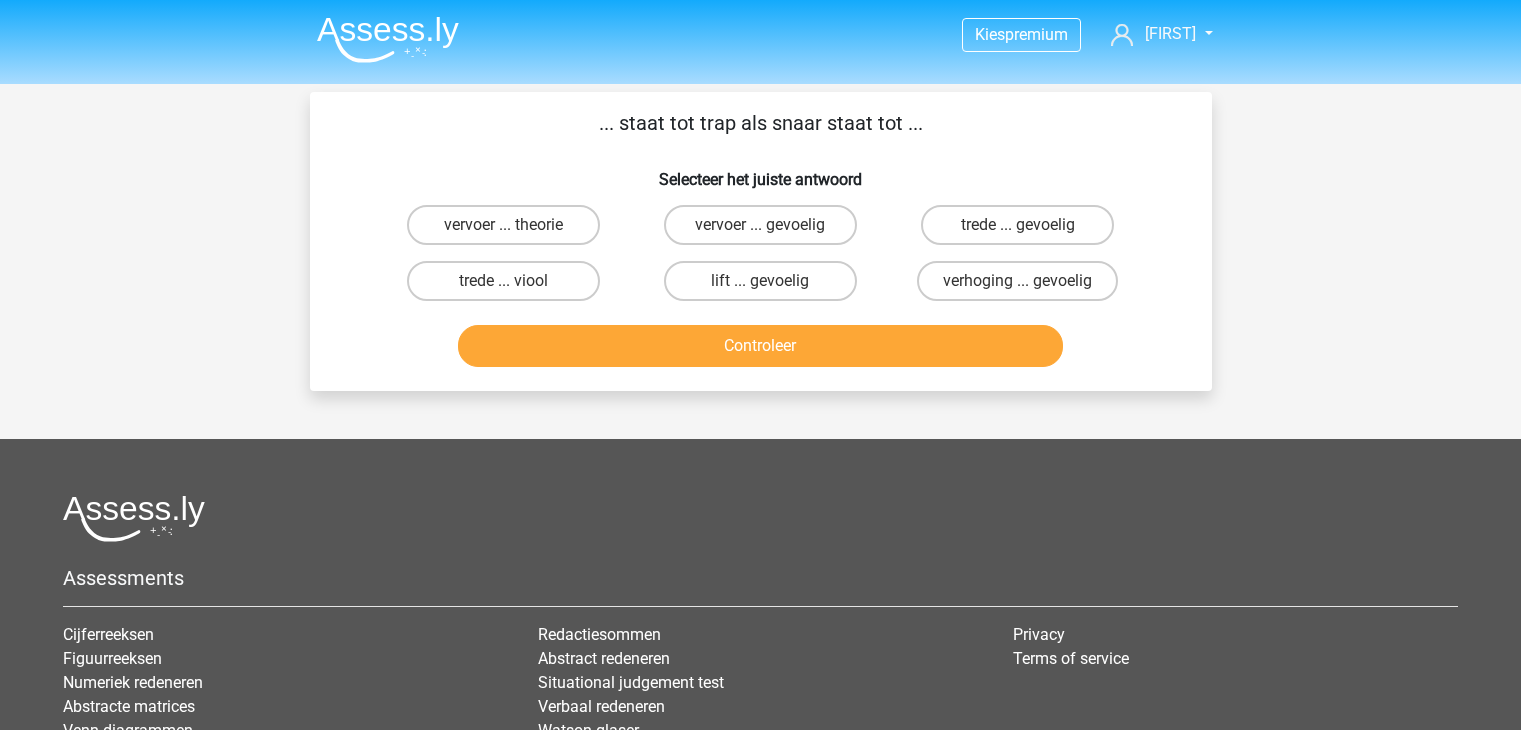 scroll, scrollTop: 0, scrollLeft: 0, axis: both 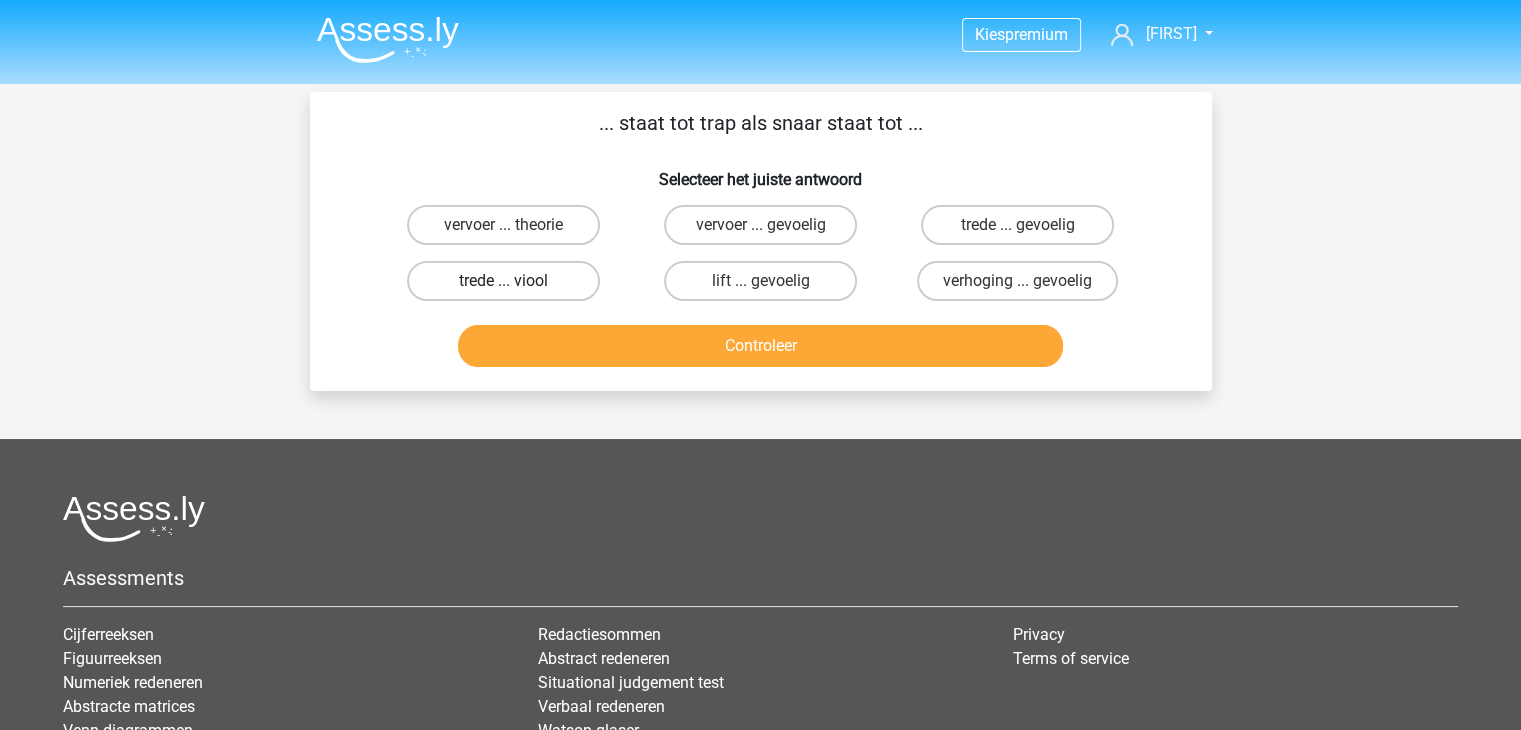 click on "trede ... viool" at bounding box center [503, 281] 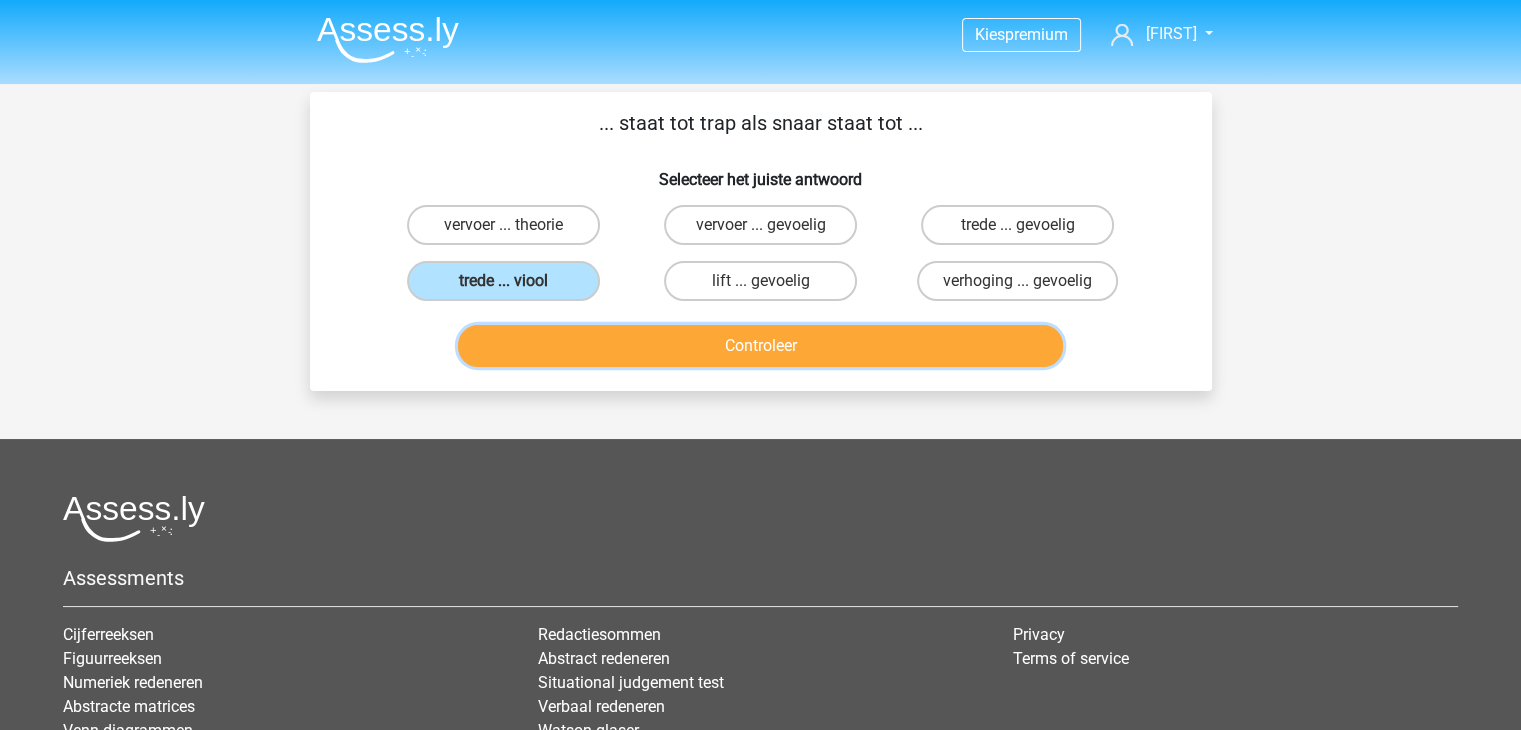 click on "Controleer" at bounding box center (760, 346) 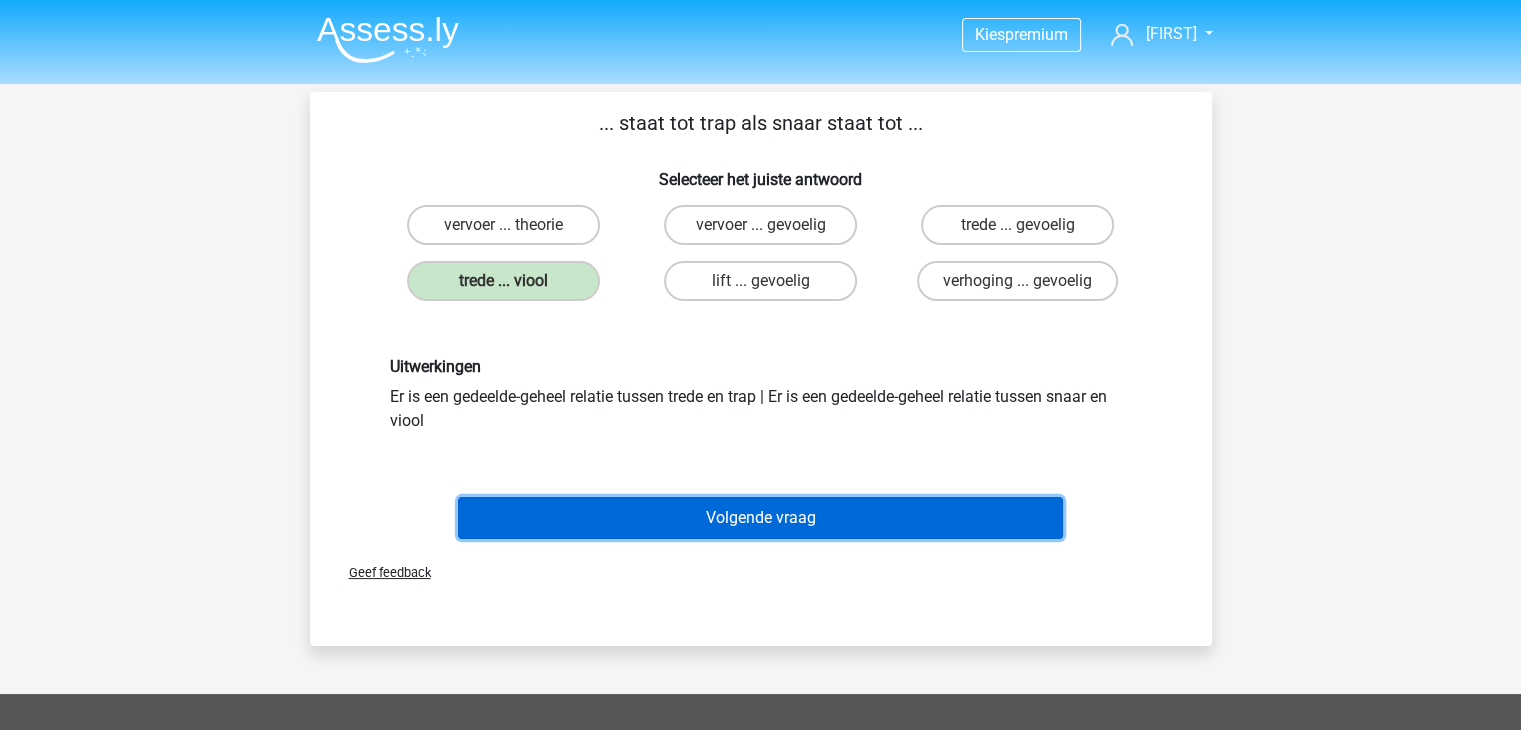click on "Volgende vraag" at bounding box center (760, 518) 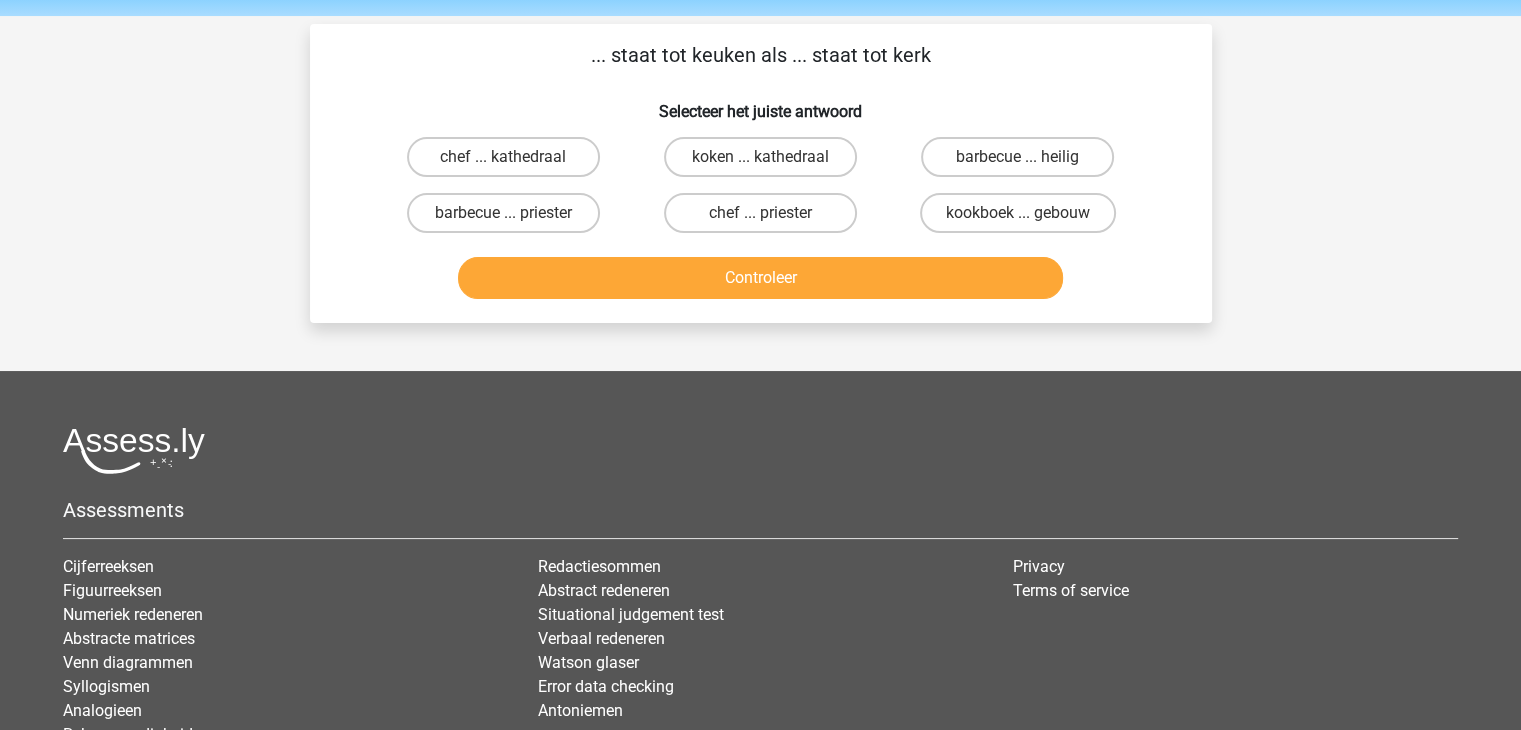 scroll, scrollTop: 92, scrollLeft: 0, axis: vertical 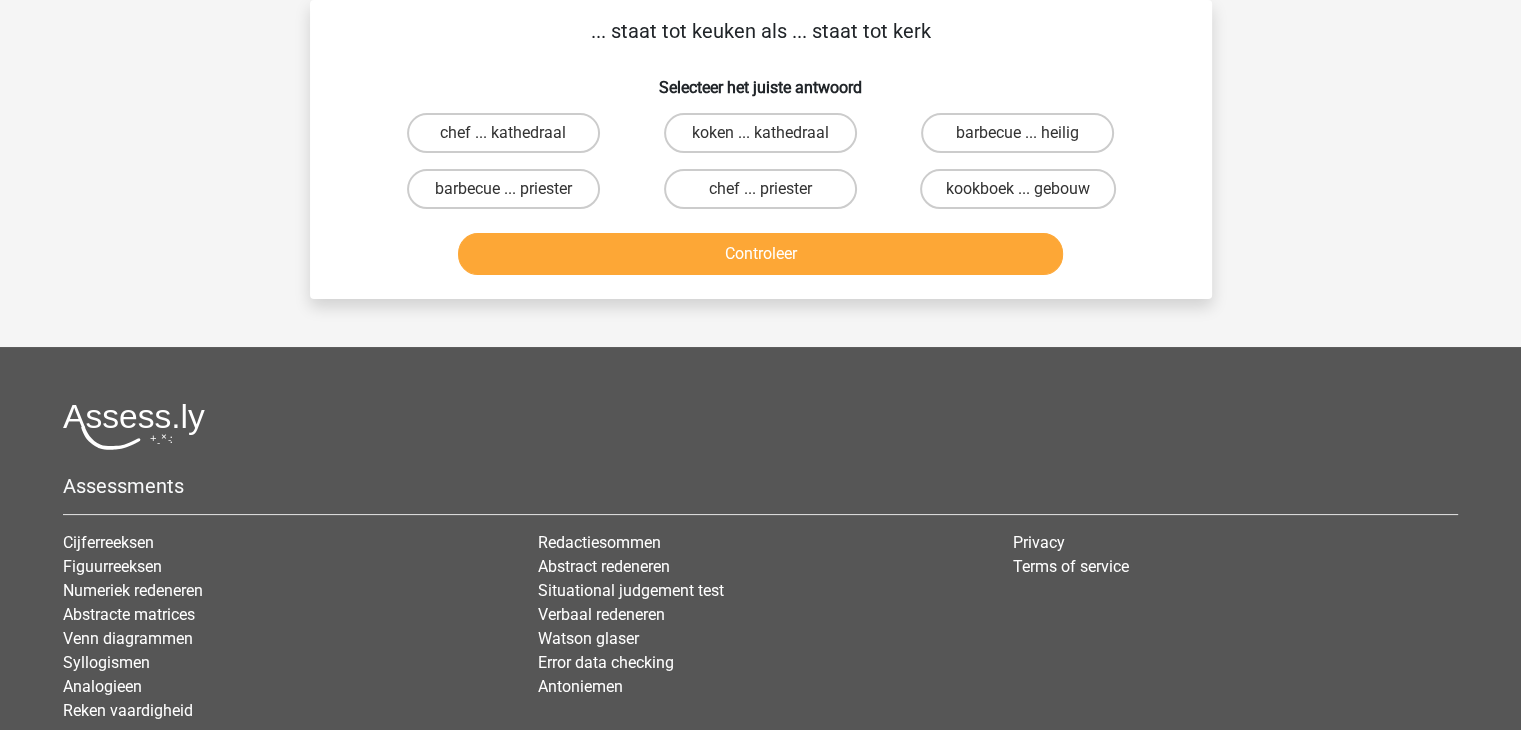 click on "chef ... priester" at bounding box center [766, 195] 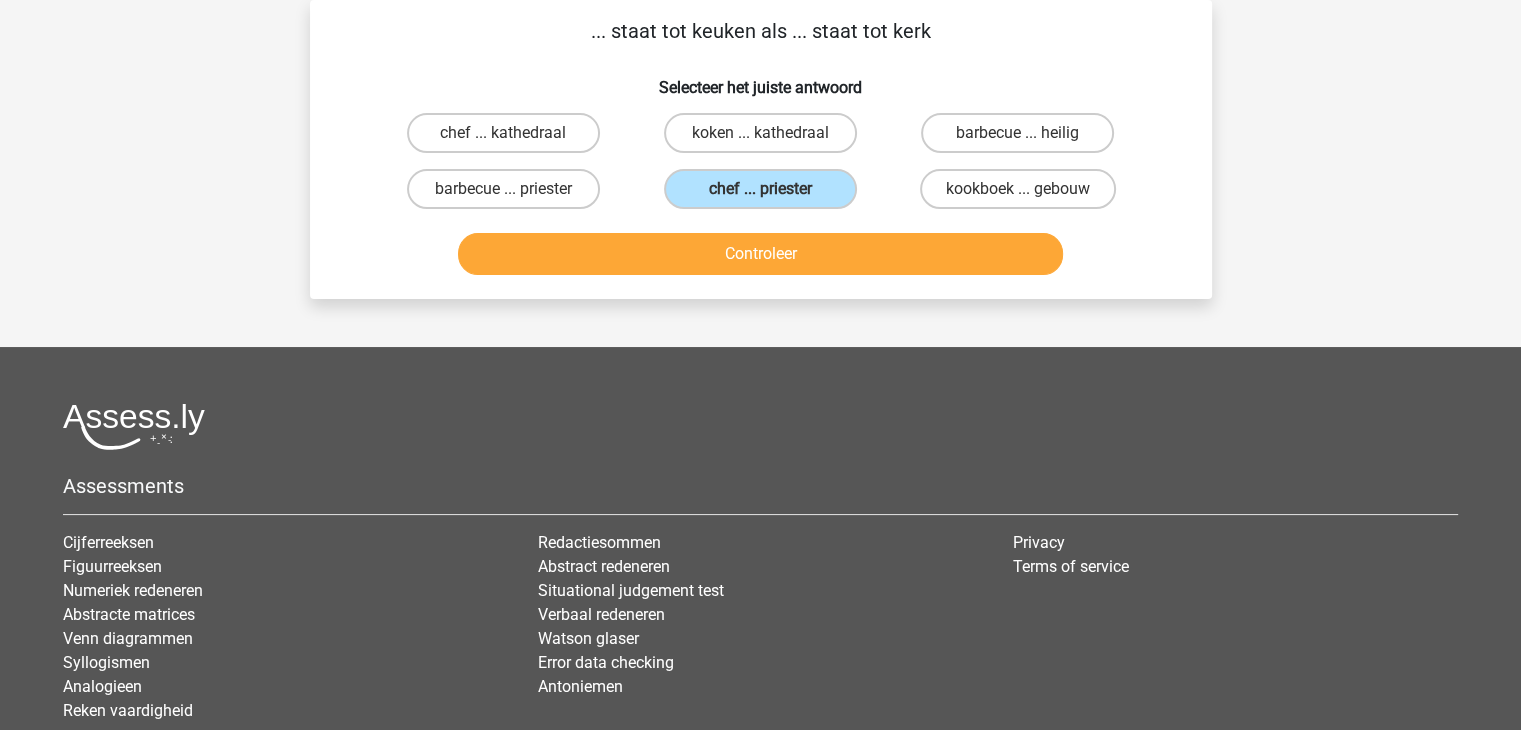 click on "Controleer" at bounding box center (761, 258) 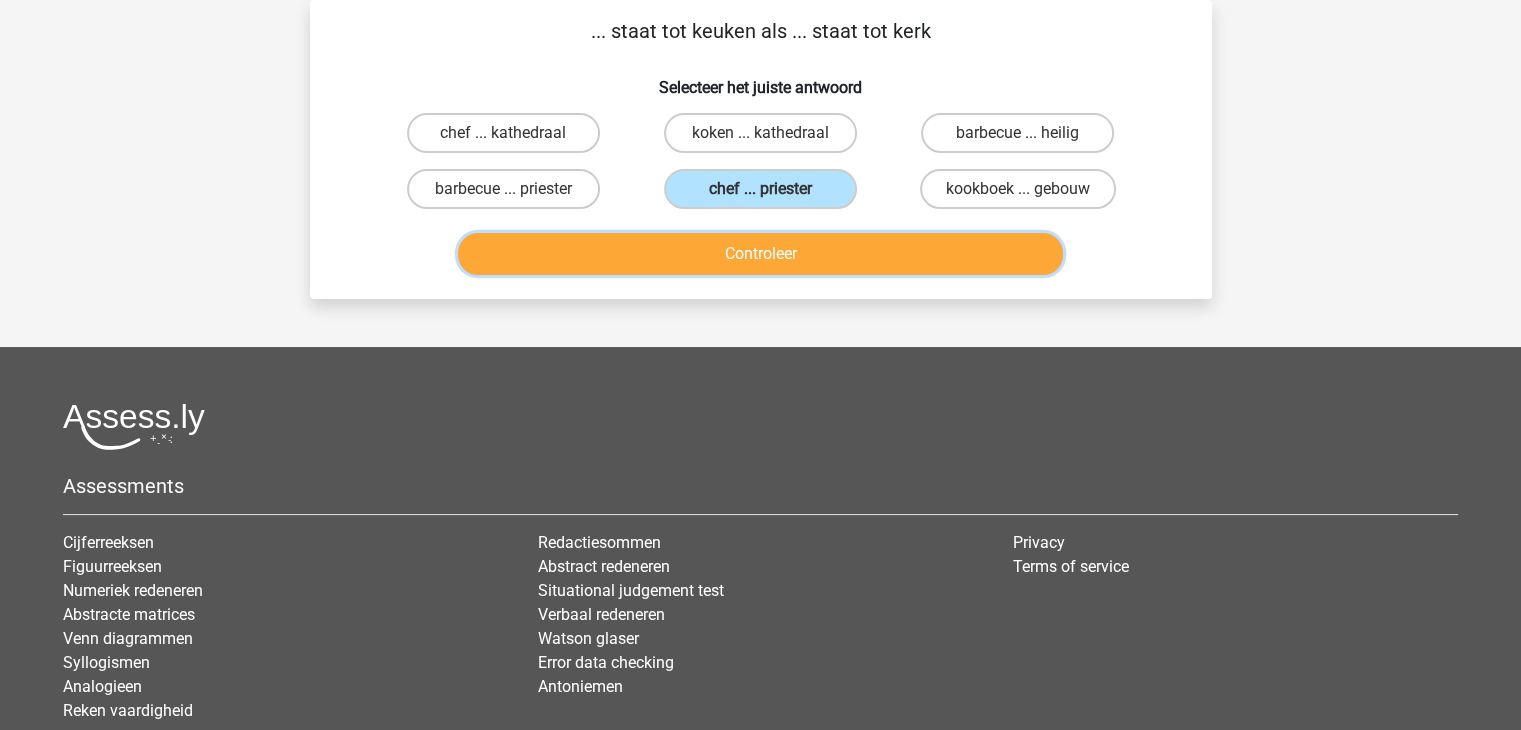 click on "Controleer" at bounding box center [760, 254] 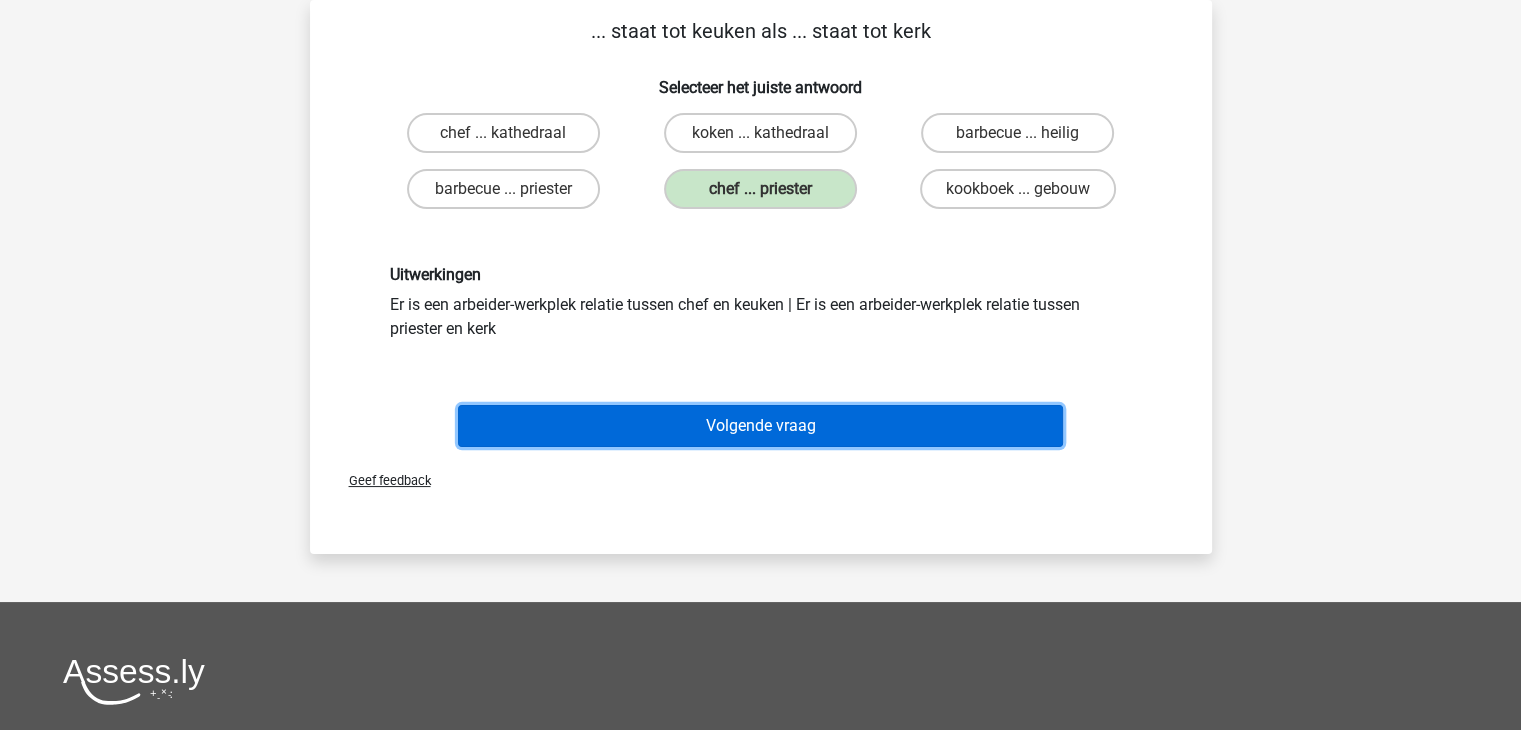 click on "Volgende vraag" at bounding box center [760, 426] 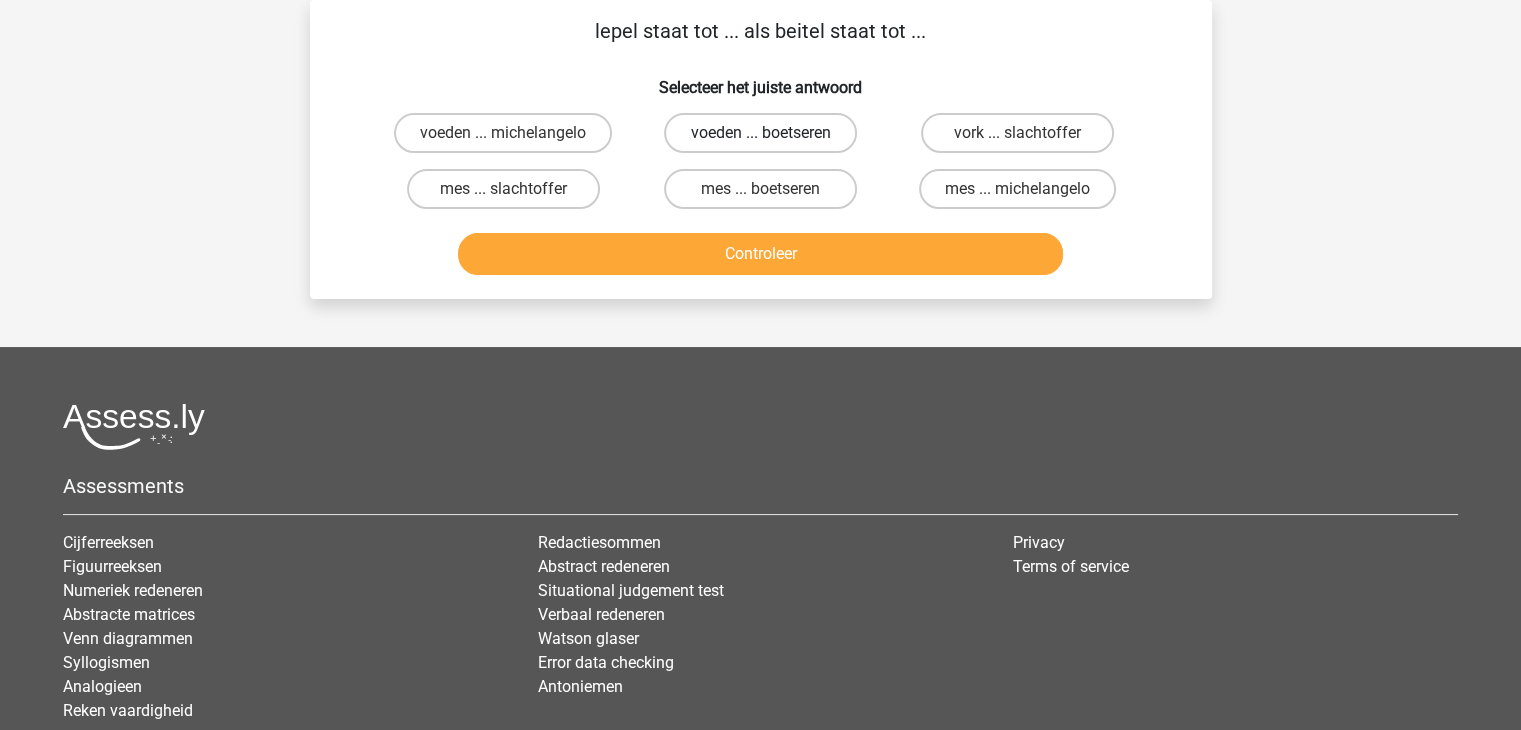click on "voeden ... boetseren" at bounding box center (760, 133) 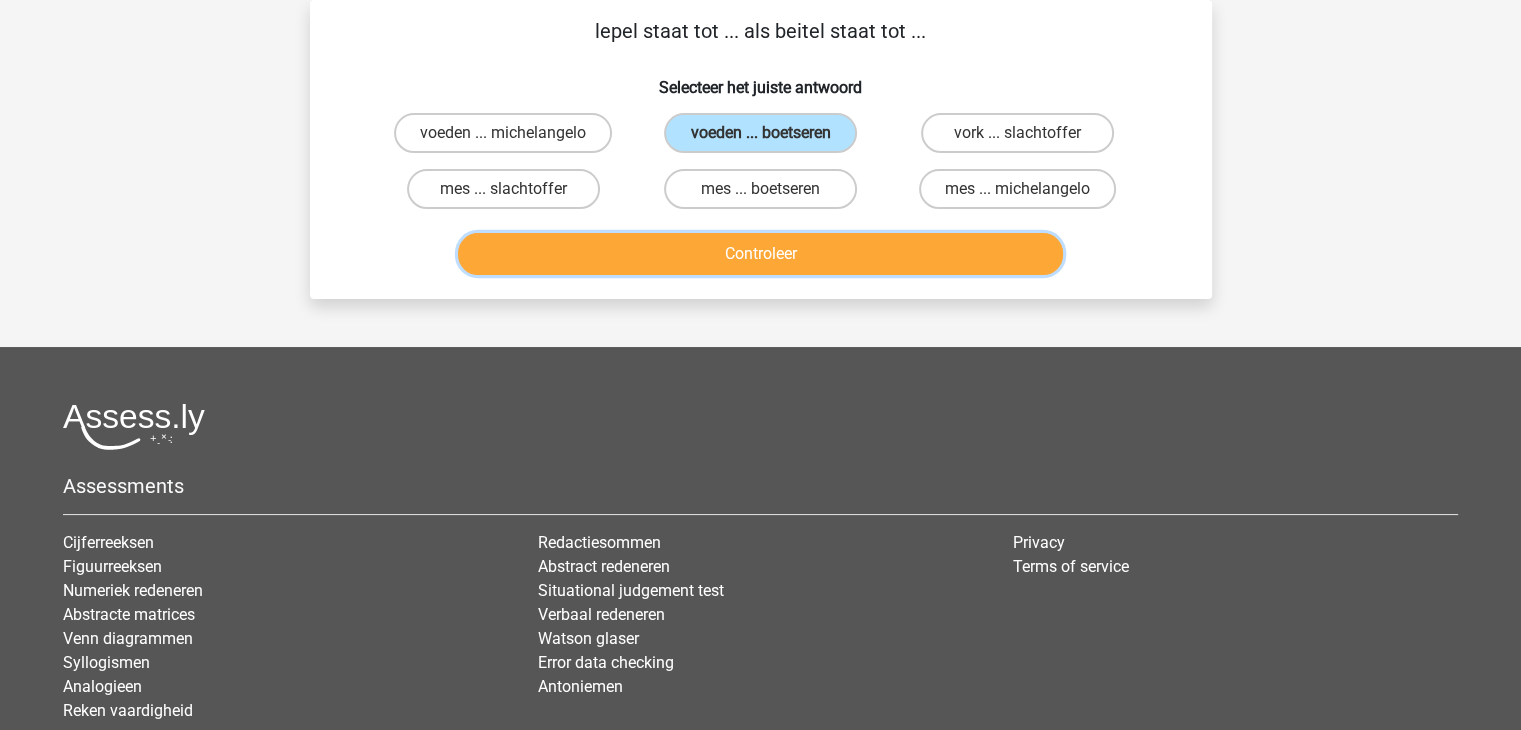 click on "Controleer" at bounding box center [760, 254] 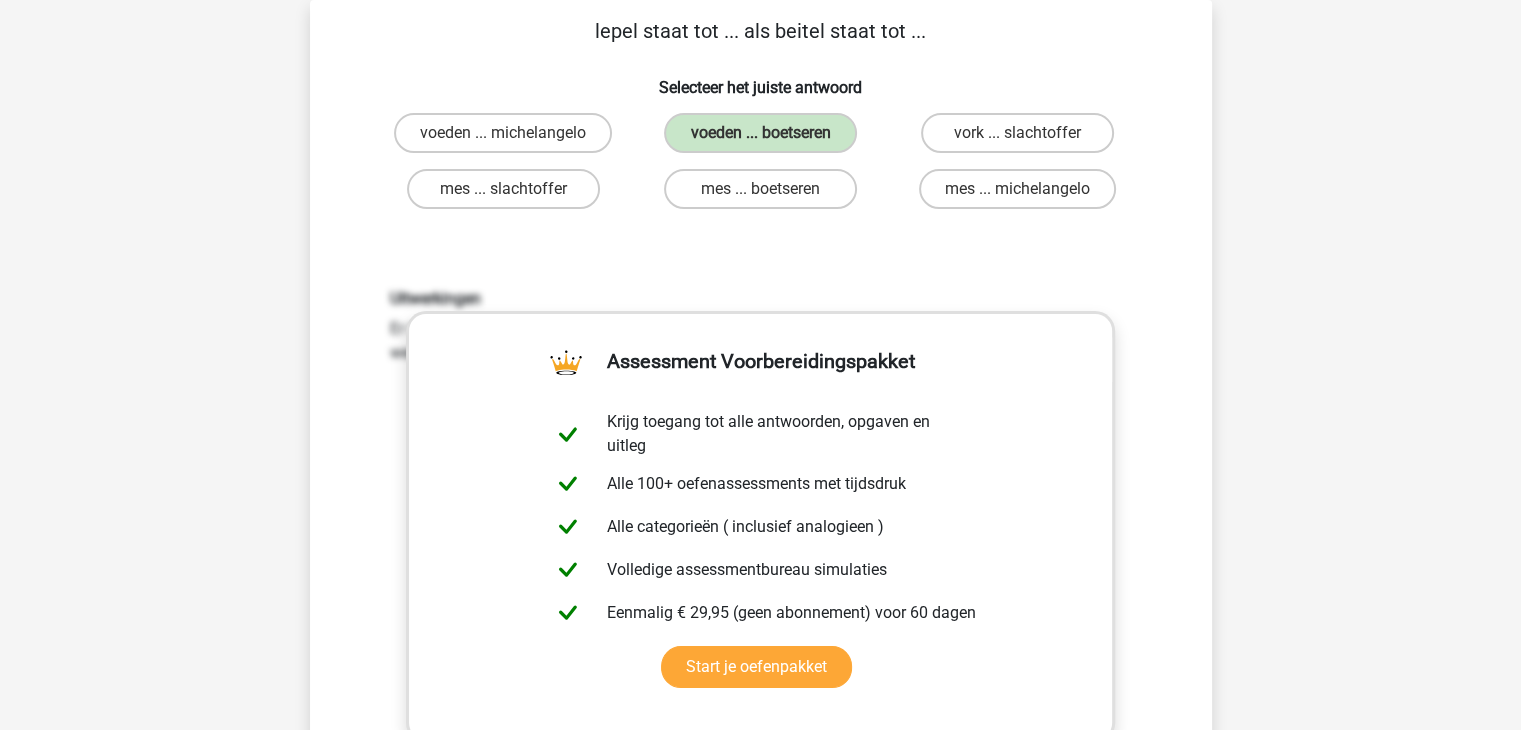 scroll, scrollTop: 730, scrollLeft: 0, axis: vertical 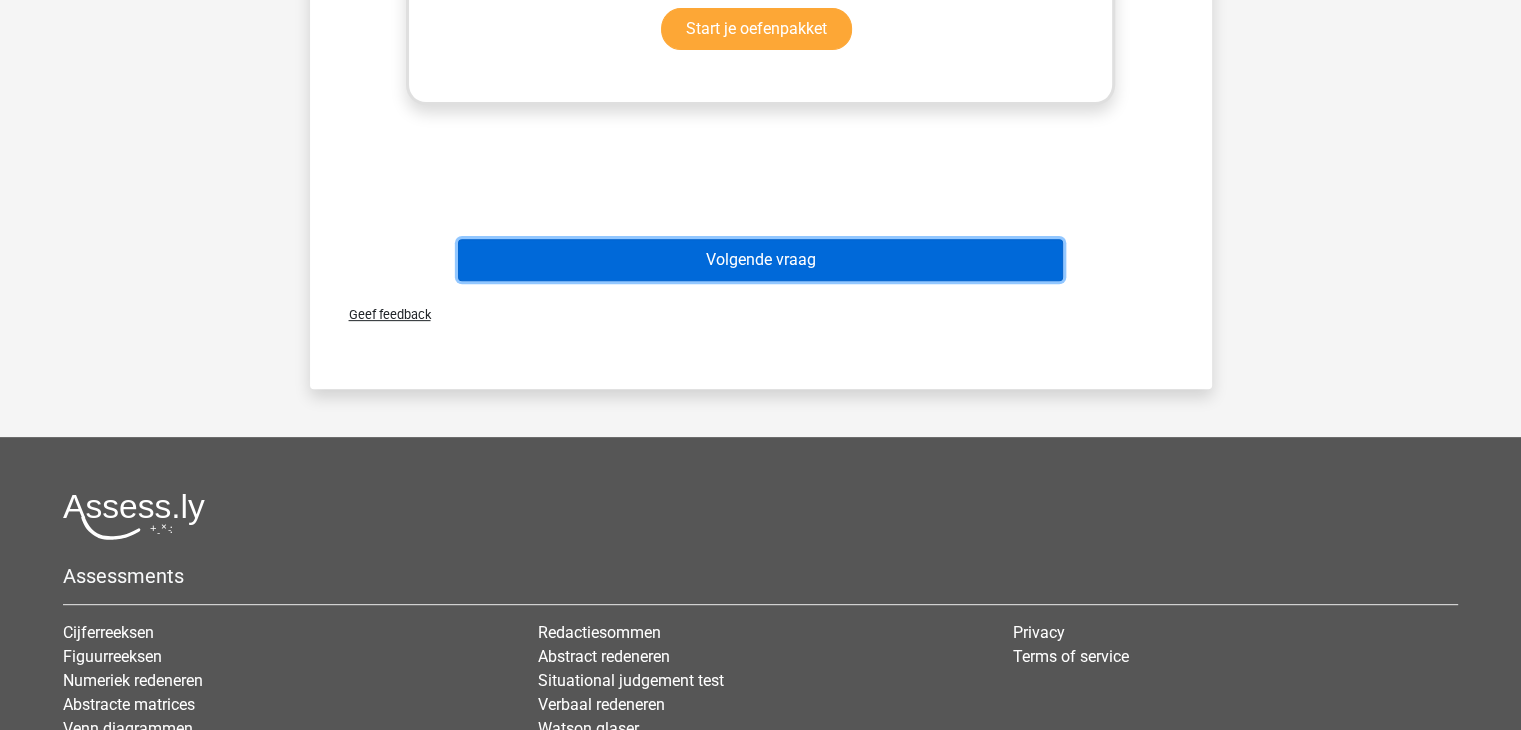 click on "Volgende vraag" at bounding box center [760, 260] 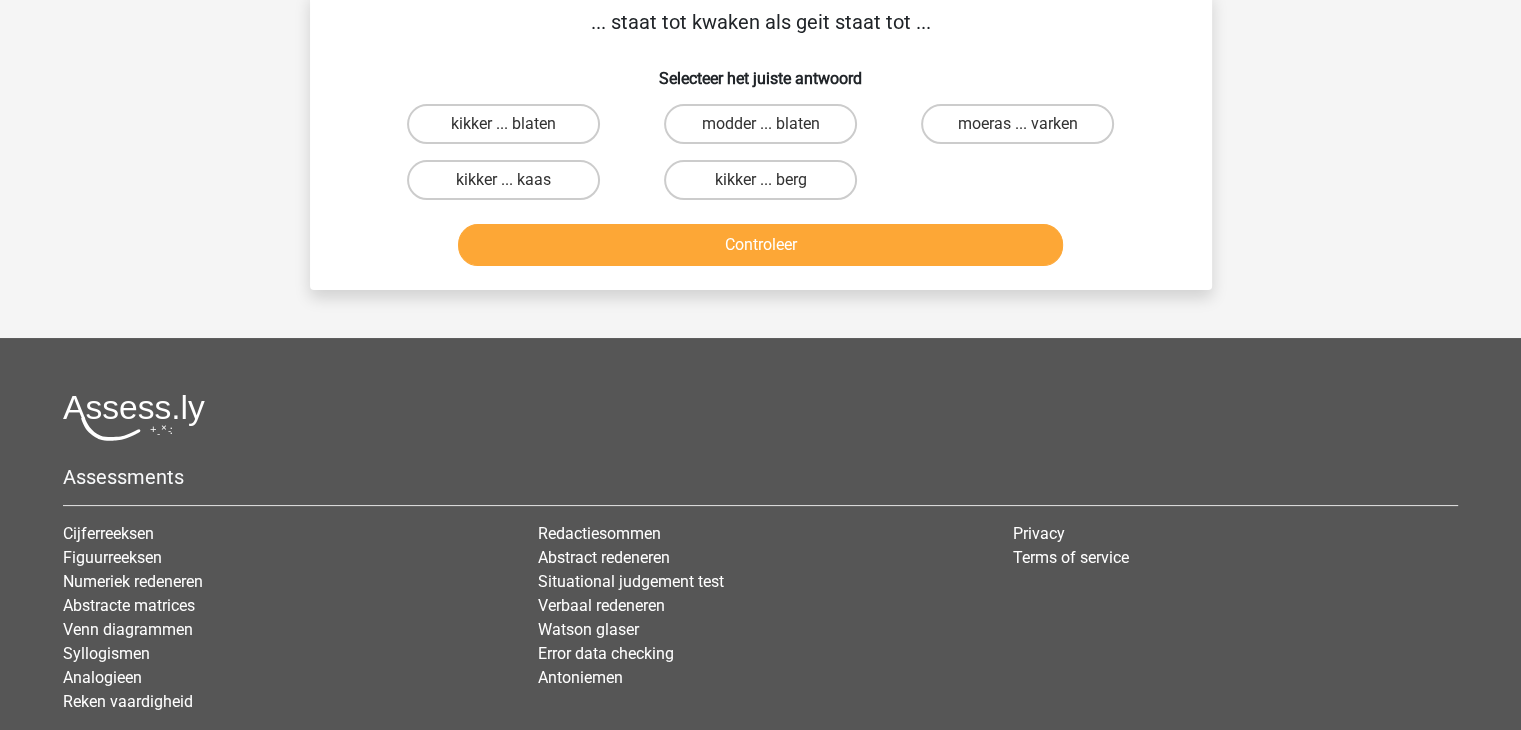 scroll, scrollTop: 92, scrollLeft: 0, axis: vertical 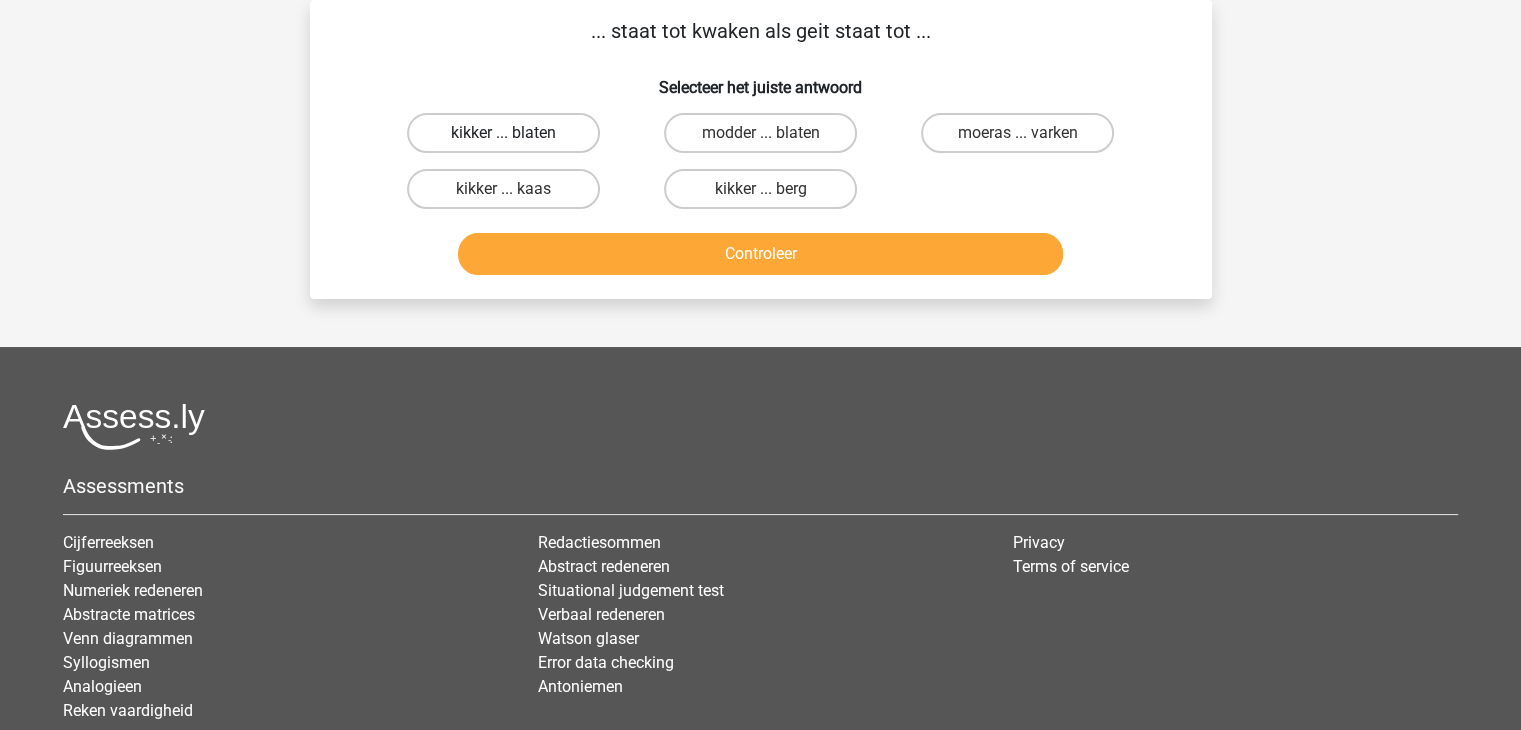 click on "kikker ... blaten" at bounding box center [503, 133] 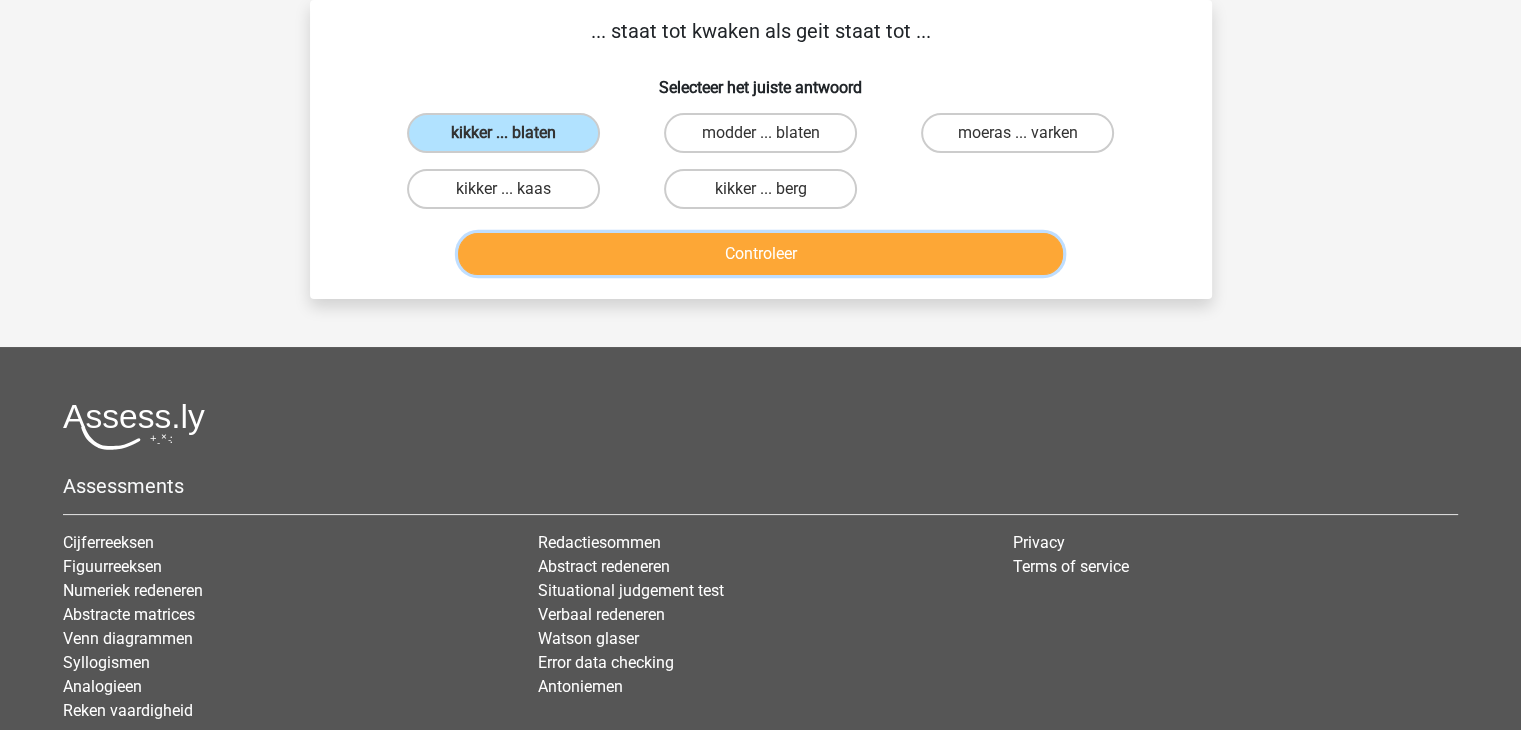 click on "Controleer" at bounding box center [760, 254] 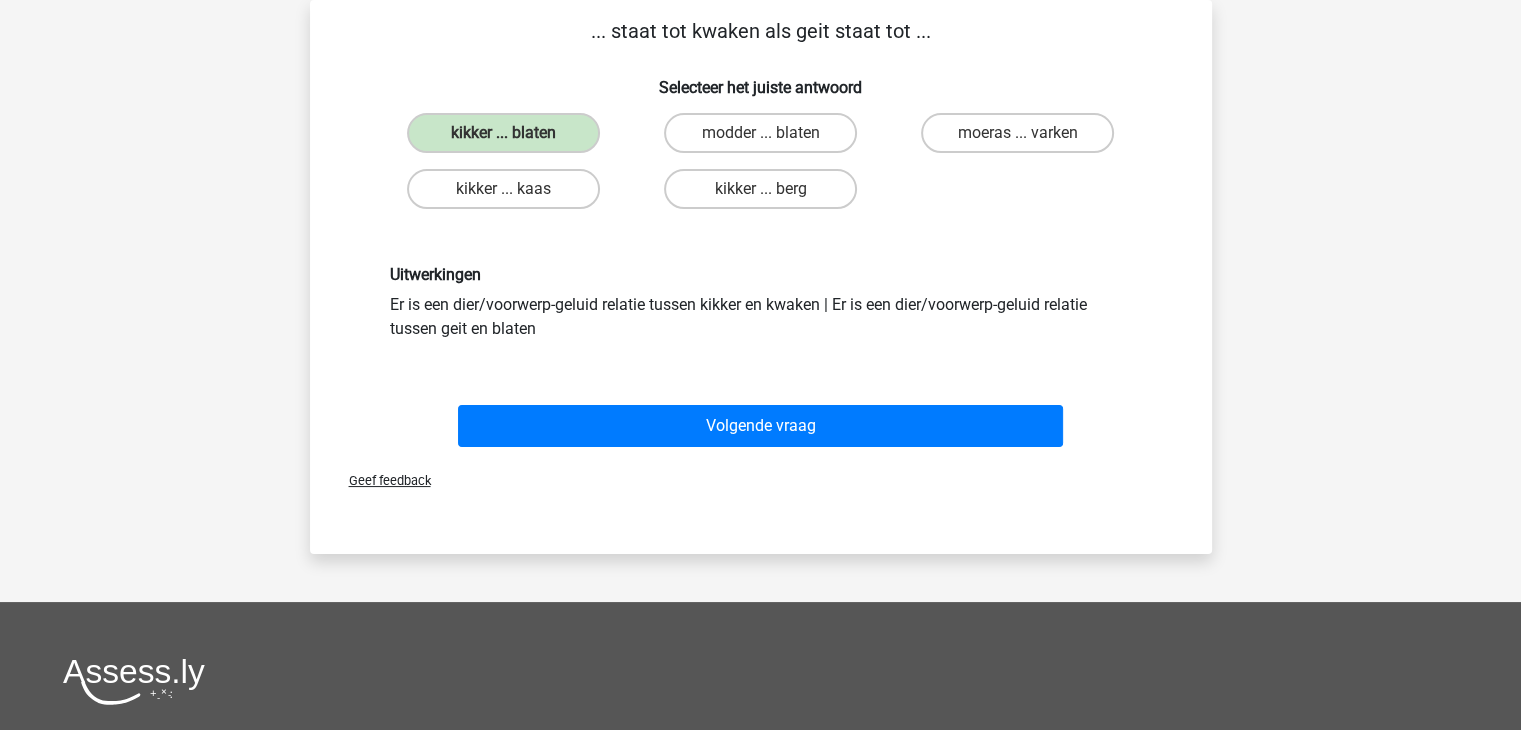 drag, startPoint x: 802, startPoint y: 401, endPoint x: 836, endPoint y: 453, distance: 62.1289 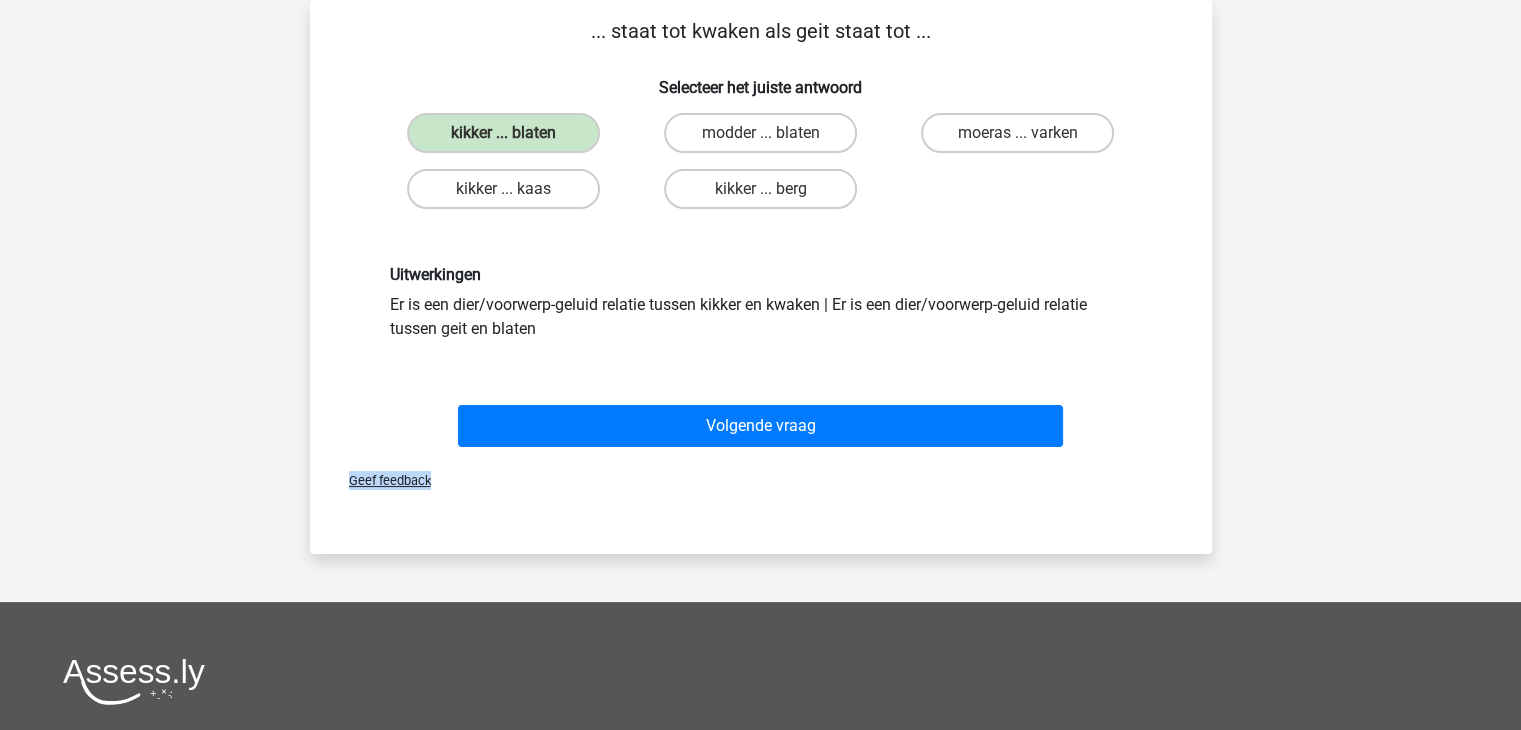 click on "Geef feedback" at bounding box center [761, 480] 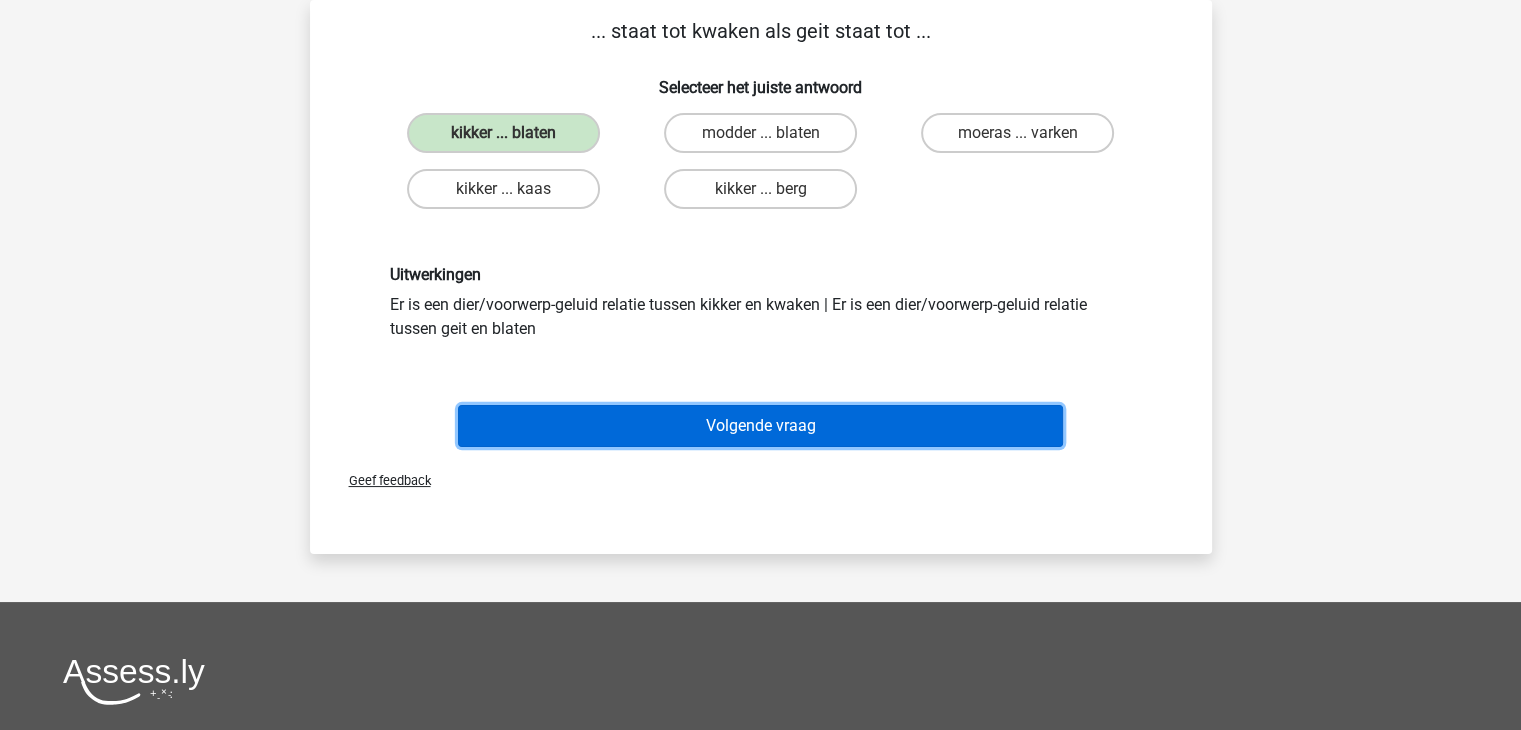click on "Volgende vraag" at bounding box center [760, 426] 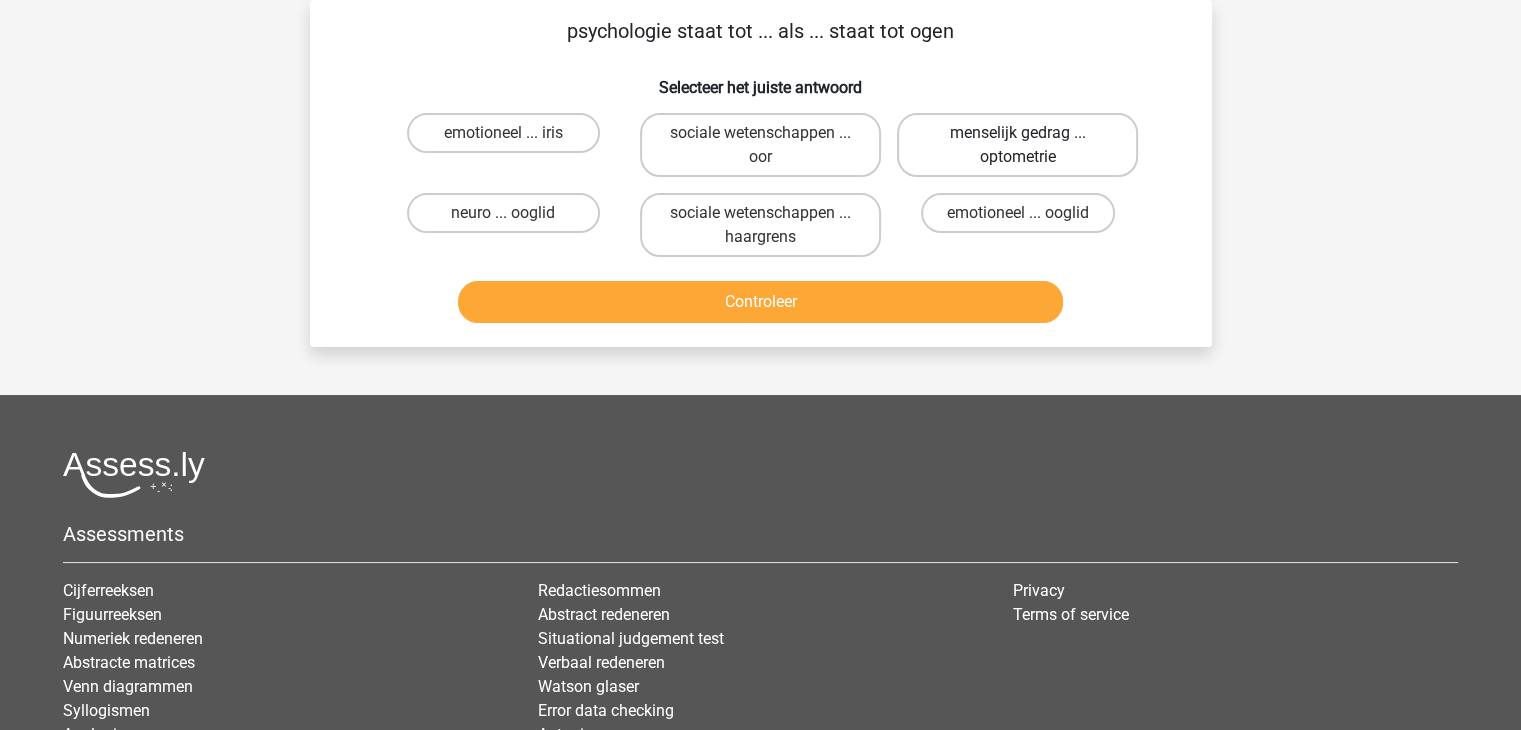 click on "menselijk gedrag ... optometrie" at bounding box center (1017, 145) 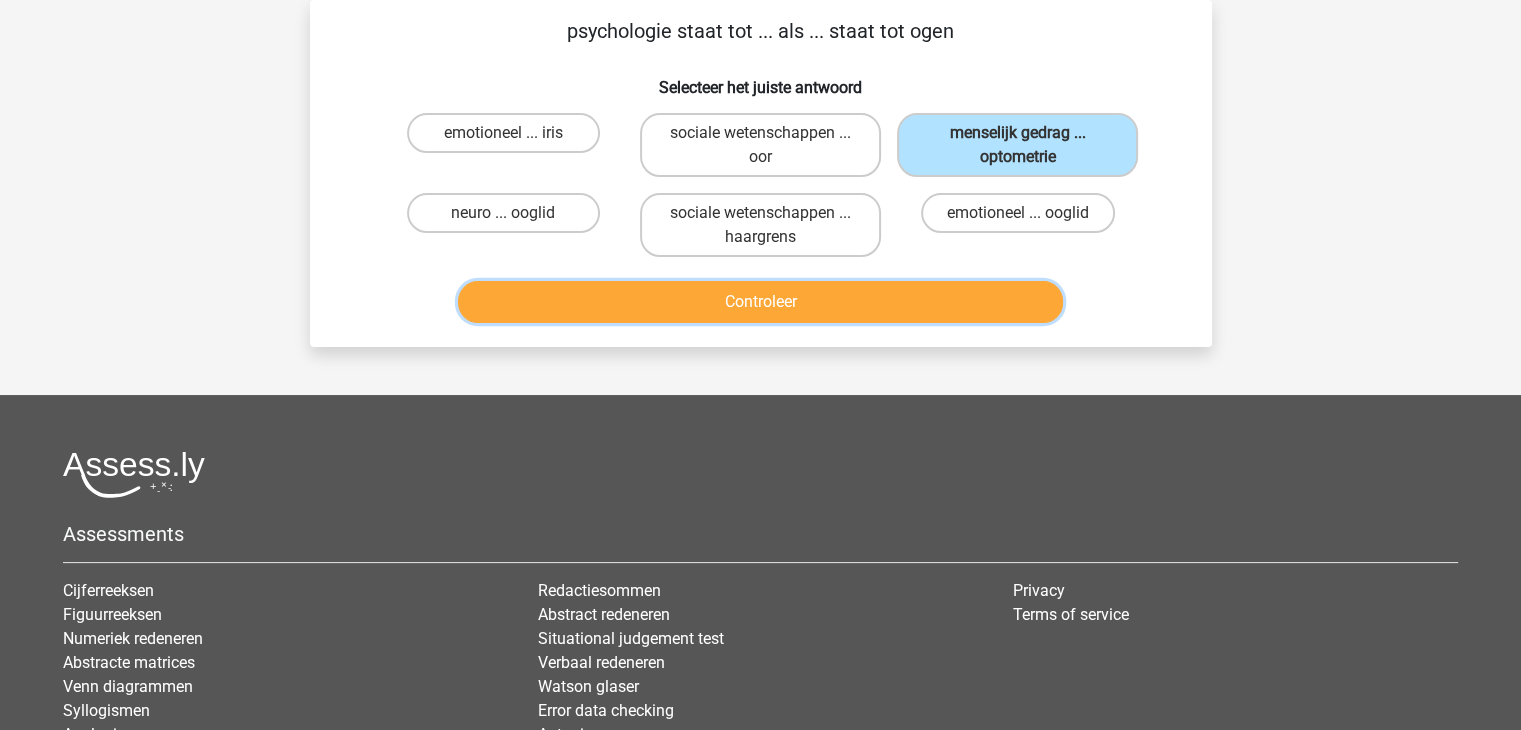click on "Controleer" at bounding box center [760, 302] 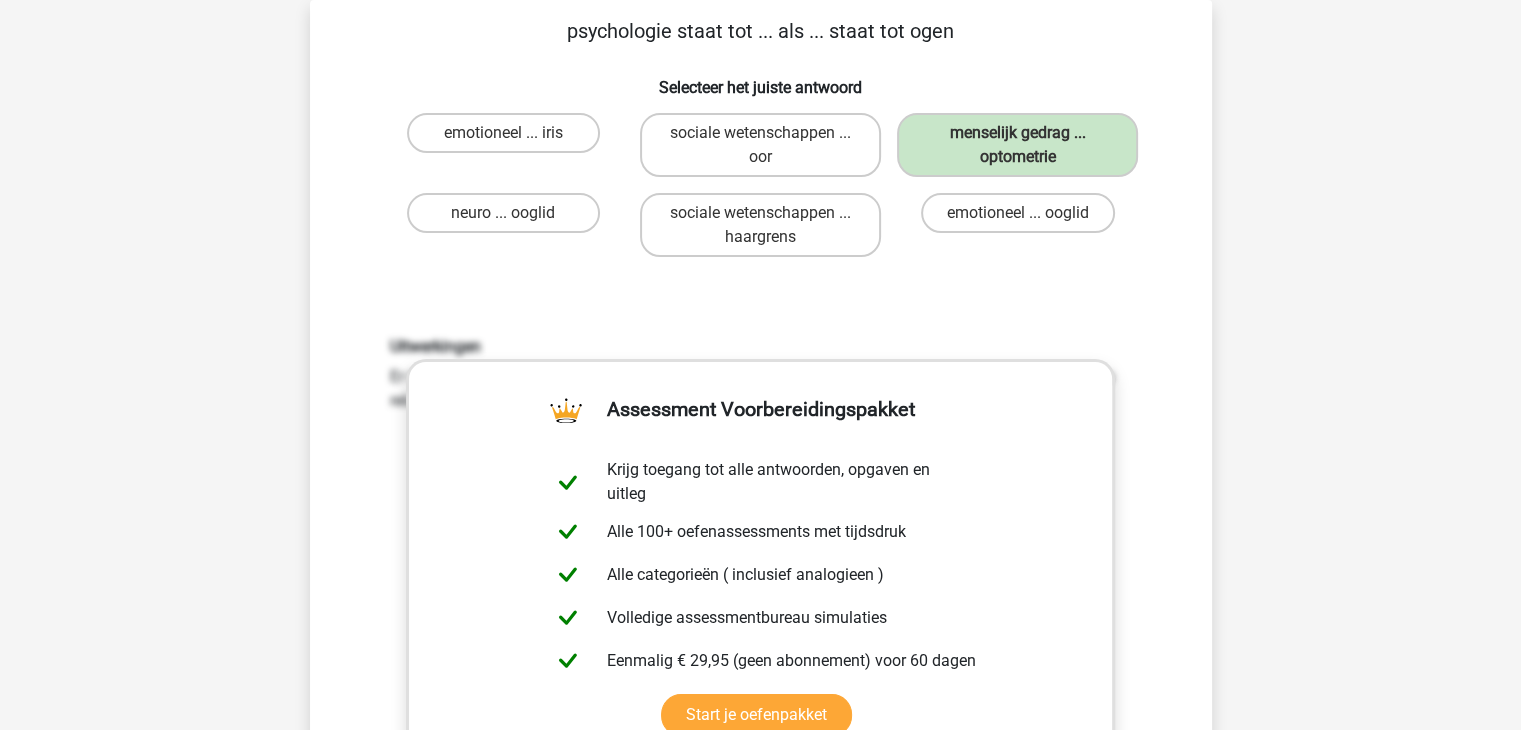 scroll, scrollTop: 208, scrollLeft: 0, axis: vertical 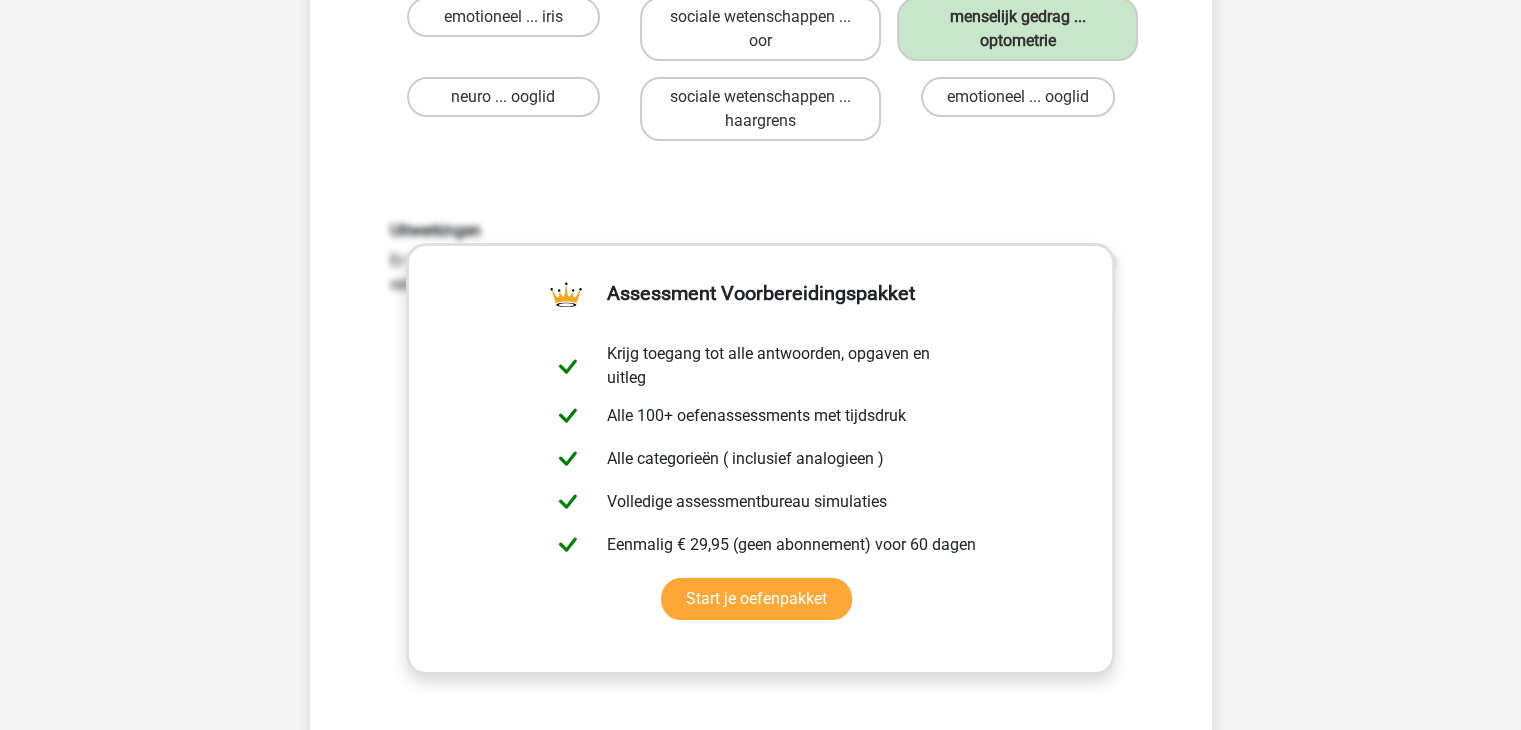 drag, startPoint x: 1516, startPoint y: 284, endPoint x: 1535, endPoint y: 292, distance: 20.615528 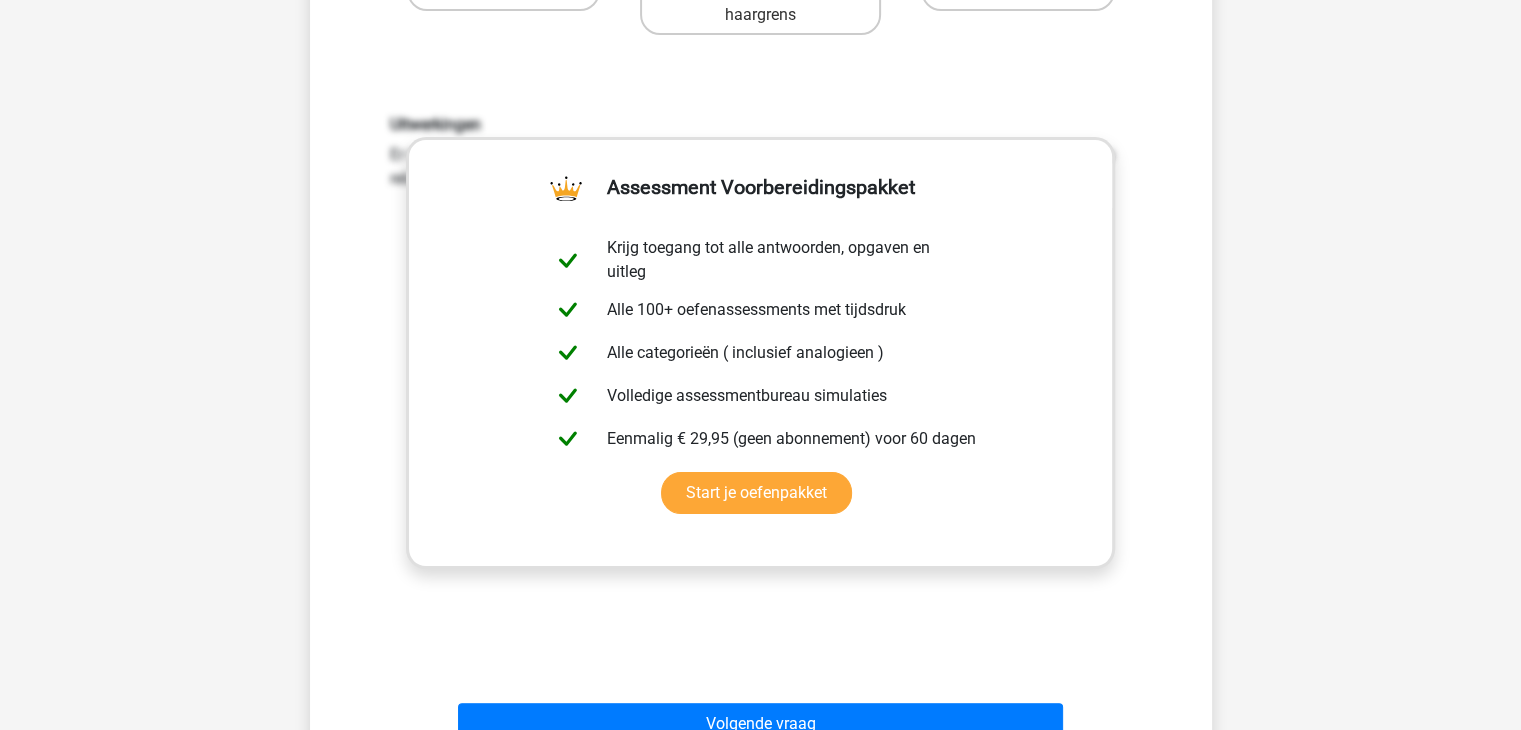 scroll, scrollTop: 324, scrollLeft: 0, axis: vertical 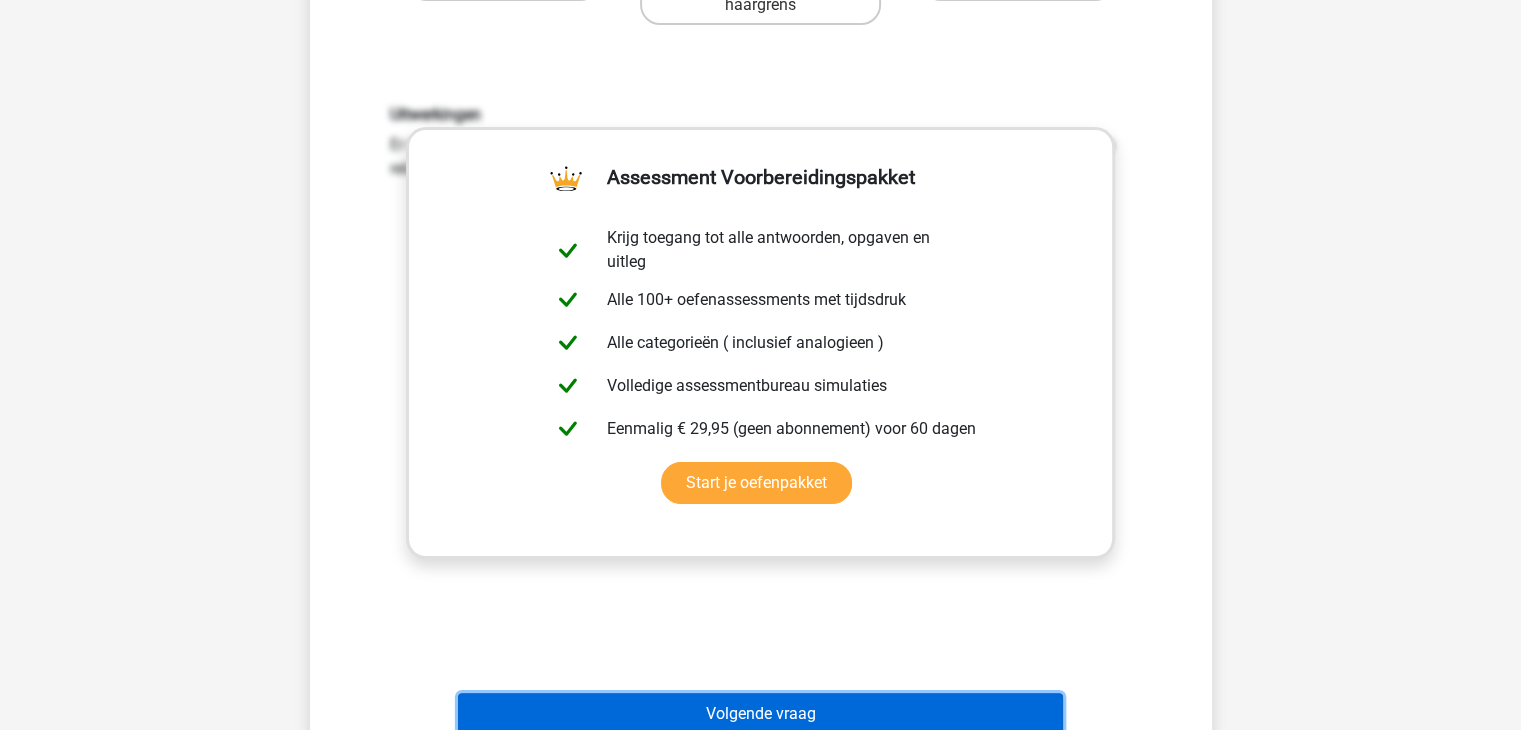 click on "Volgende vraag" at bounding box center (760, 714) 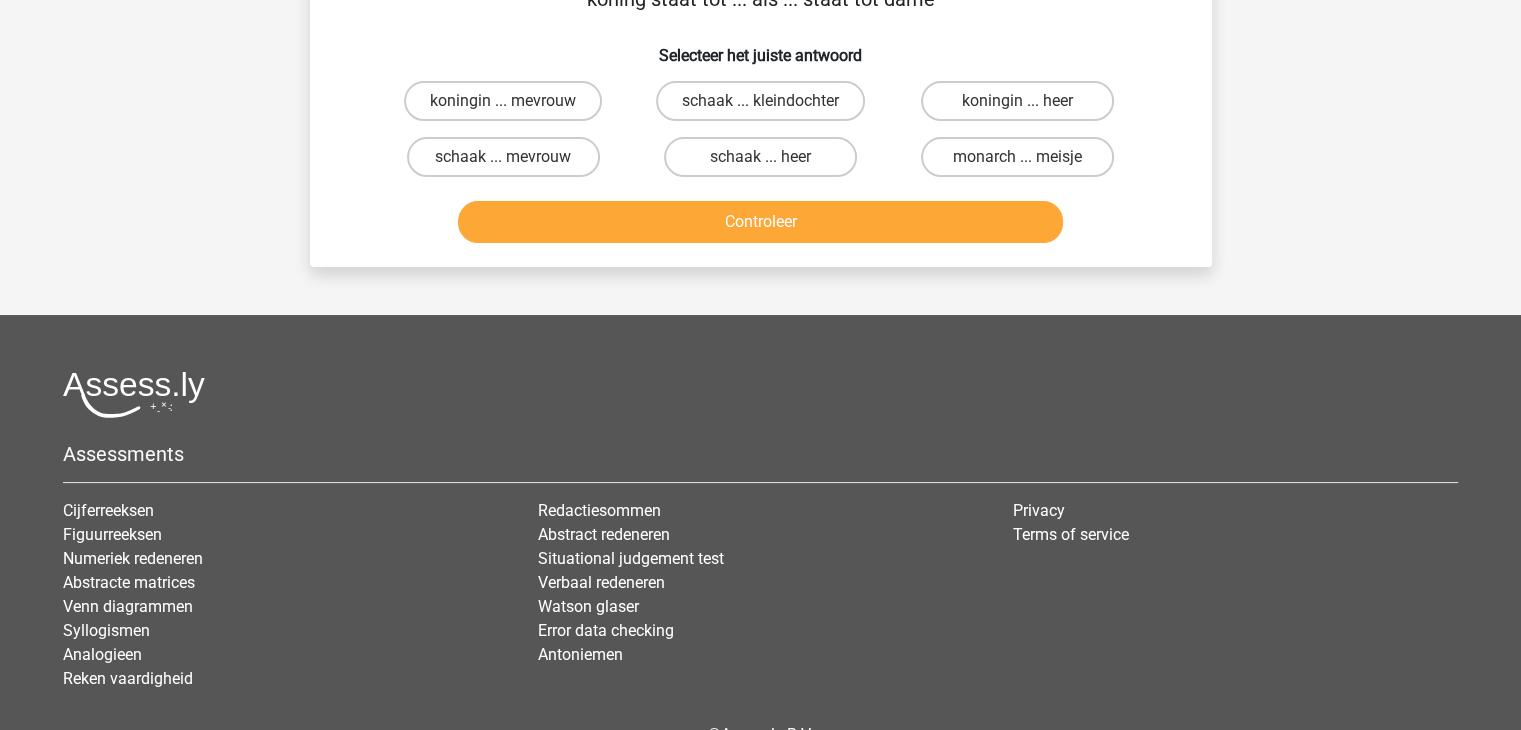scroll, scrollTop: 92, scrollLeft: 0, axis: vertical 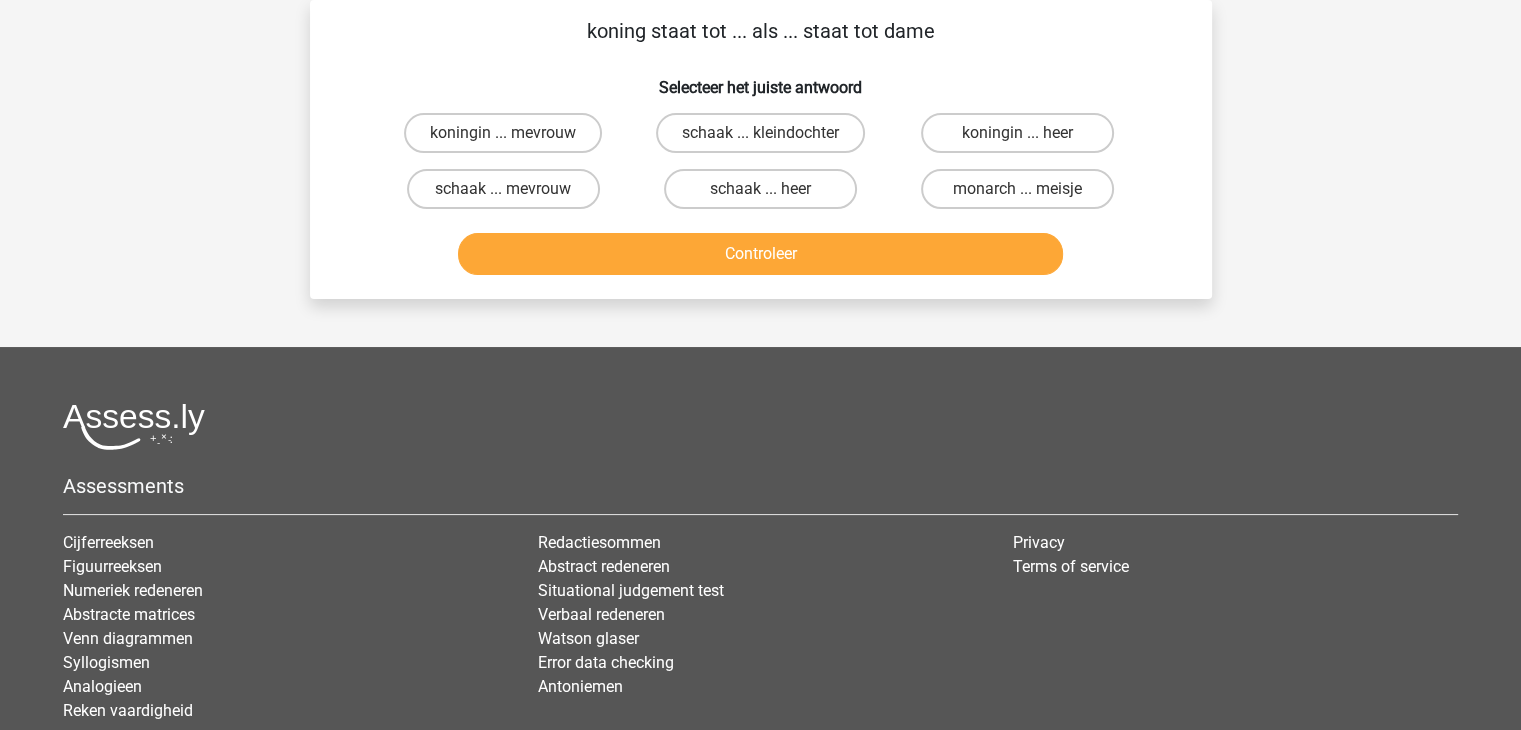 click on "koningin ... heer" at bounding box center [1024, 139] 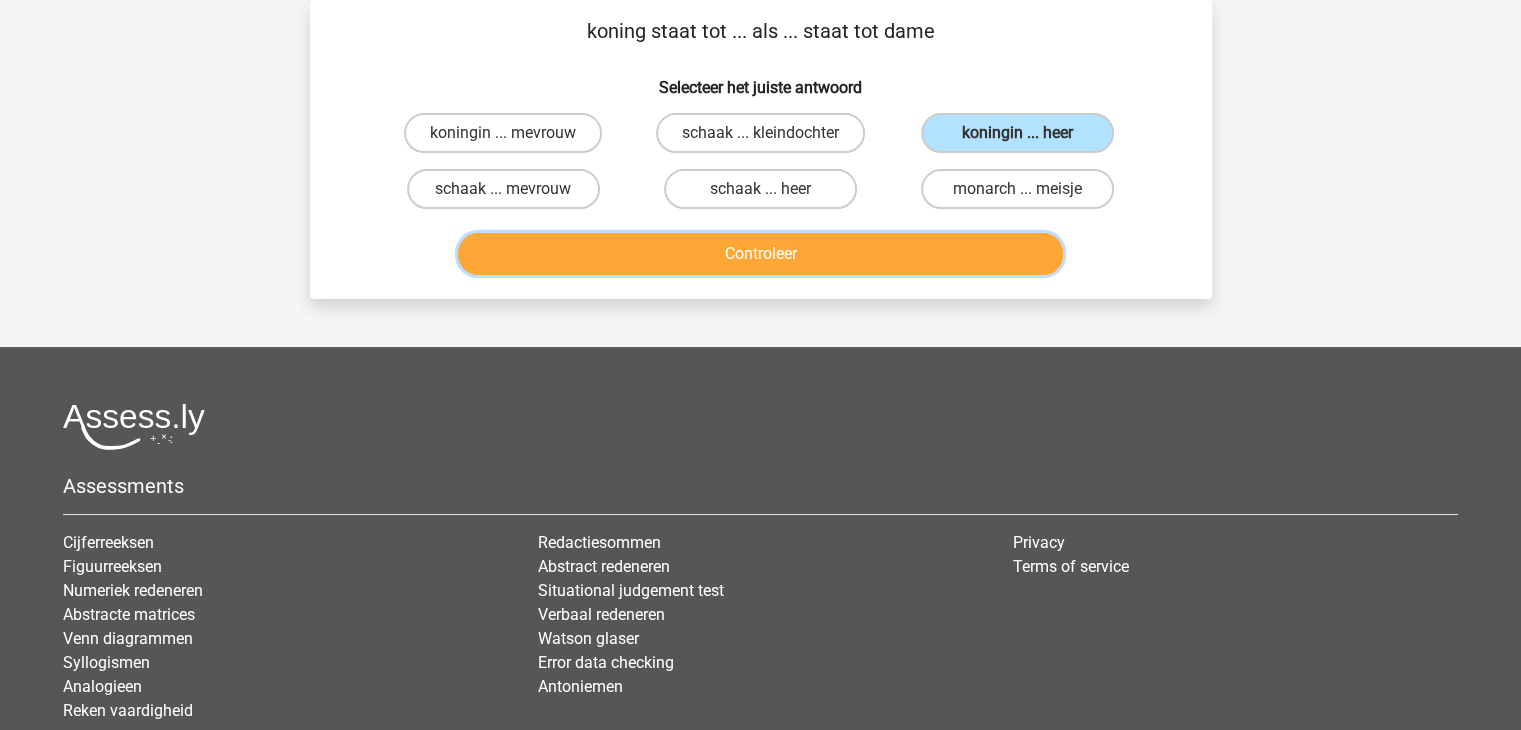 click on "Controleer" at bounding box center (760, 254) 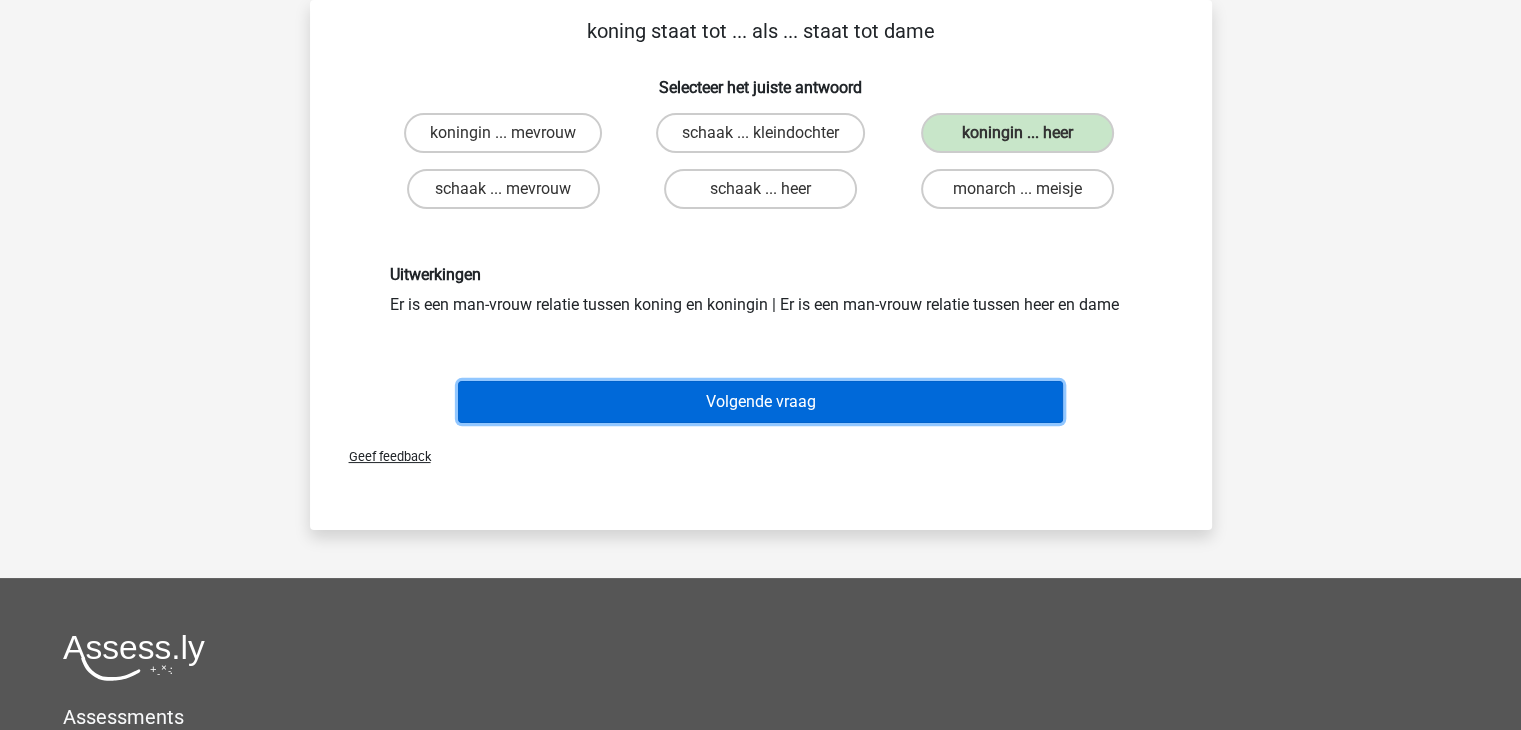 click on "Volgende vraag" at bounding box center [760, 402] 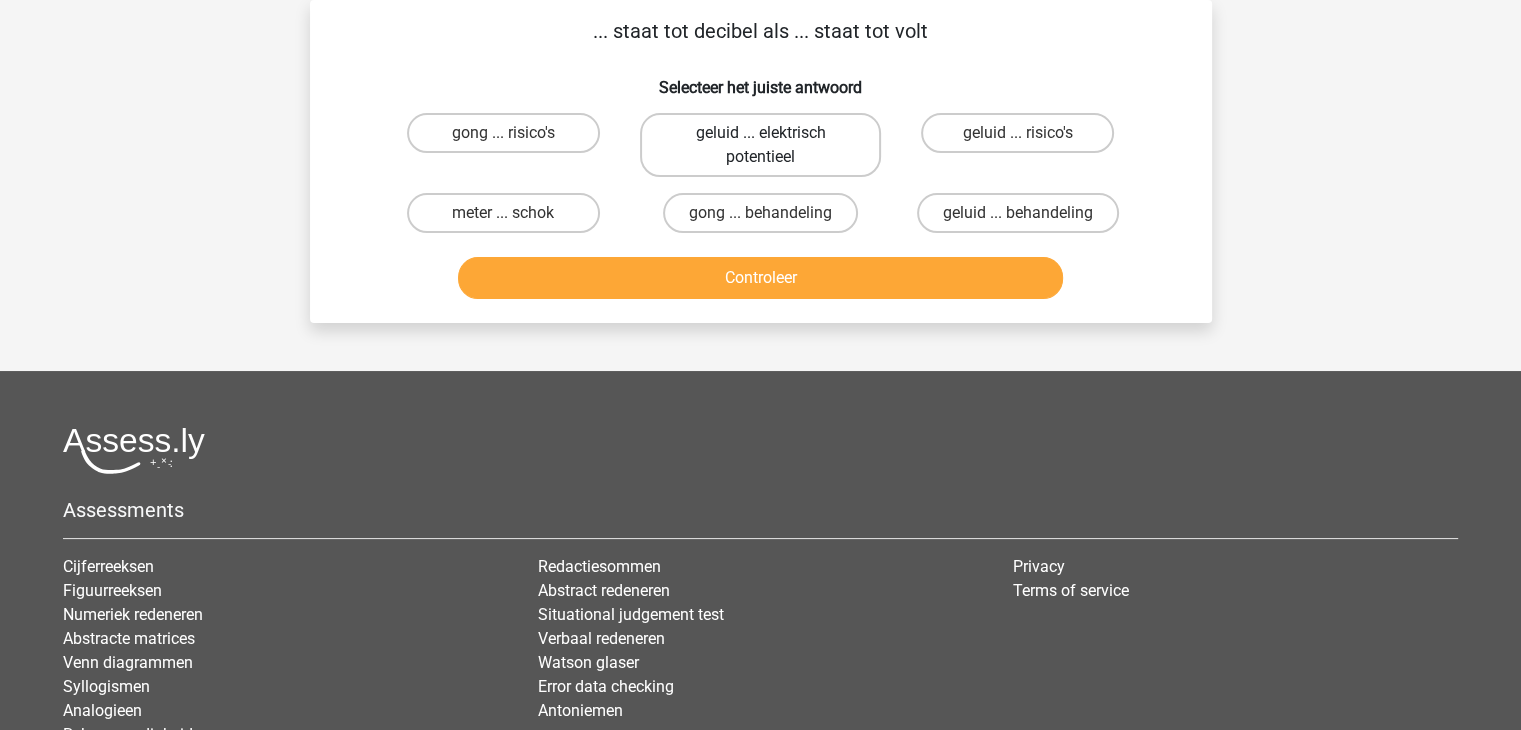 click on "geluid ... elektrisch potentieel" at bounding box center [760, 145] 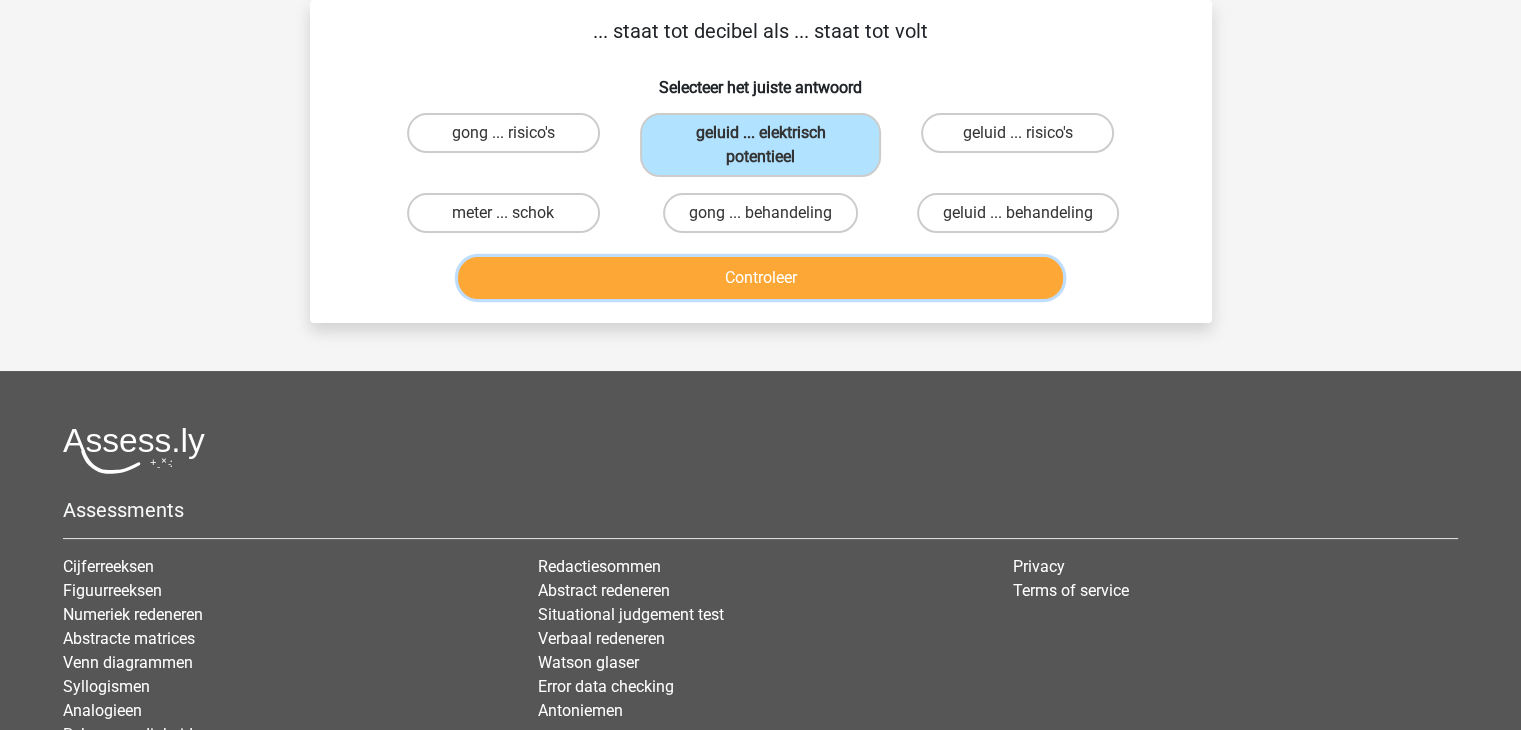 click on "Controleer" at bounding box center (760, 278) 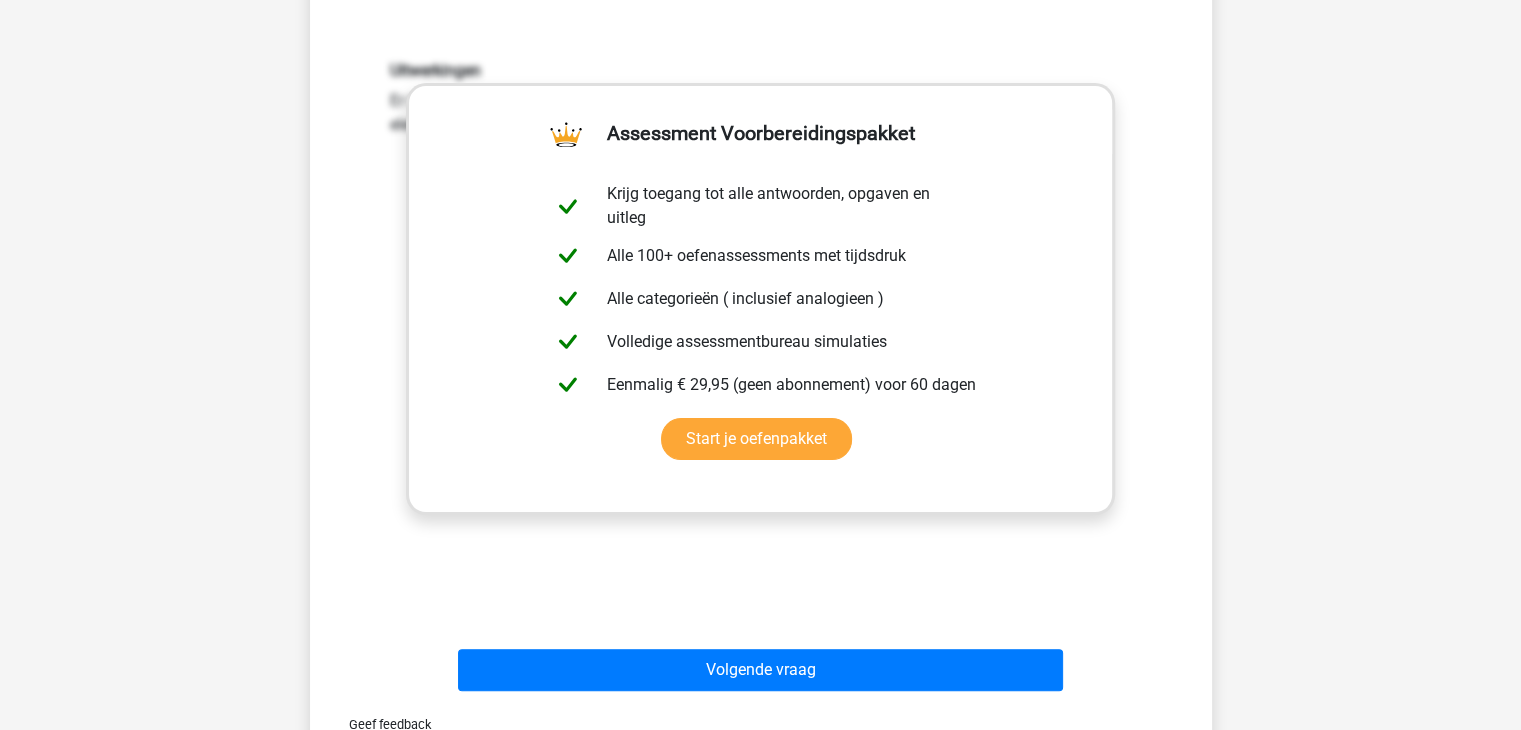 scroll, scrollTop: 362, scrollLeft: 0, axis: vertical 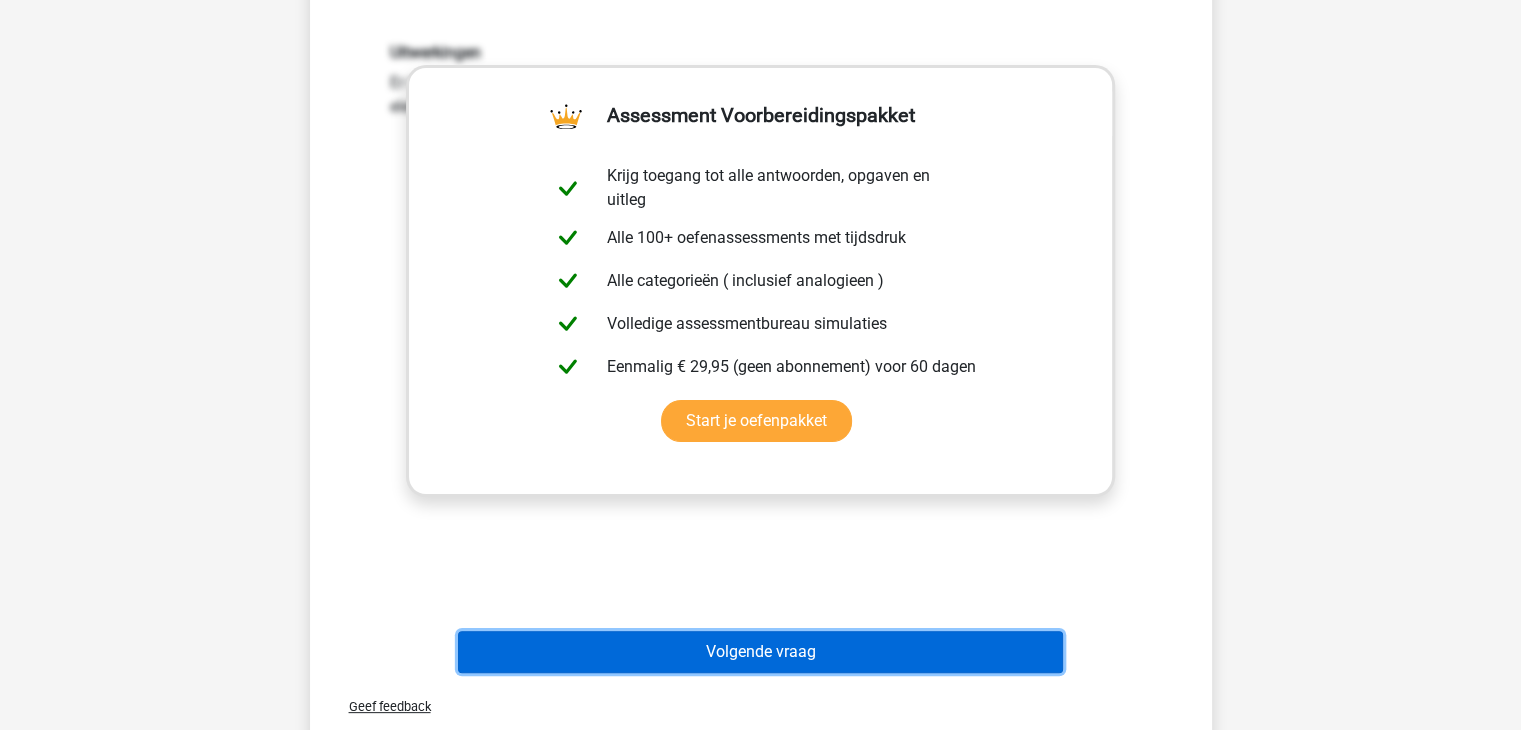 click on "Volgende vraag" at bounding box center (760, 652) 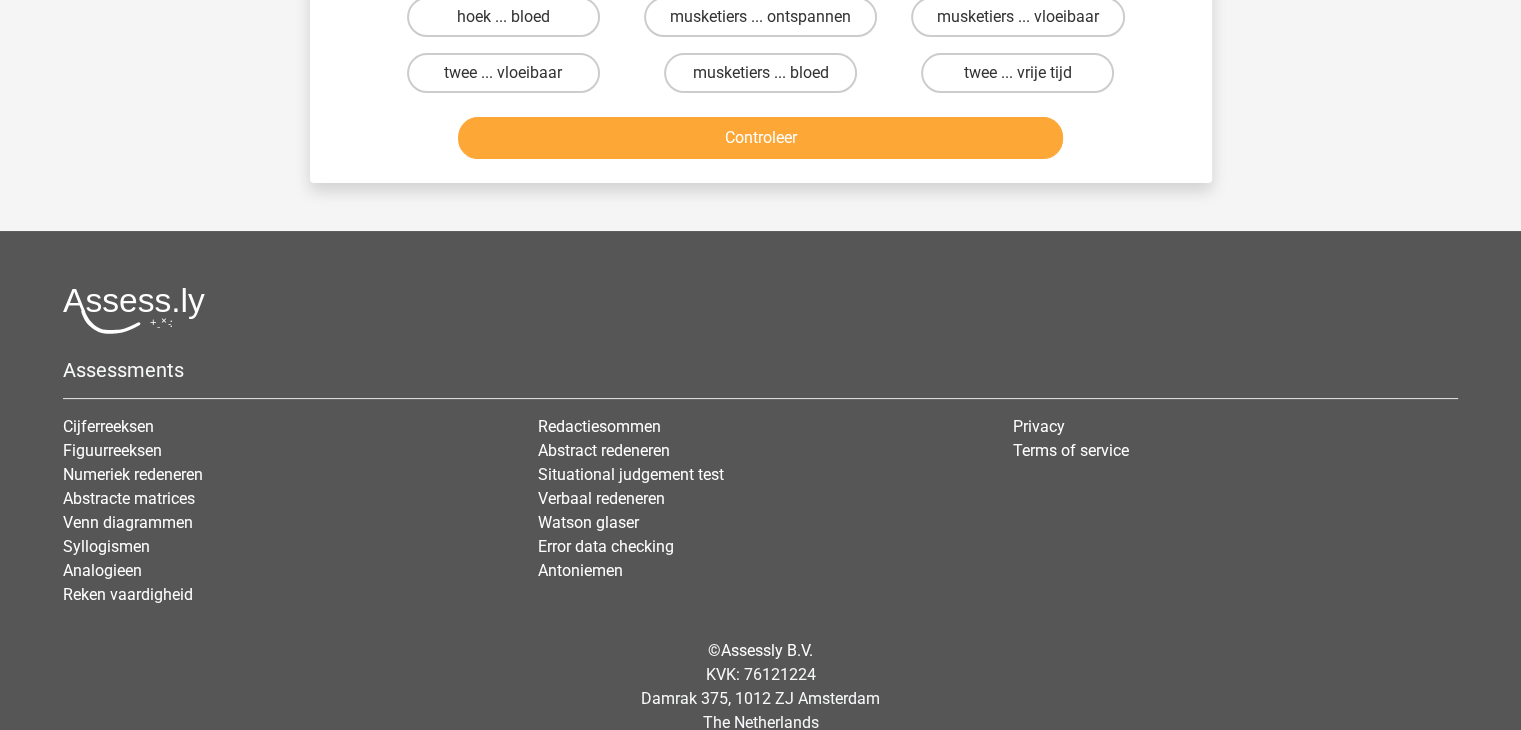 scroll, scrollTop: 92, scrollLeft: 0, axis: vertical 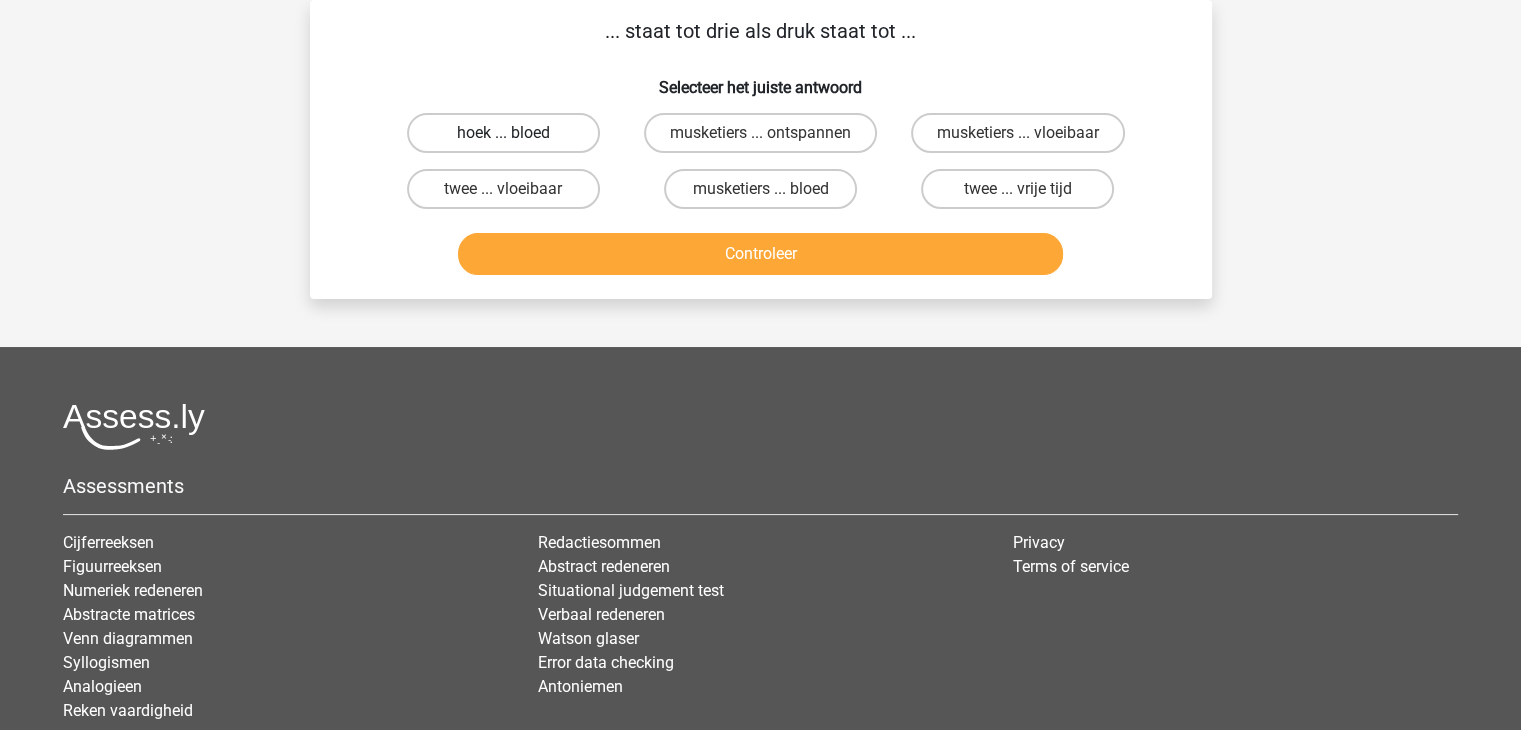 click on "hoek ... bloed" at bounding box center (503, 133) 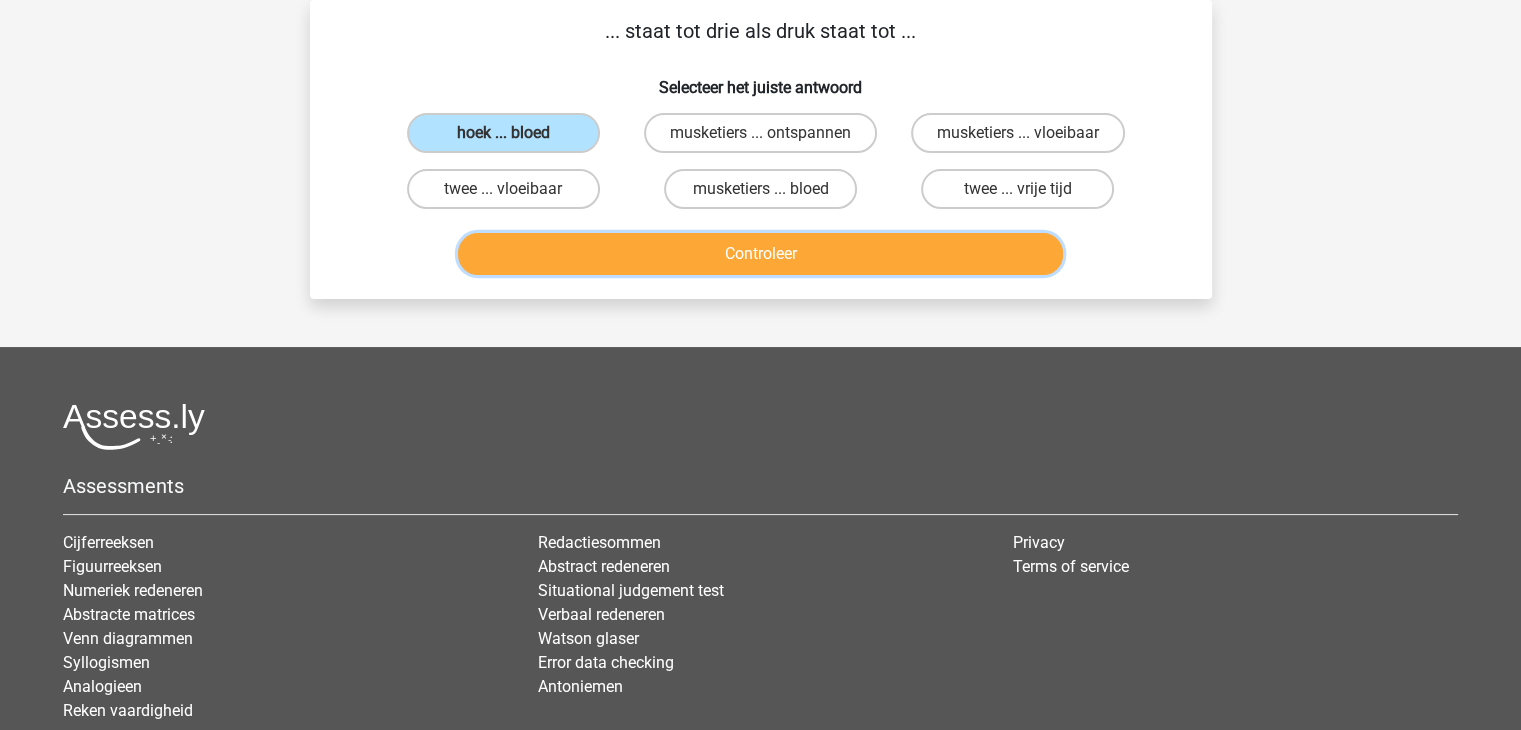 click on "Controleer" at bounding box center [760, 254] 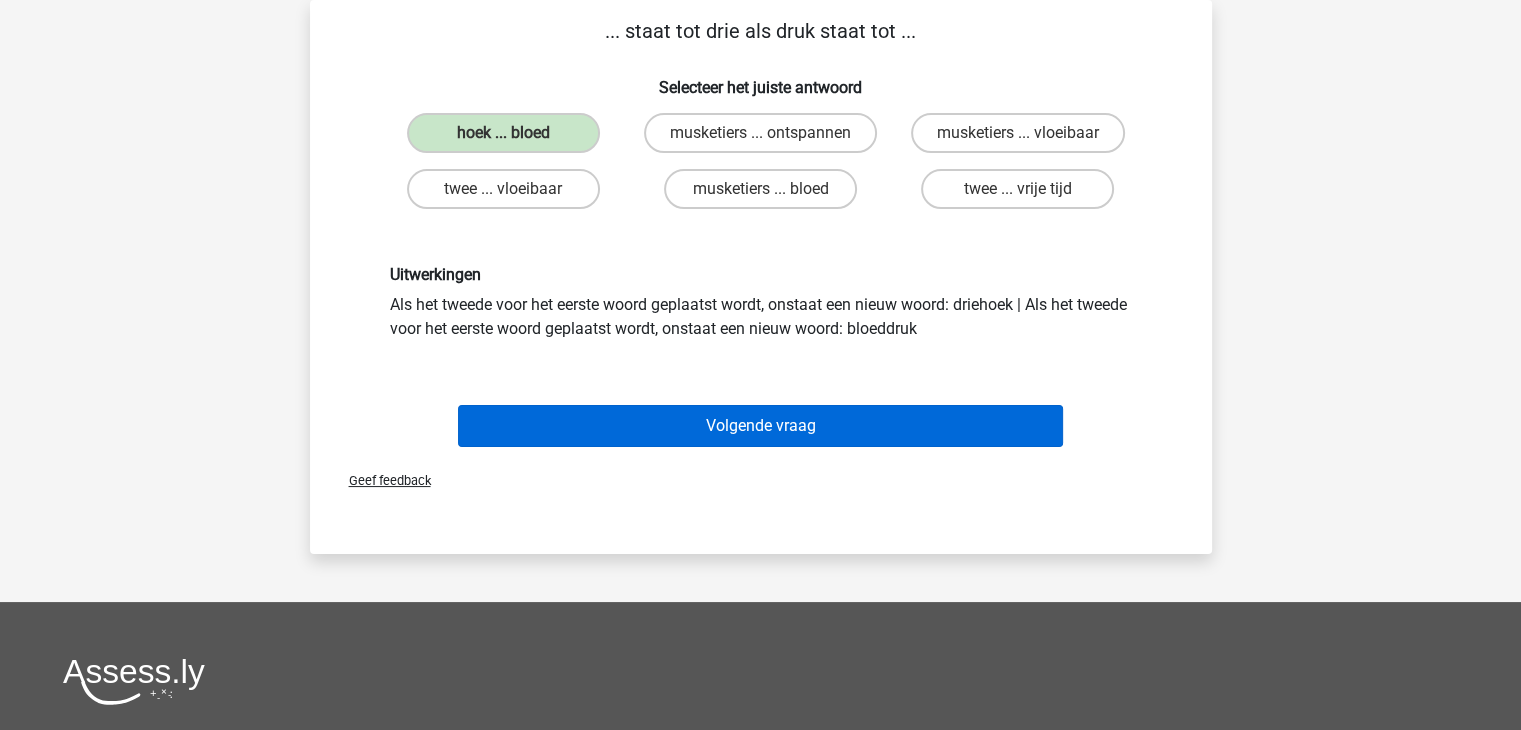 drag, startPoint x: 856, startPoint y: 398, endPoint x: 771, endPoint y: 432, distance: 91.5478 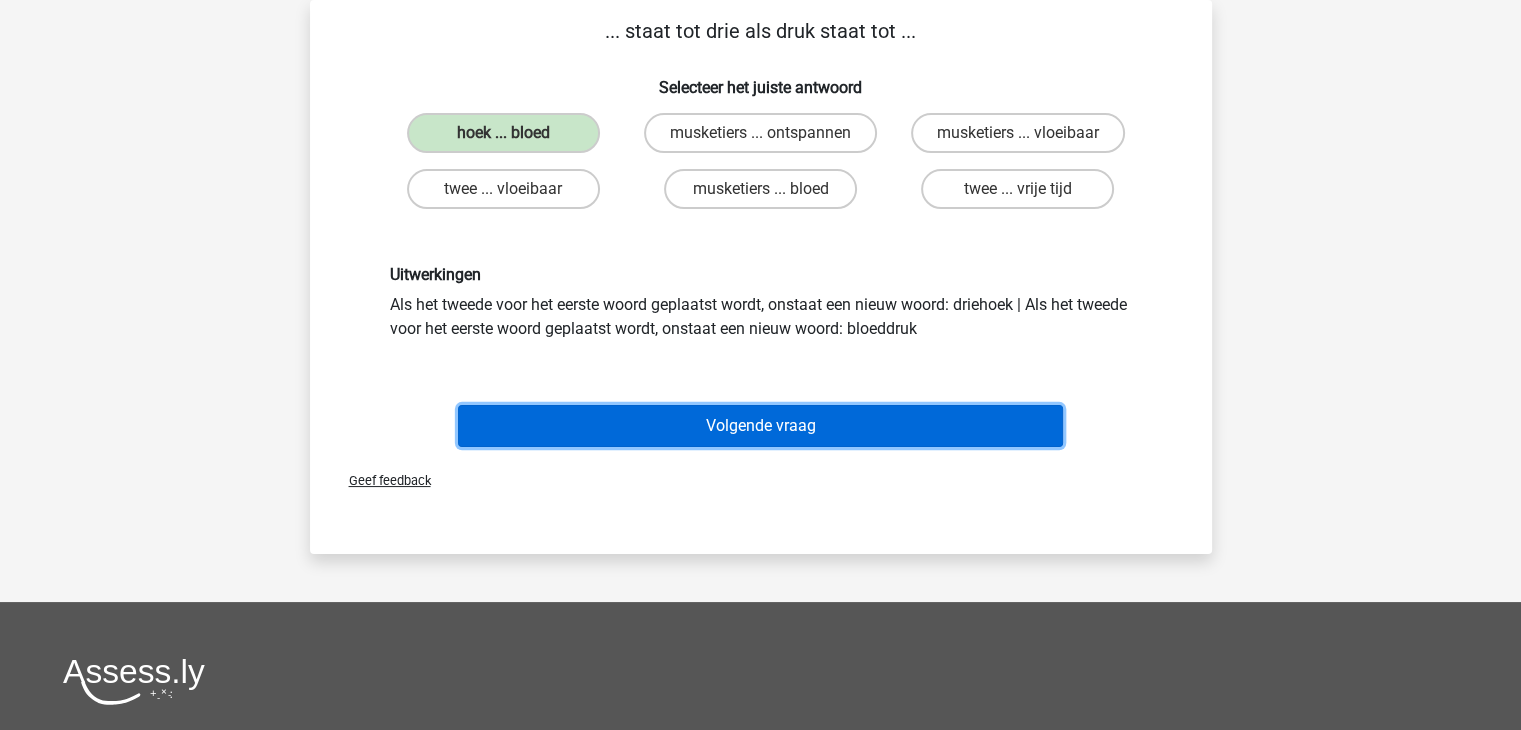 click on "Volgende vraag" at bounding box center (760, 426) 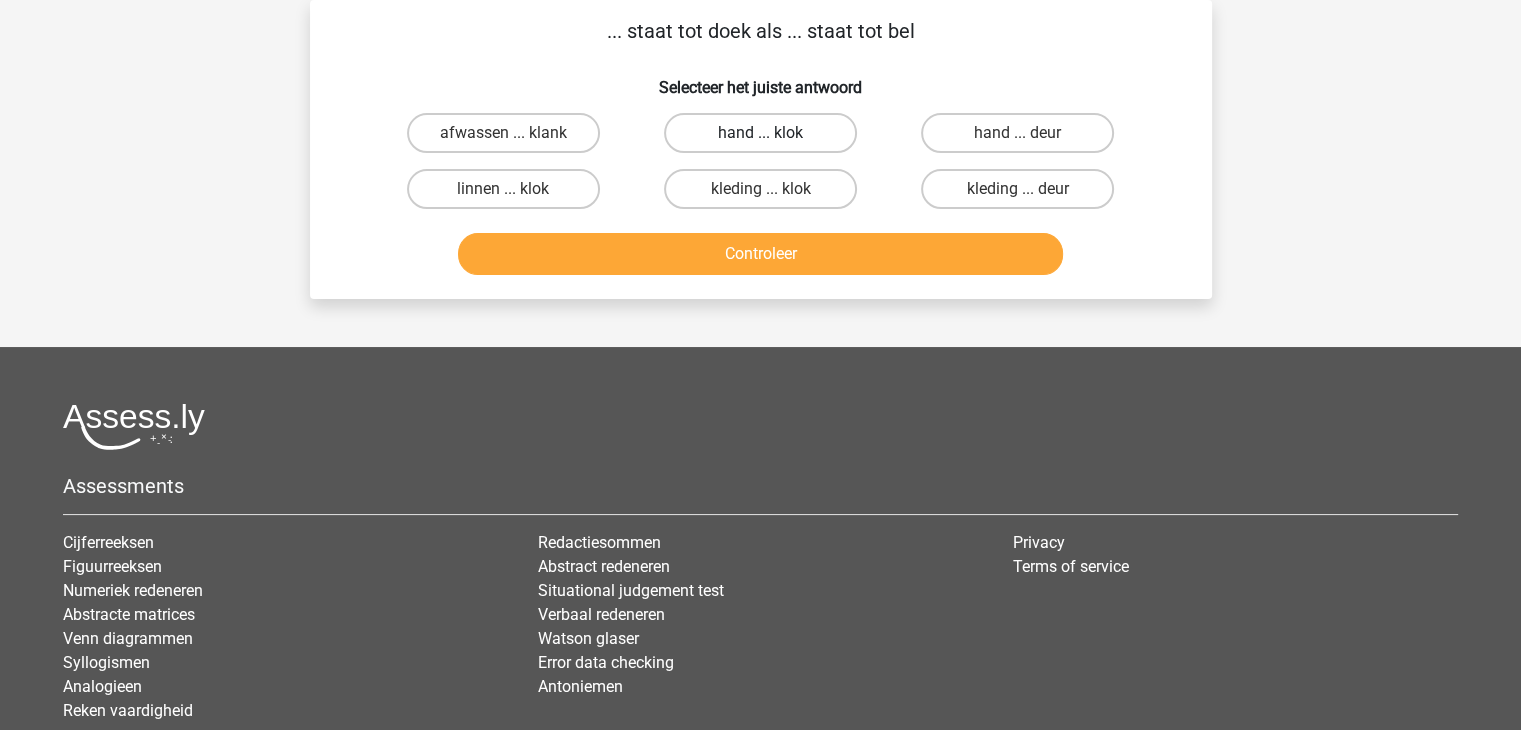 click on "hand ... klok" at bounding box center (760, 133) 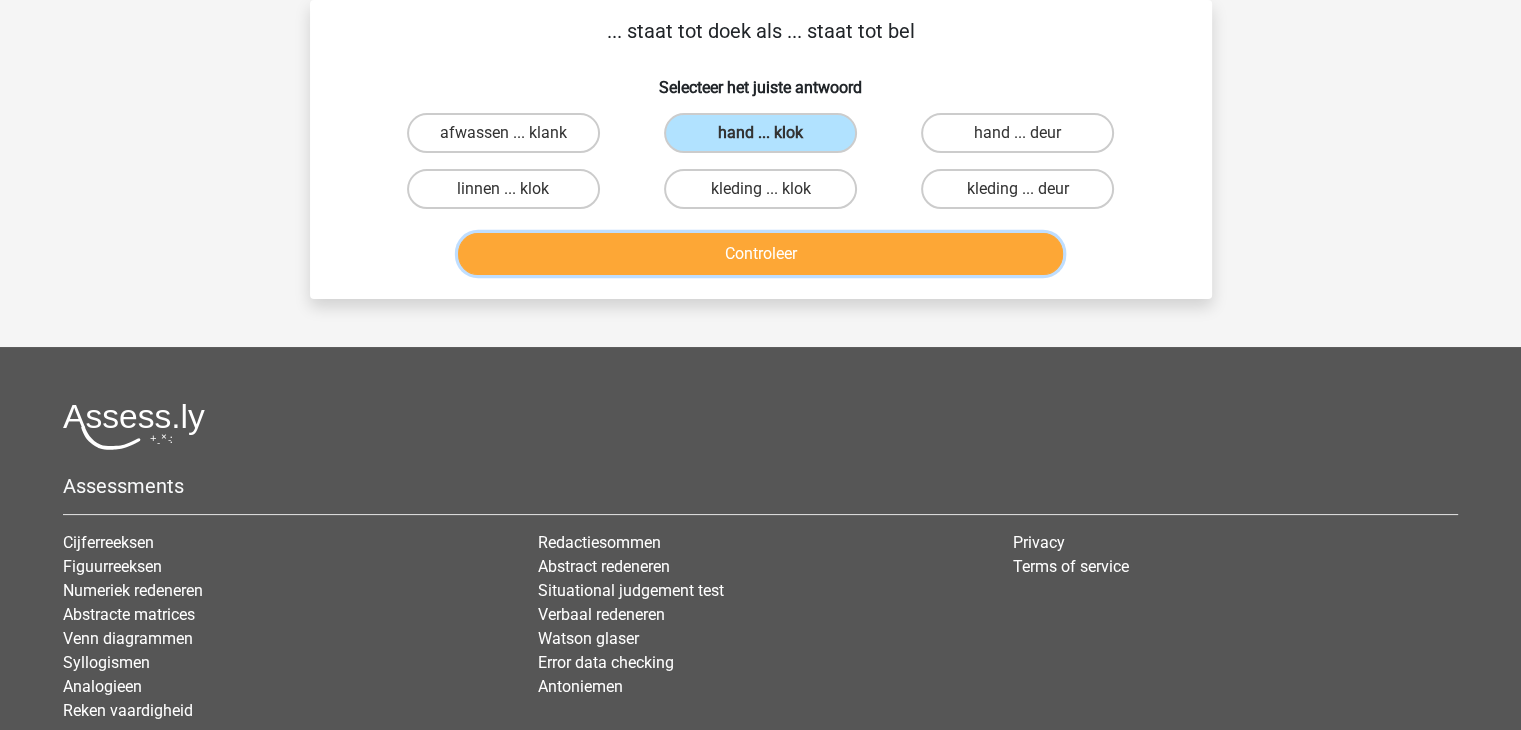 click on "Controleer" at bounding box center (760, 254) 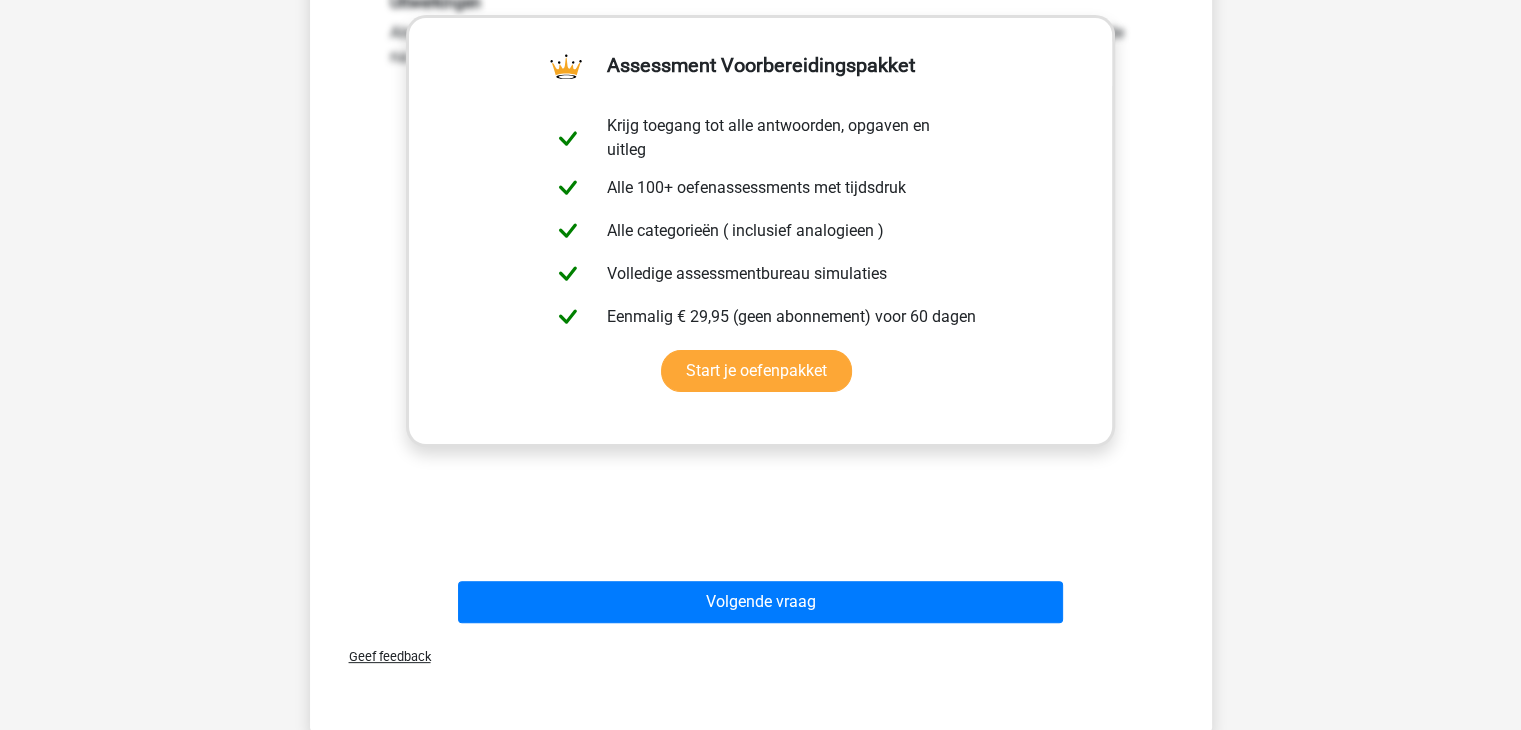 scroll, scrollTop: 390, scrollLeft: 0, axis: vertical 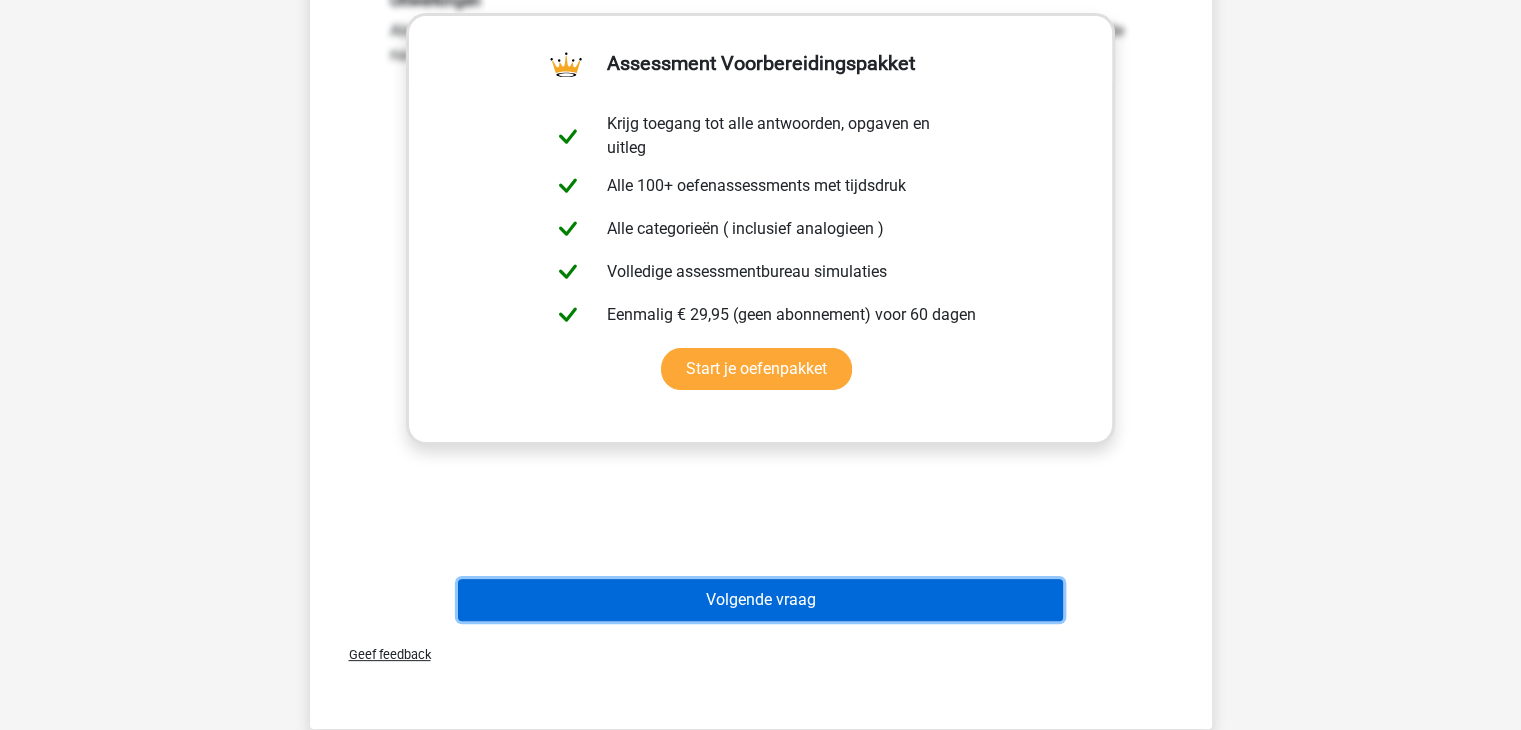 click on "Volgende vraag" at bounding box center (760, 600) 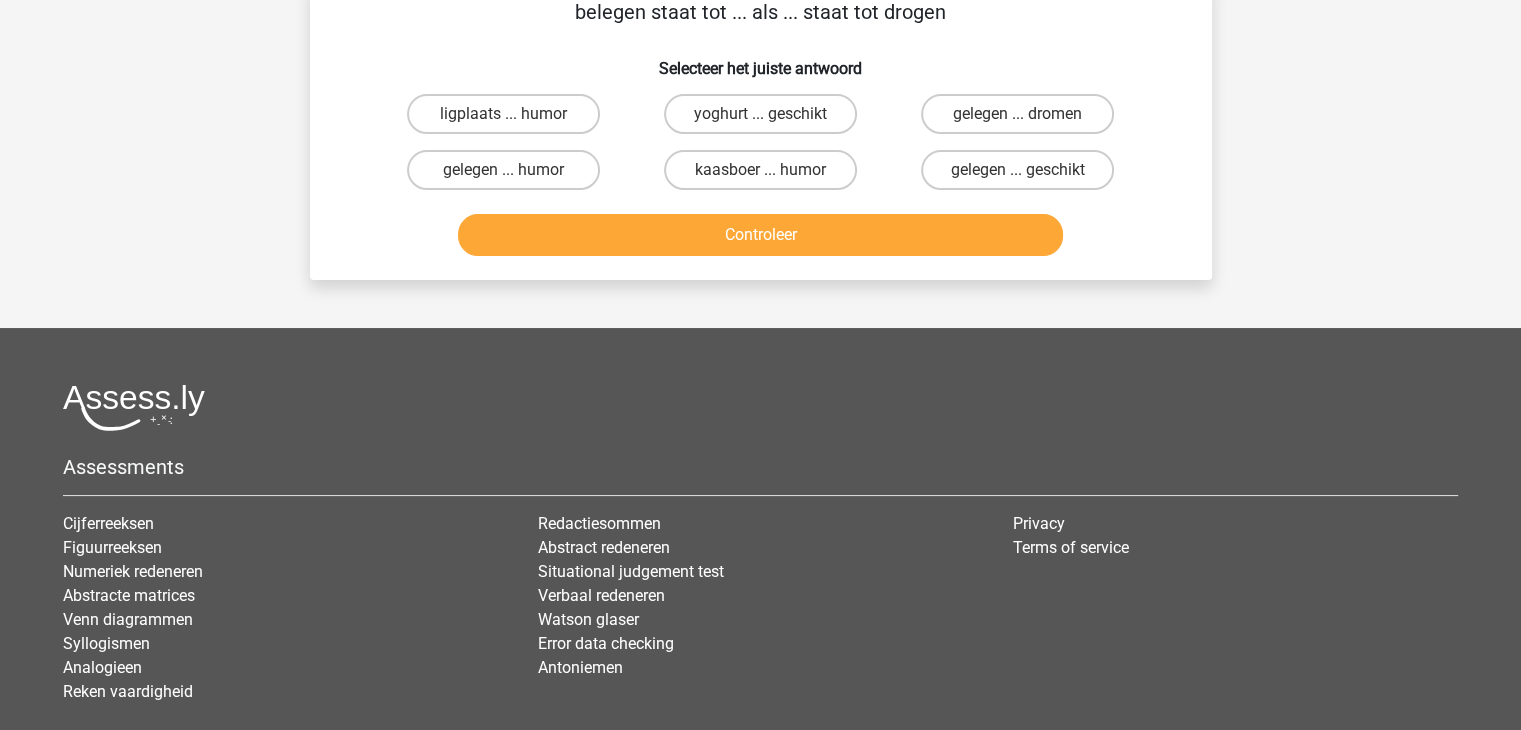 scroll, scrollTop: 92, scrollLeft: 0, axis: vertical 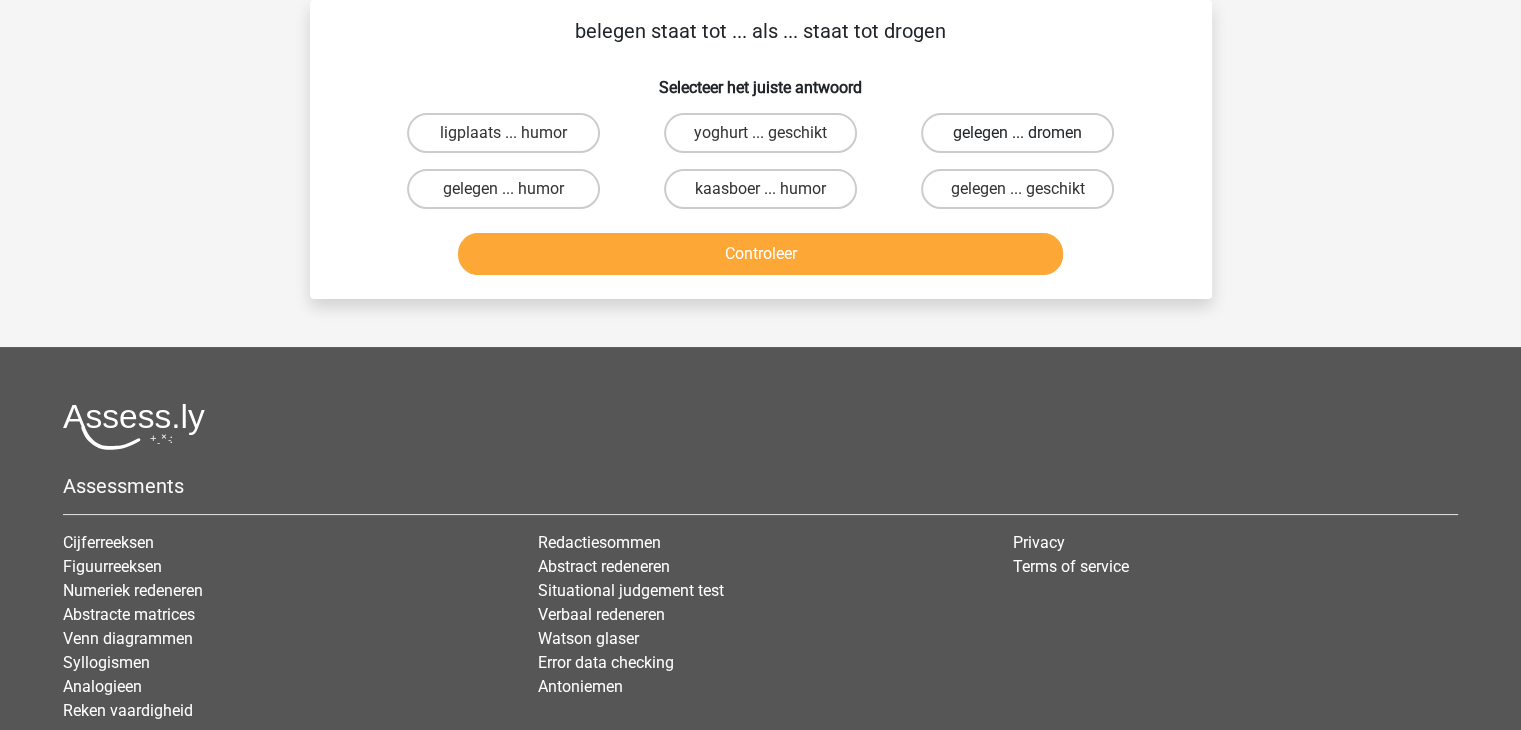 click on "gelegen ... dromen" at bounding box center [1017, 133] 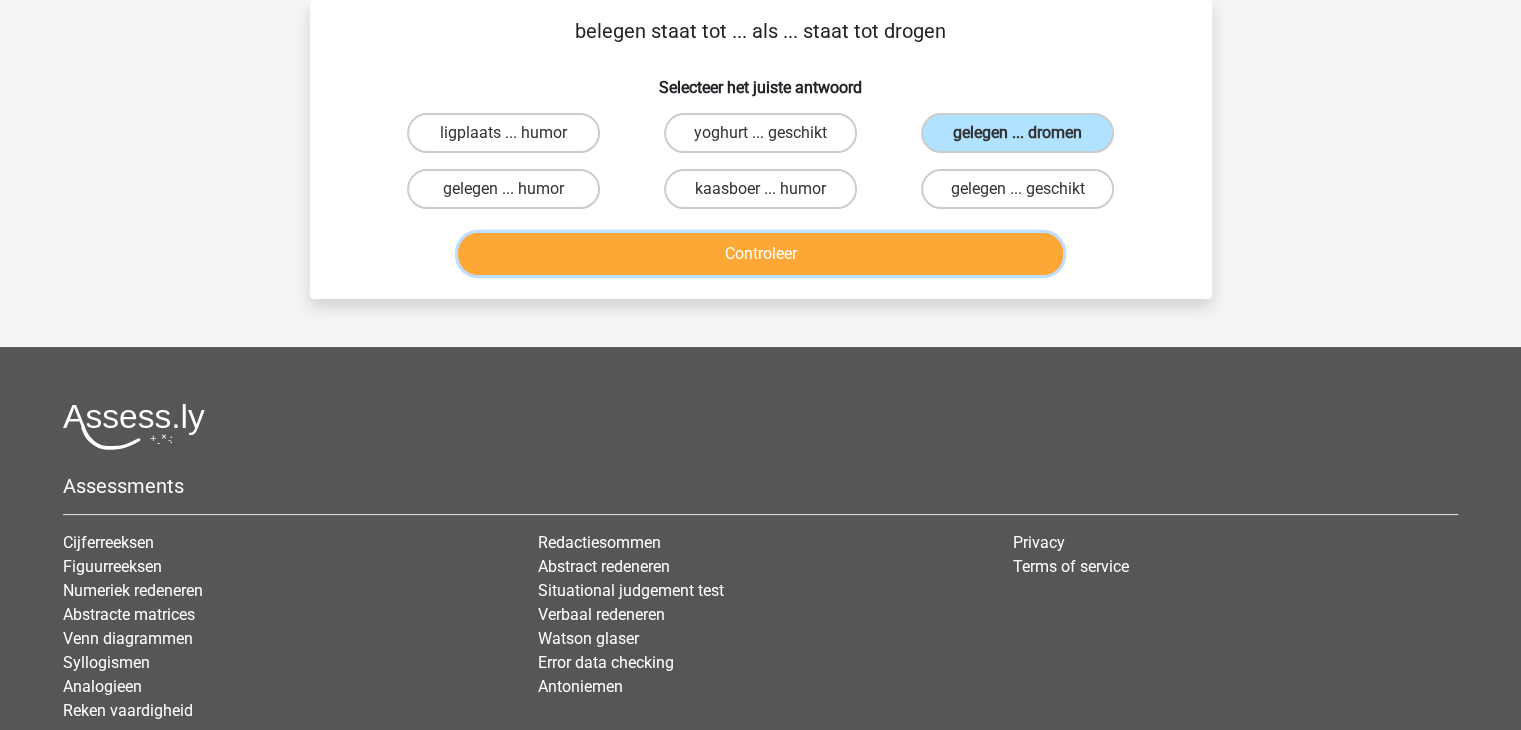 click on "Controleer" at bounding box center [760, 254] 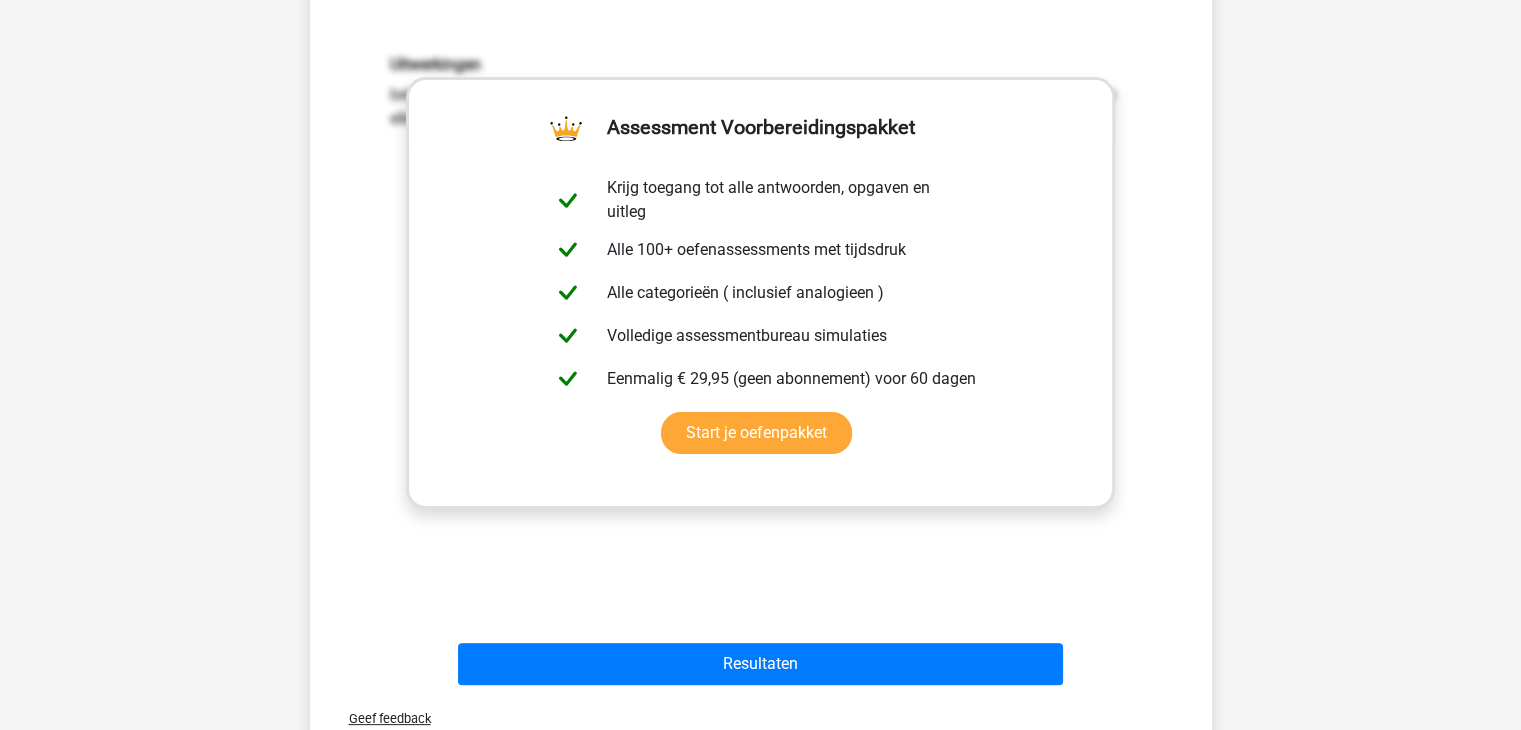 scroll, scrollTop: 359, scrollLeft: 0, axis: vertical 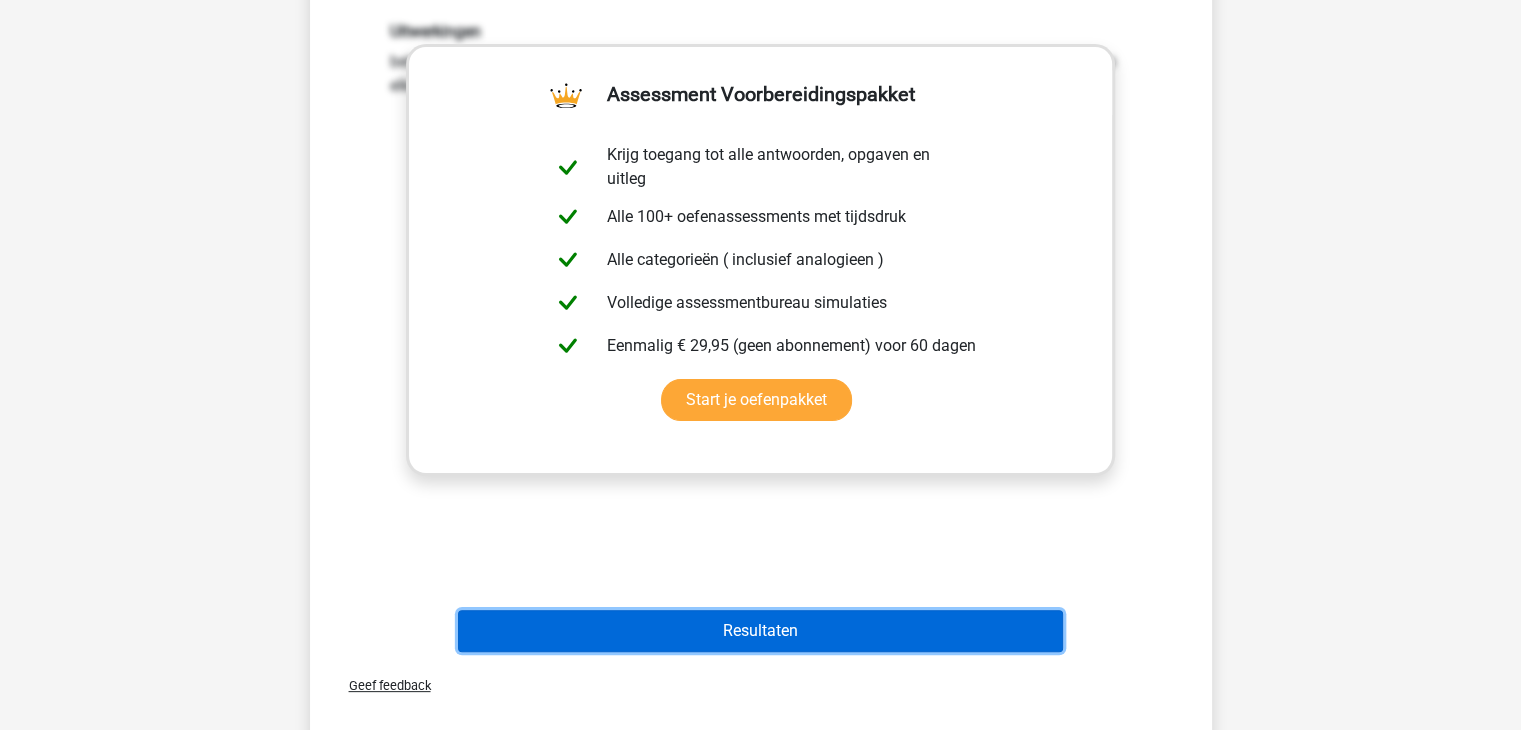 click on "Resultaten" at bounding box center [760, 631] 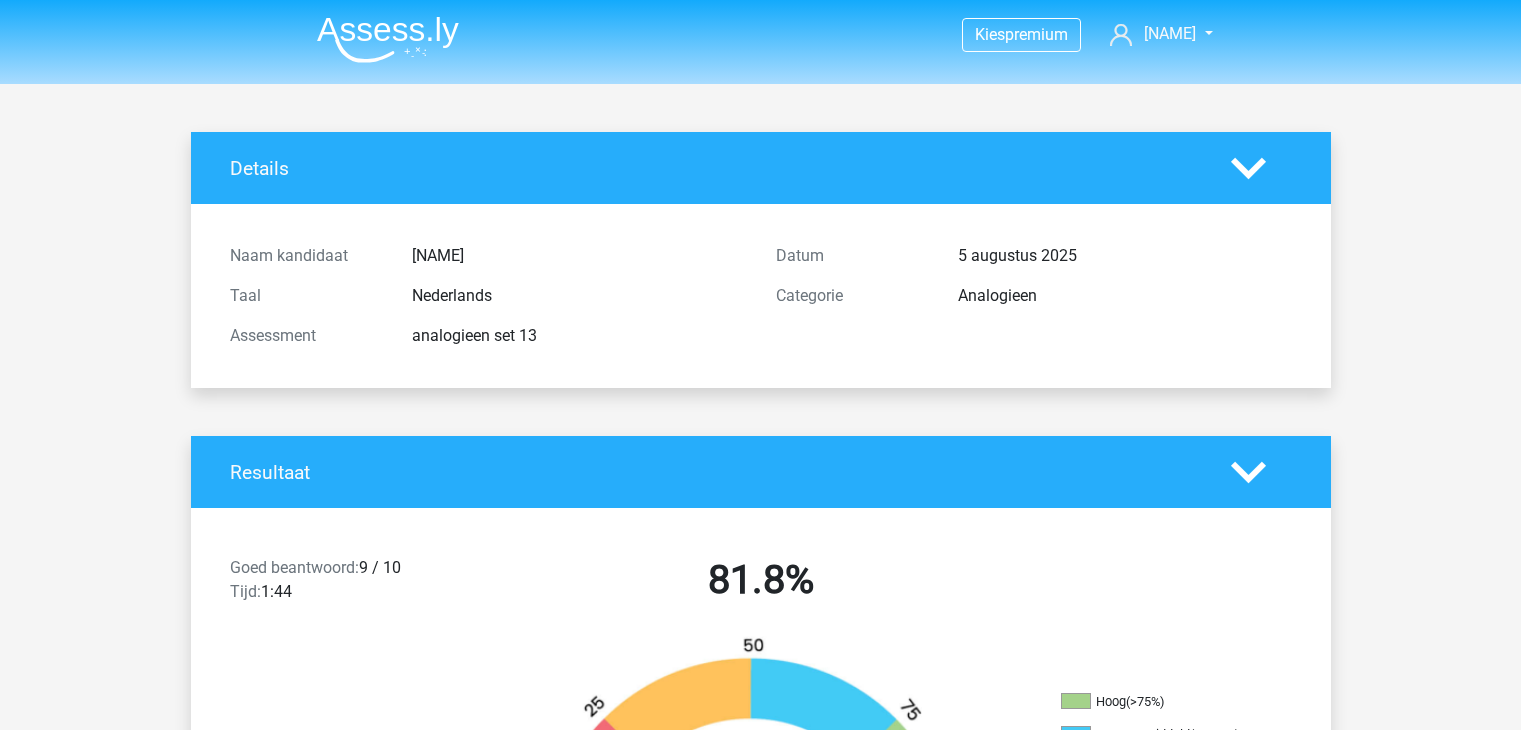 scroll, scrollTop: 0, scrollLeft: 0, axis: both 